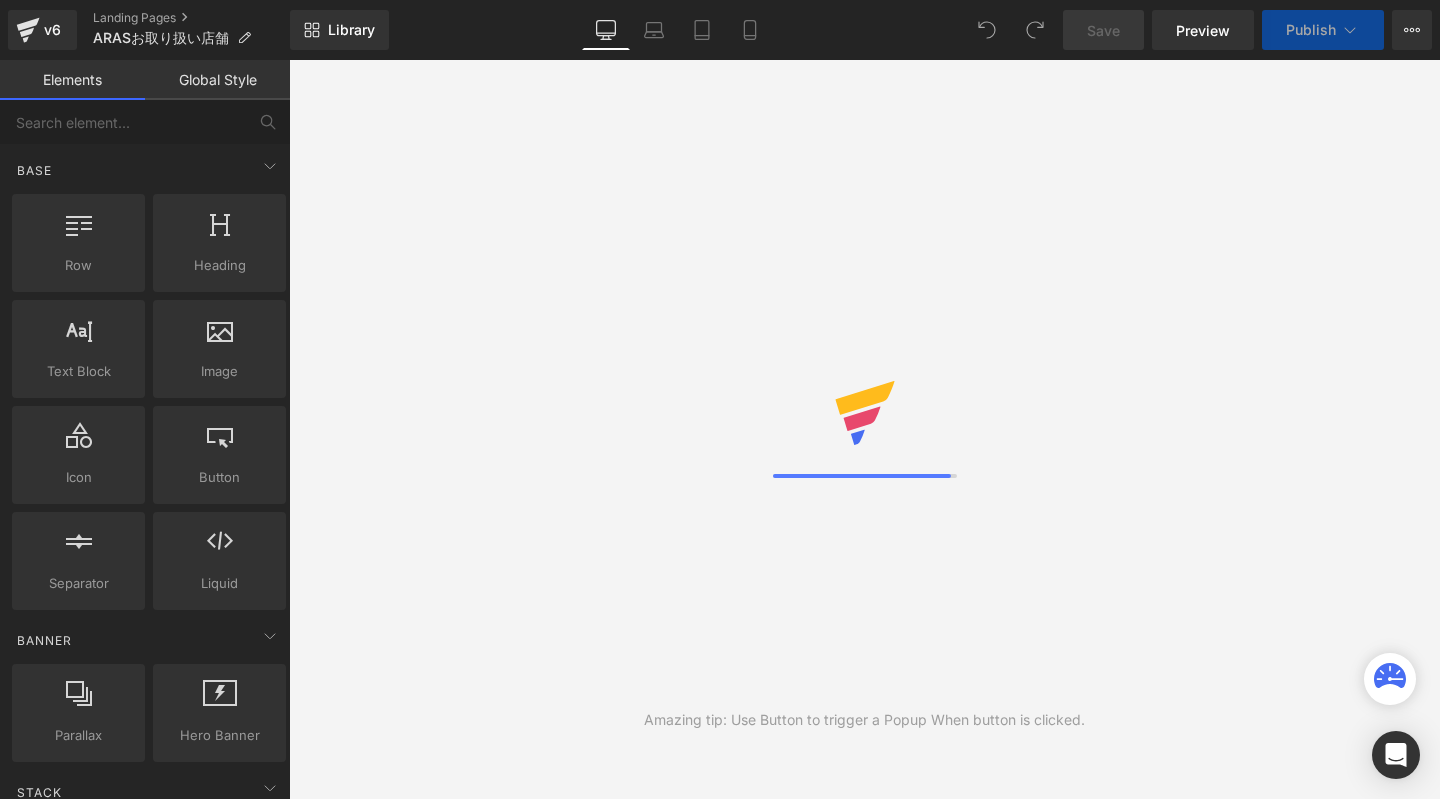 scroll, scrollTop: 0, scrollLeft: 0, axis: both 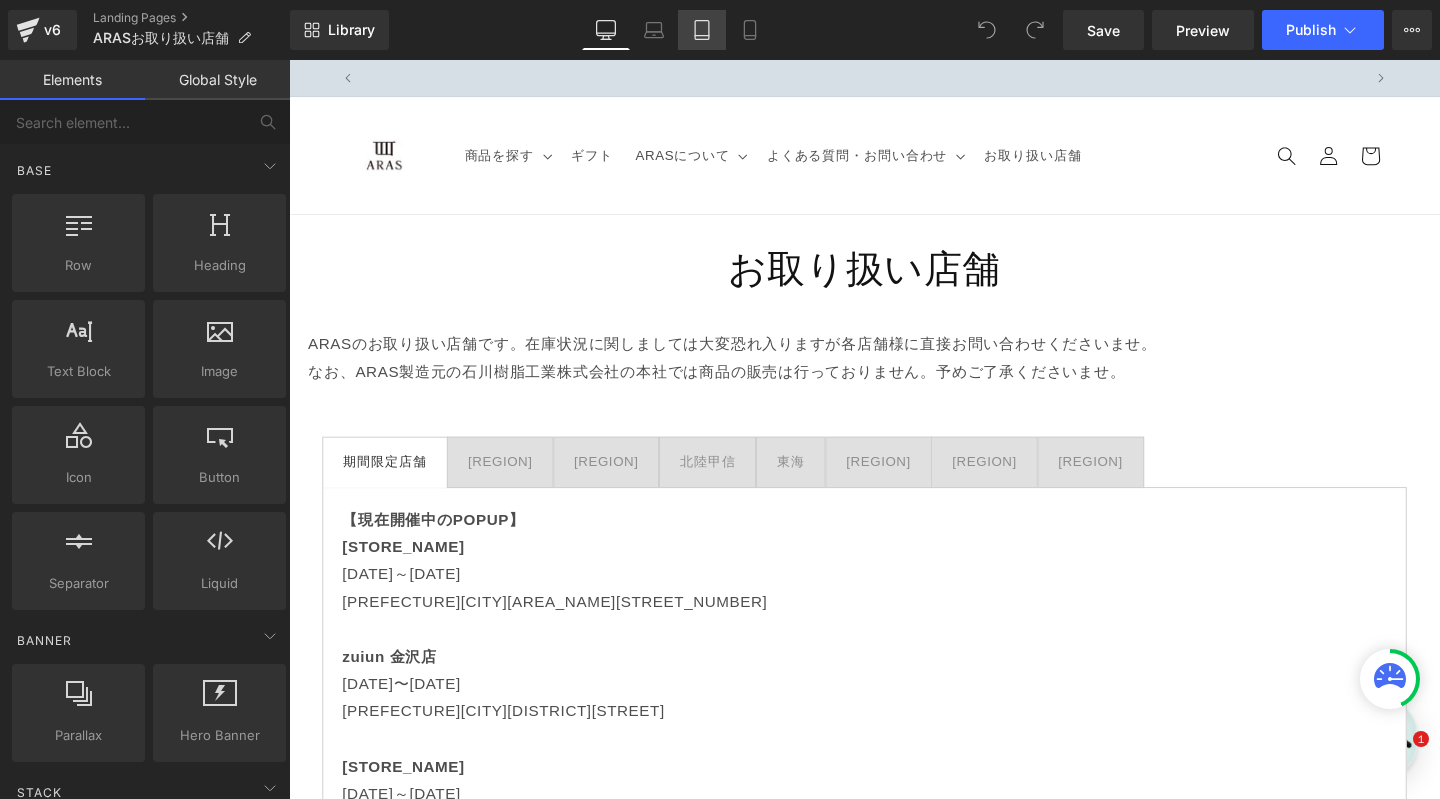 click 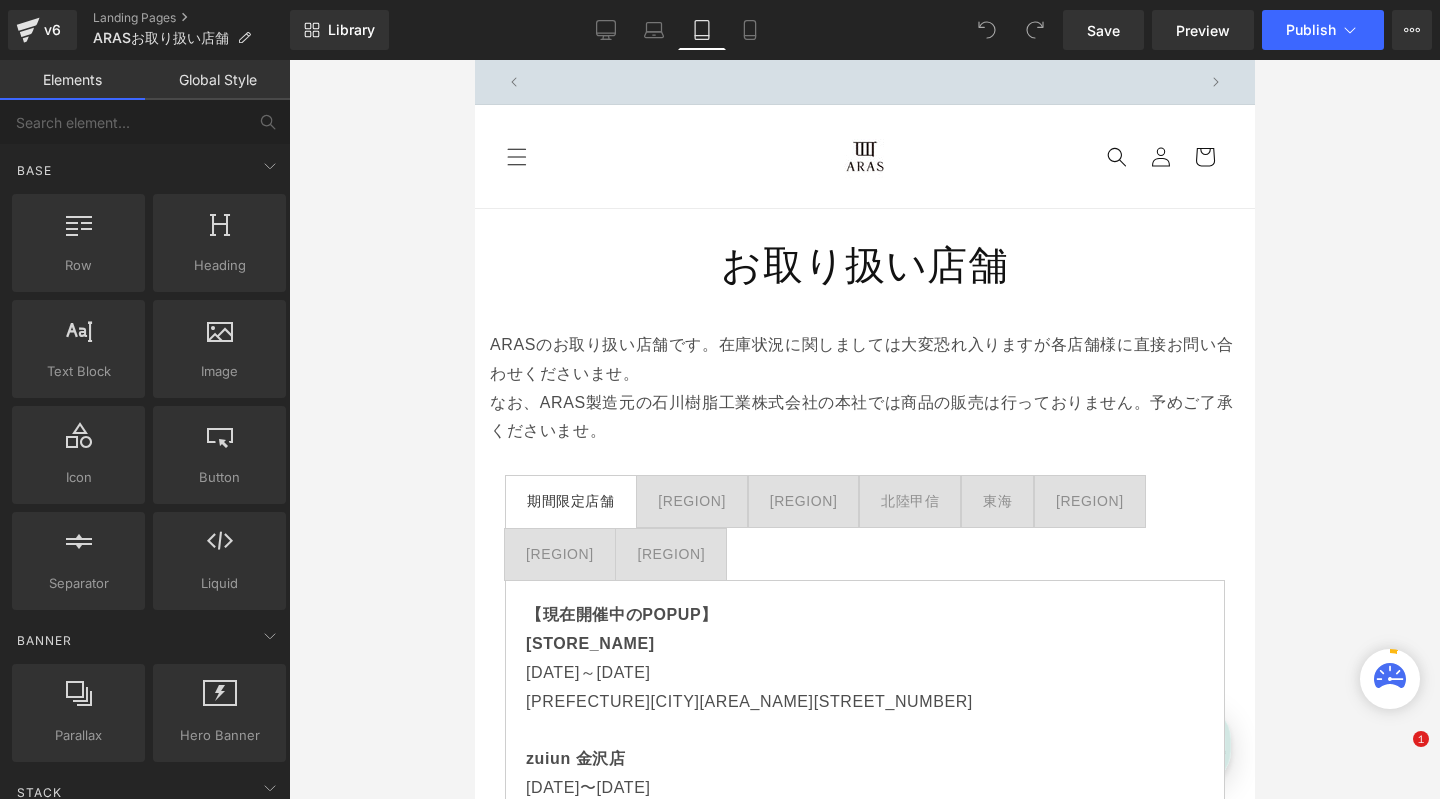 scroll, scrollTop: 0, scrollLeft: 0, axis: both 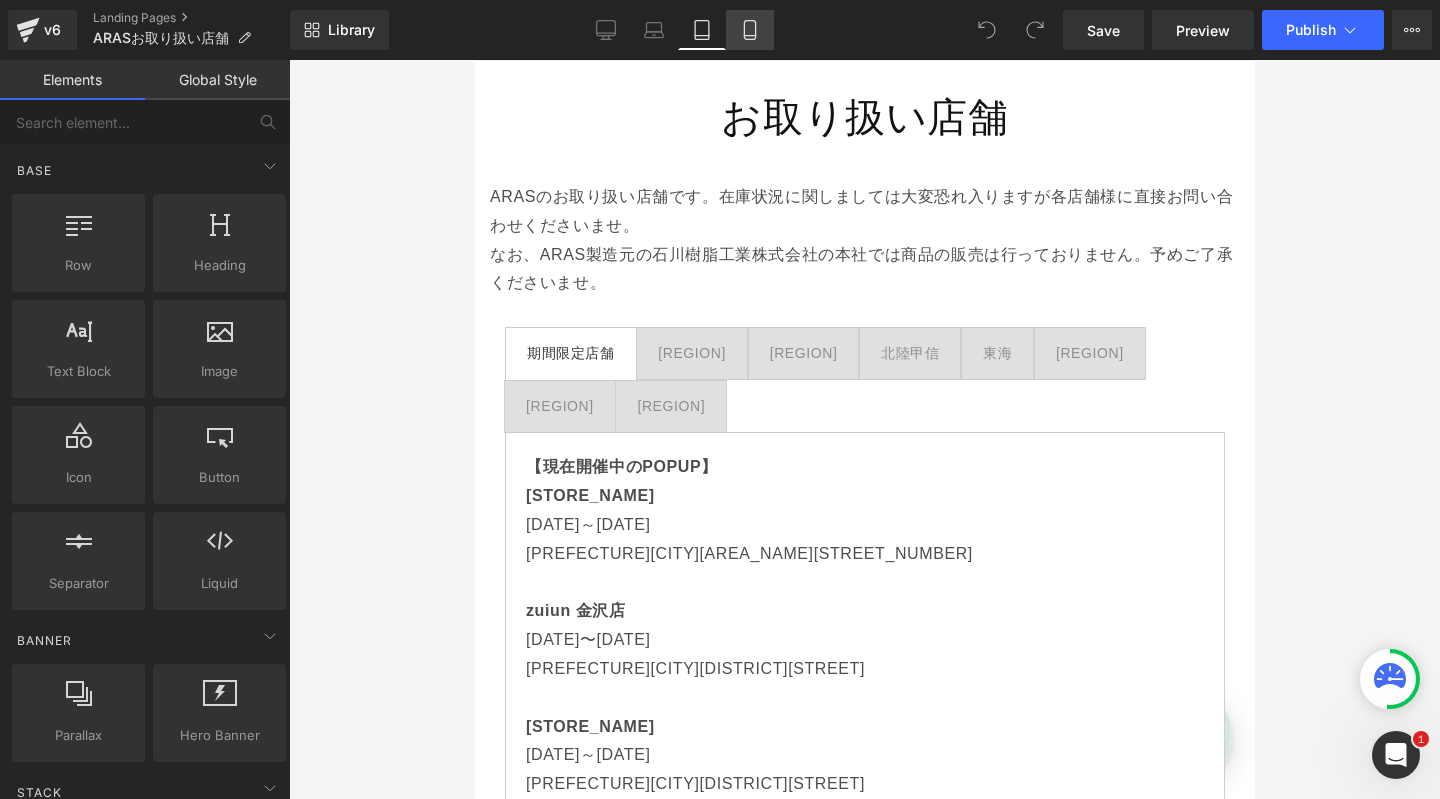 click on "Mobile" at bounding box center (750, 30) 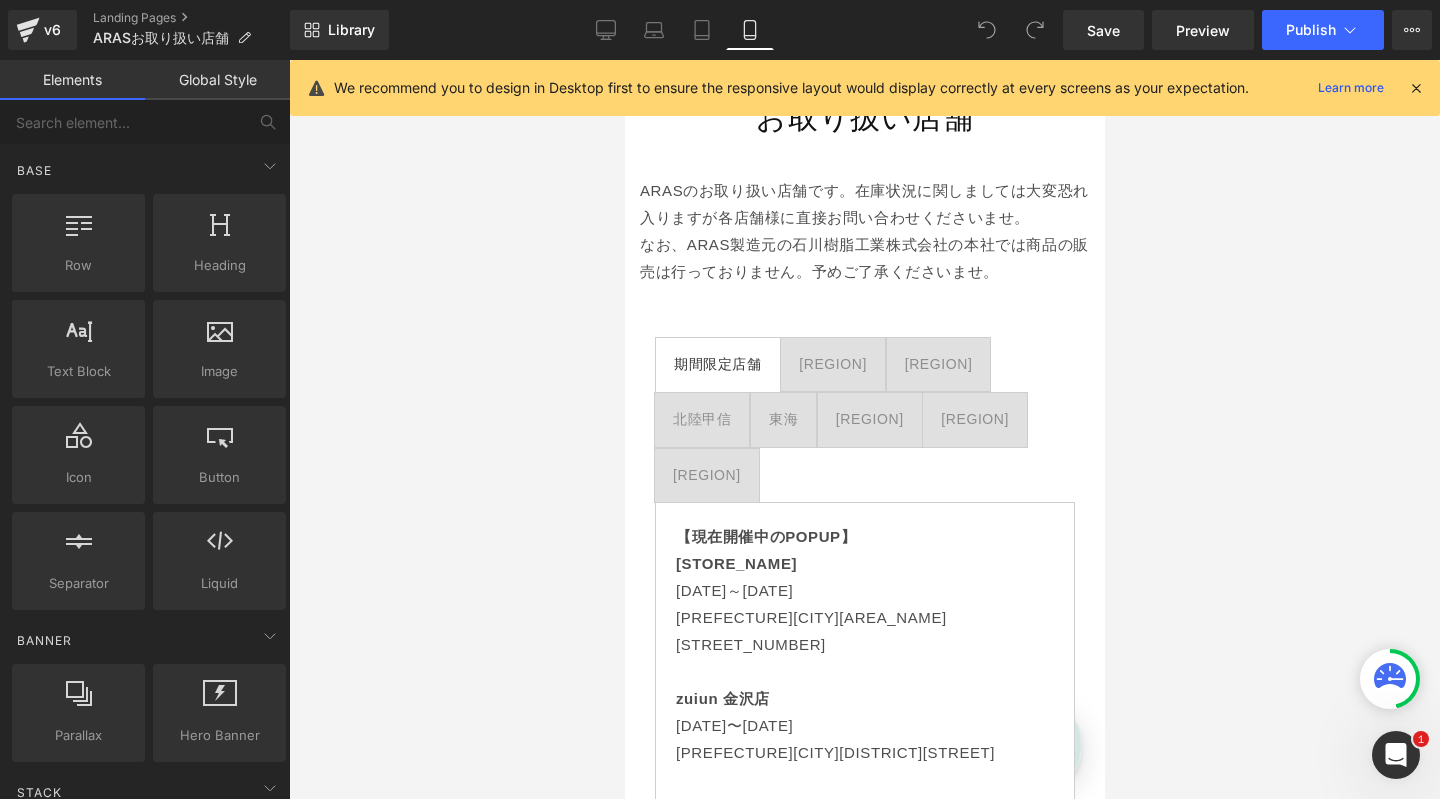 scroll, scrollTop: 234, scrollLeft: 0, axis: vertical 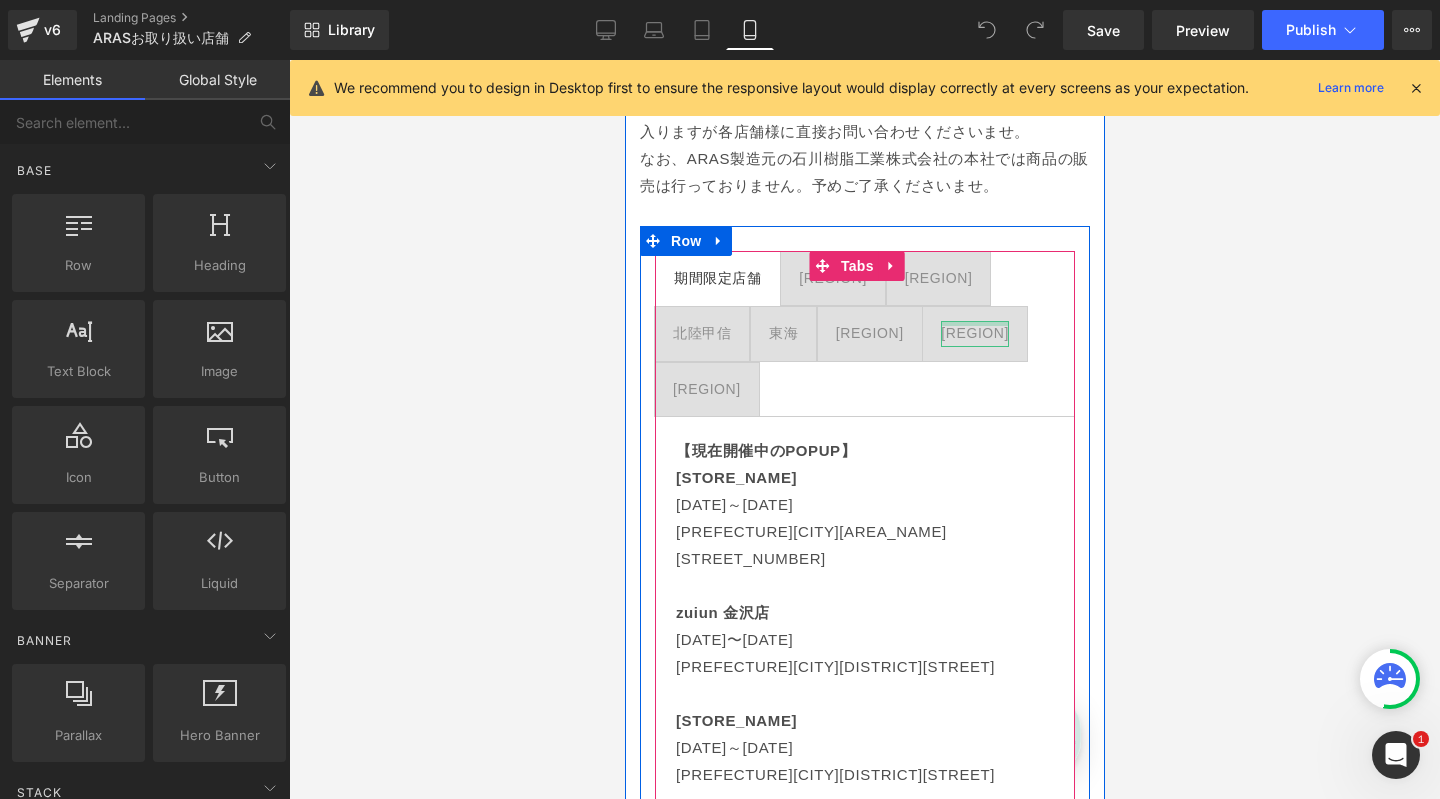 click at bounding box center (974, 323) 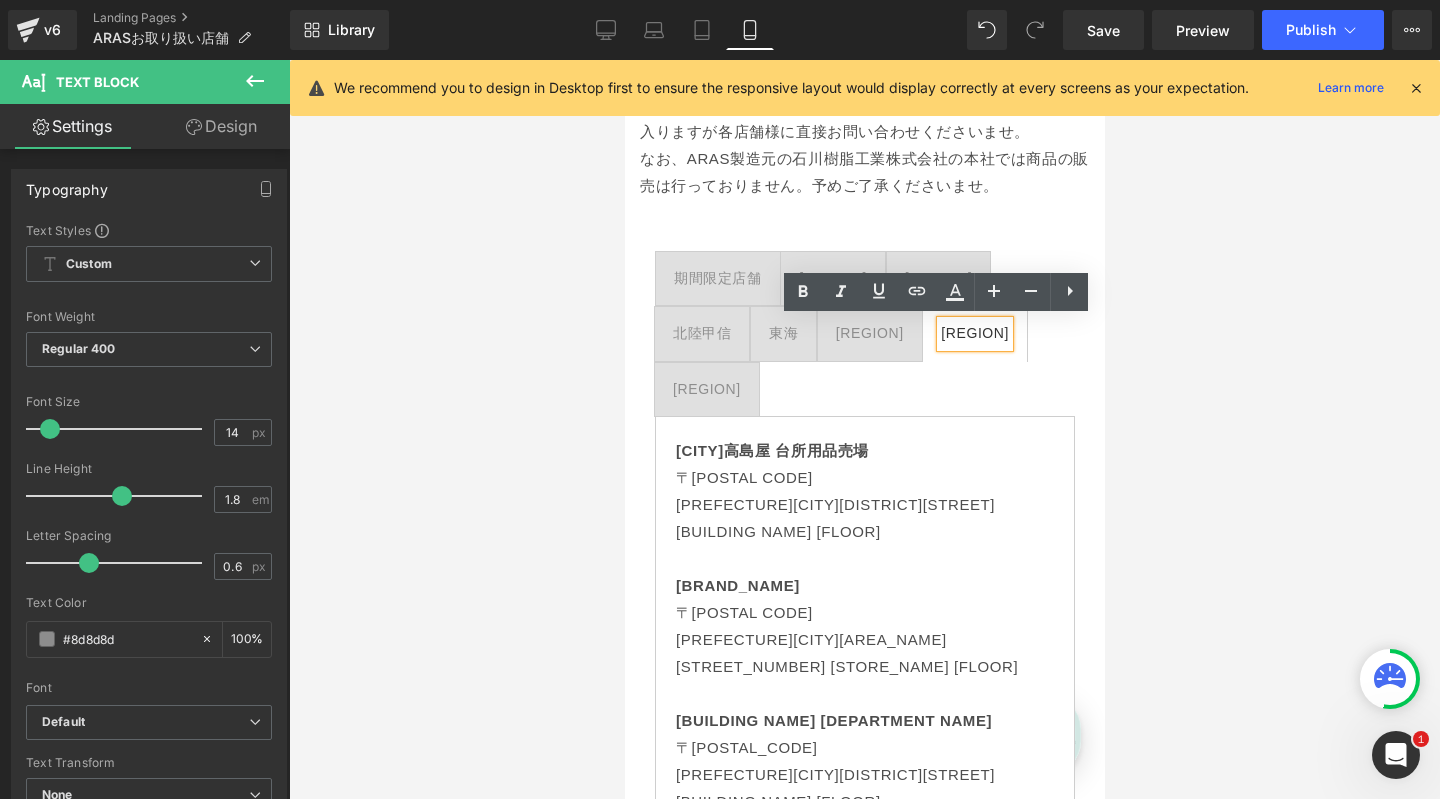 scroll, scrollTop: 0, scrollLeft: 350, axis: horizontal 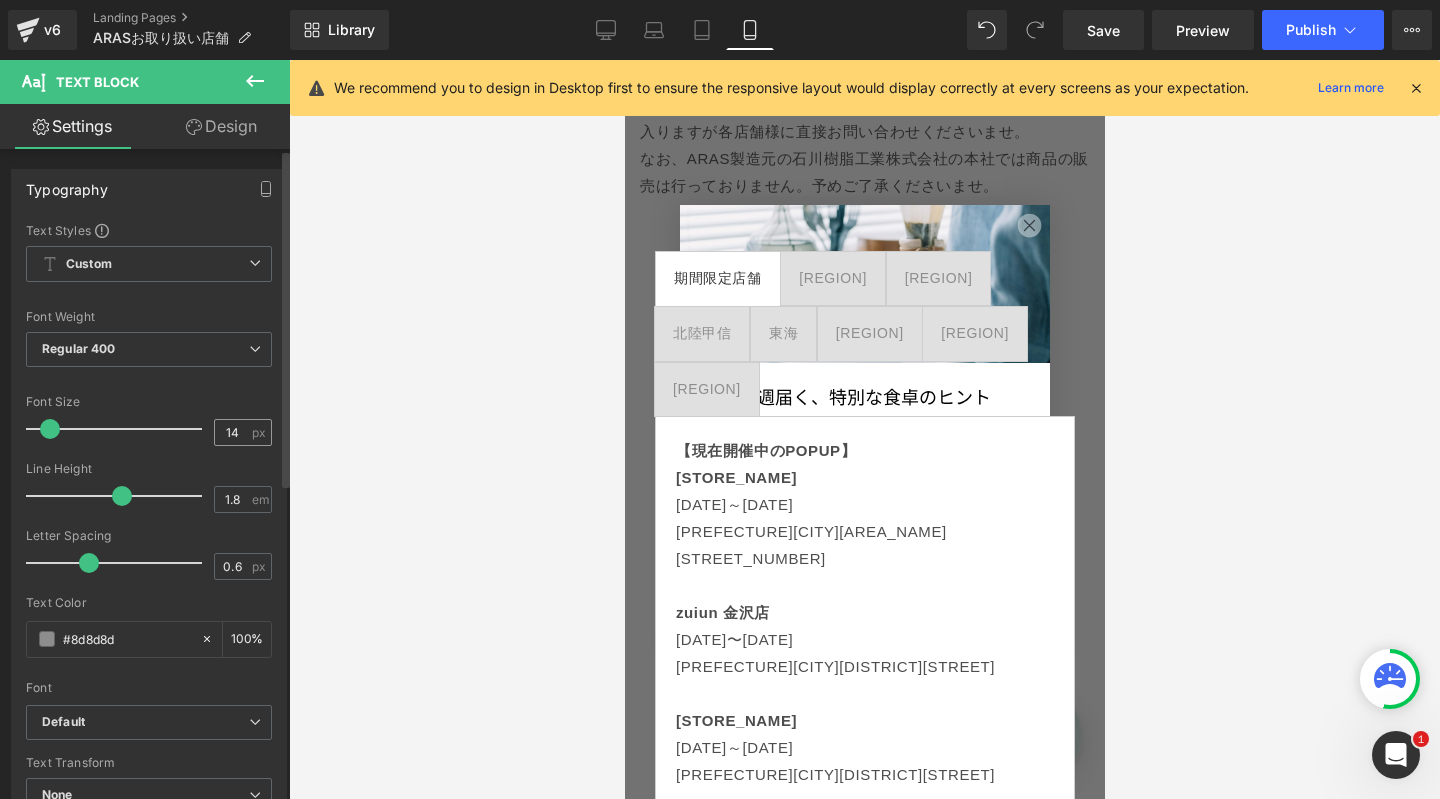 click on "px" at bounding box center (260, 432) 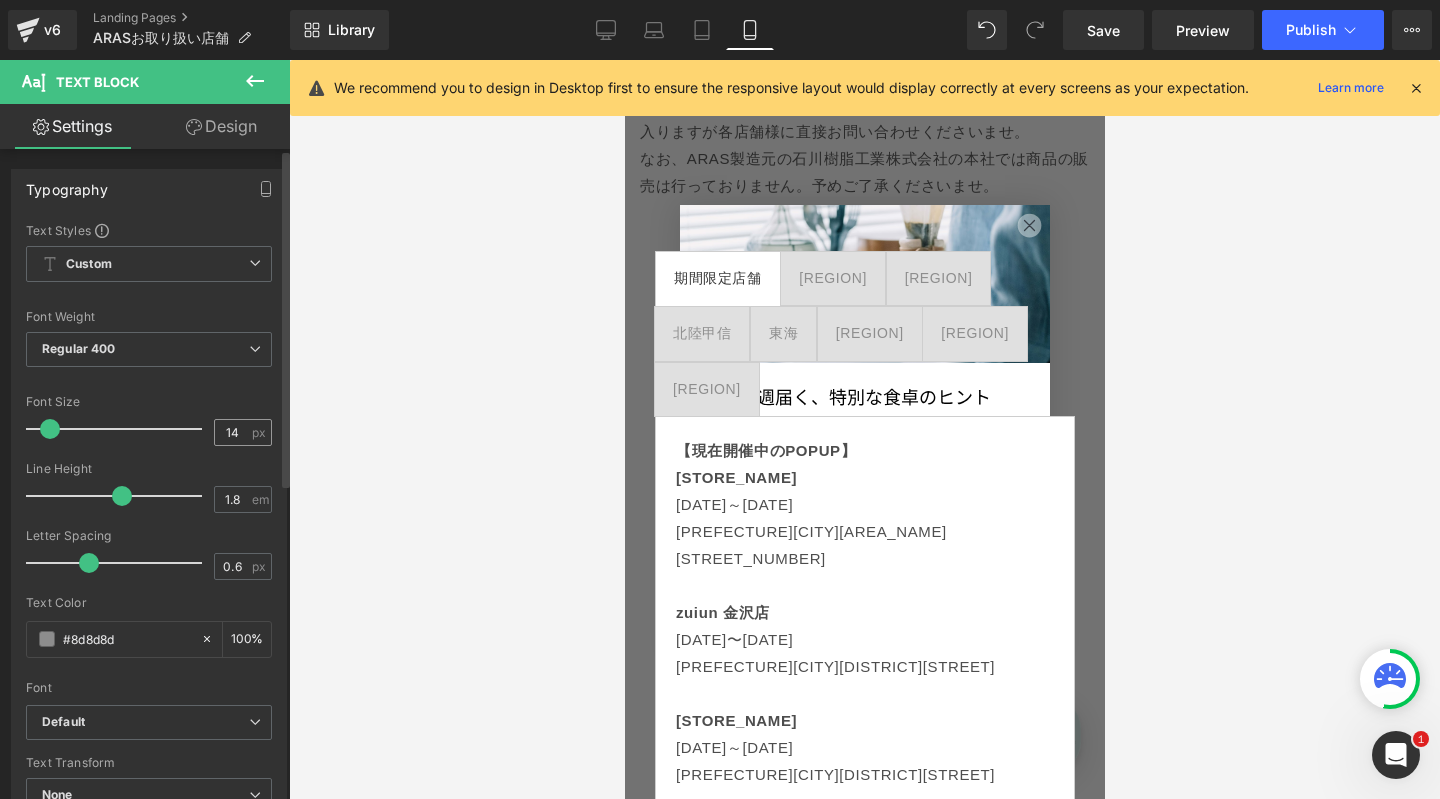 scroll, scrollTop: 0, scrollLeft: 0, axis: both 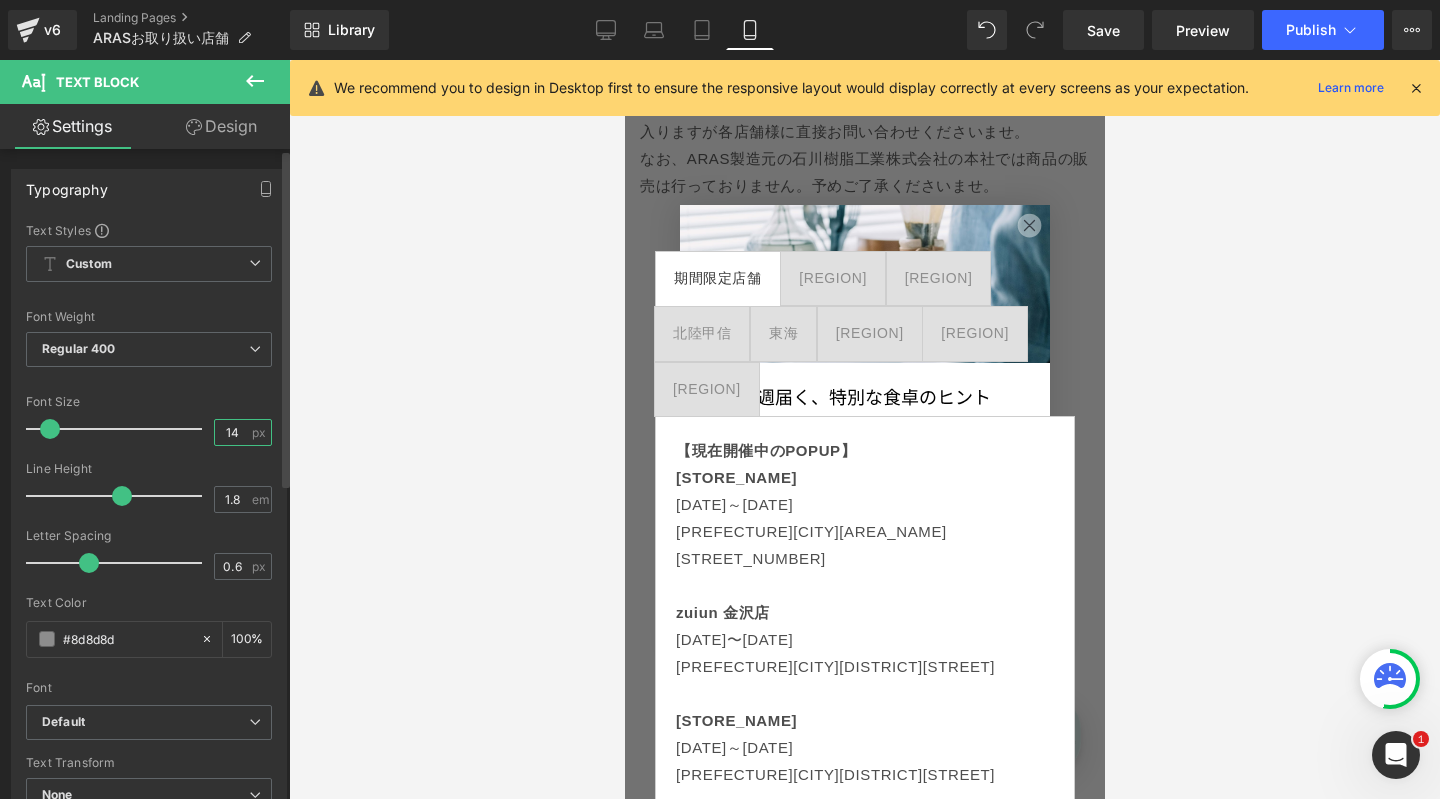 click on "14" at bounding box center (232, 432) 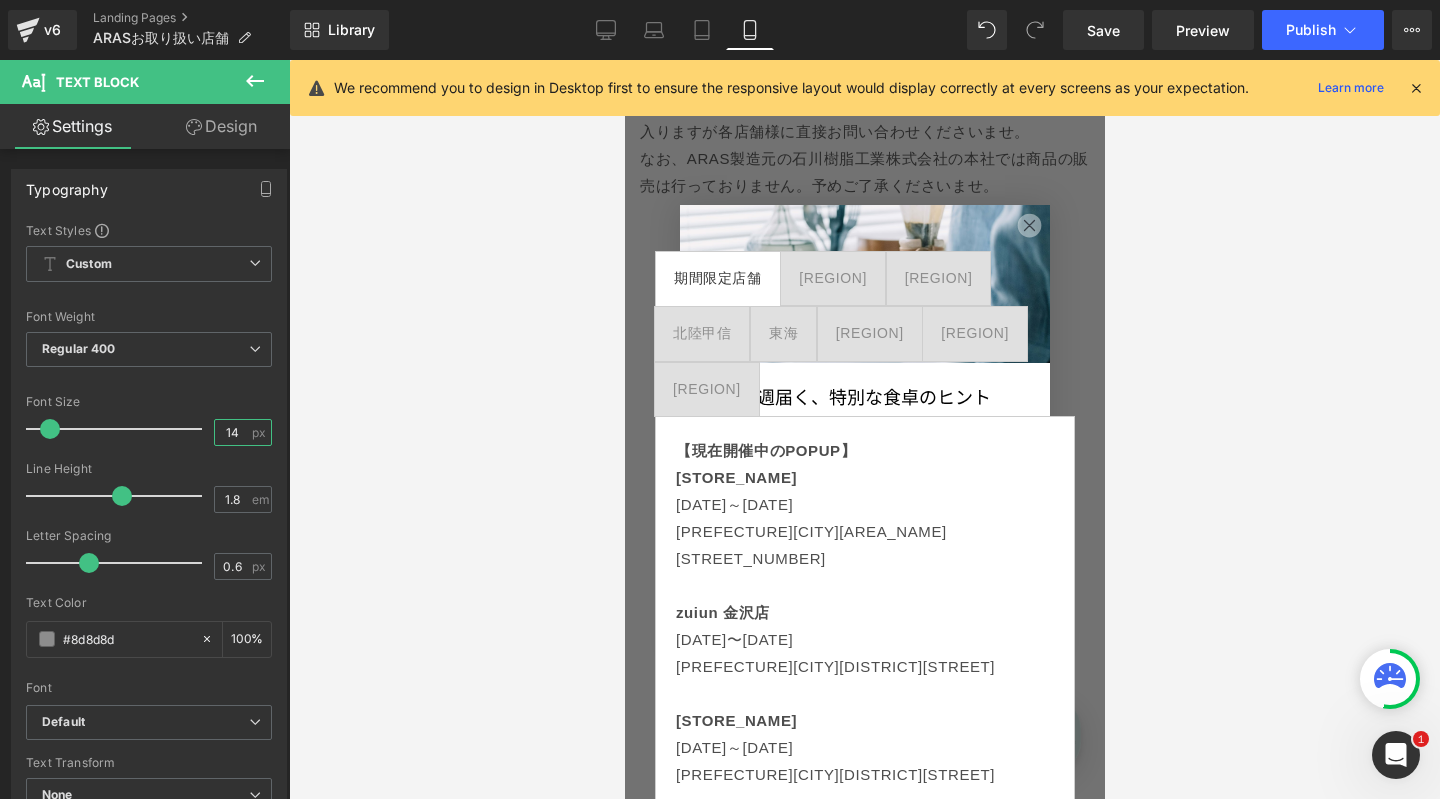 scroll, scrollTop: 0, scrollLeft: 350, axis: horizontal 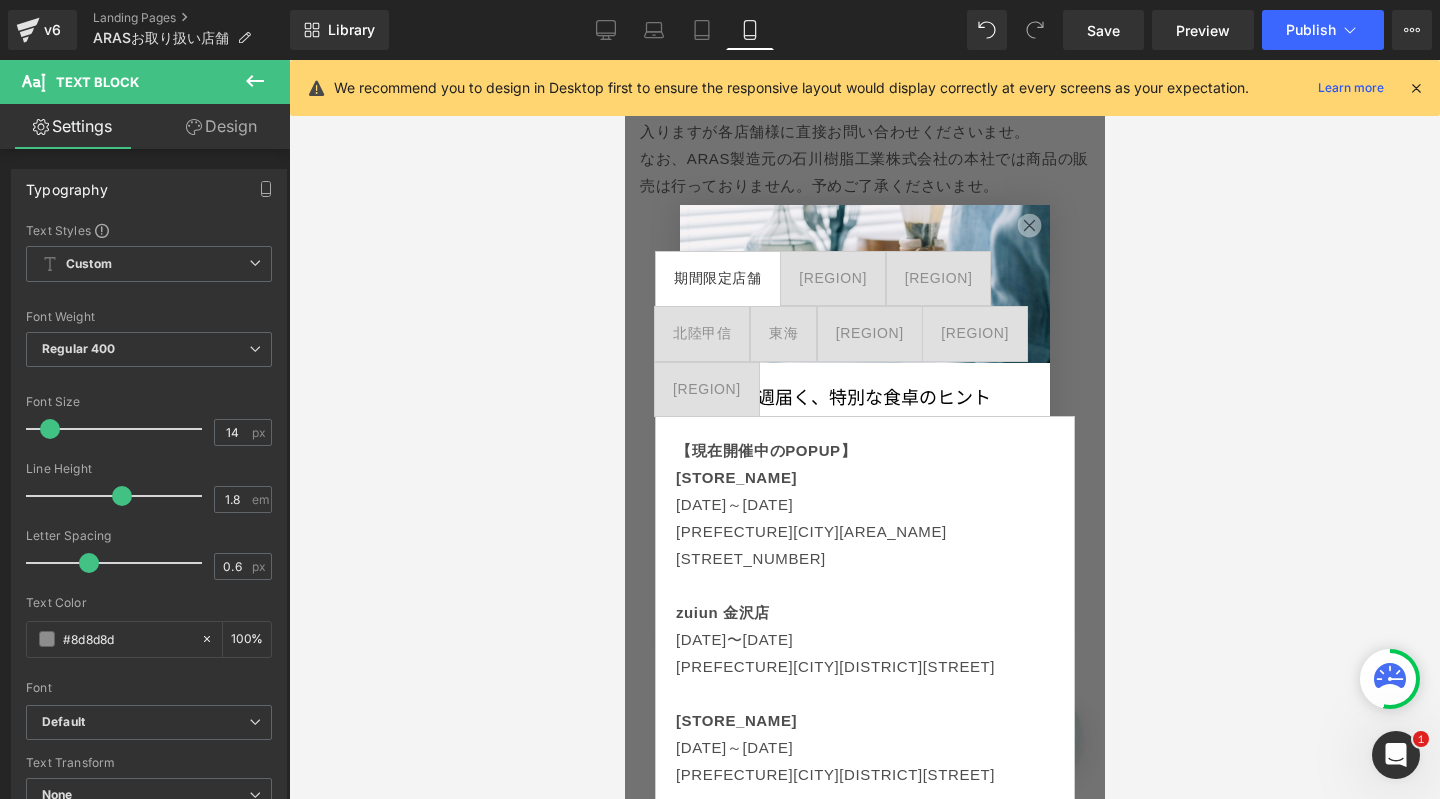 click at bounding box center [1416, 88] 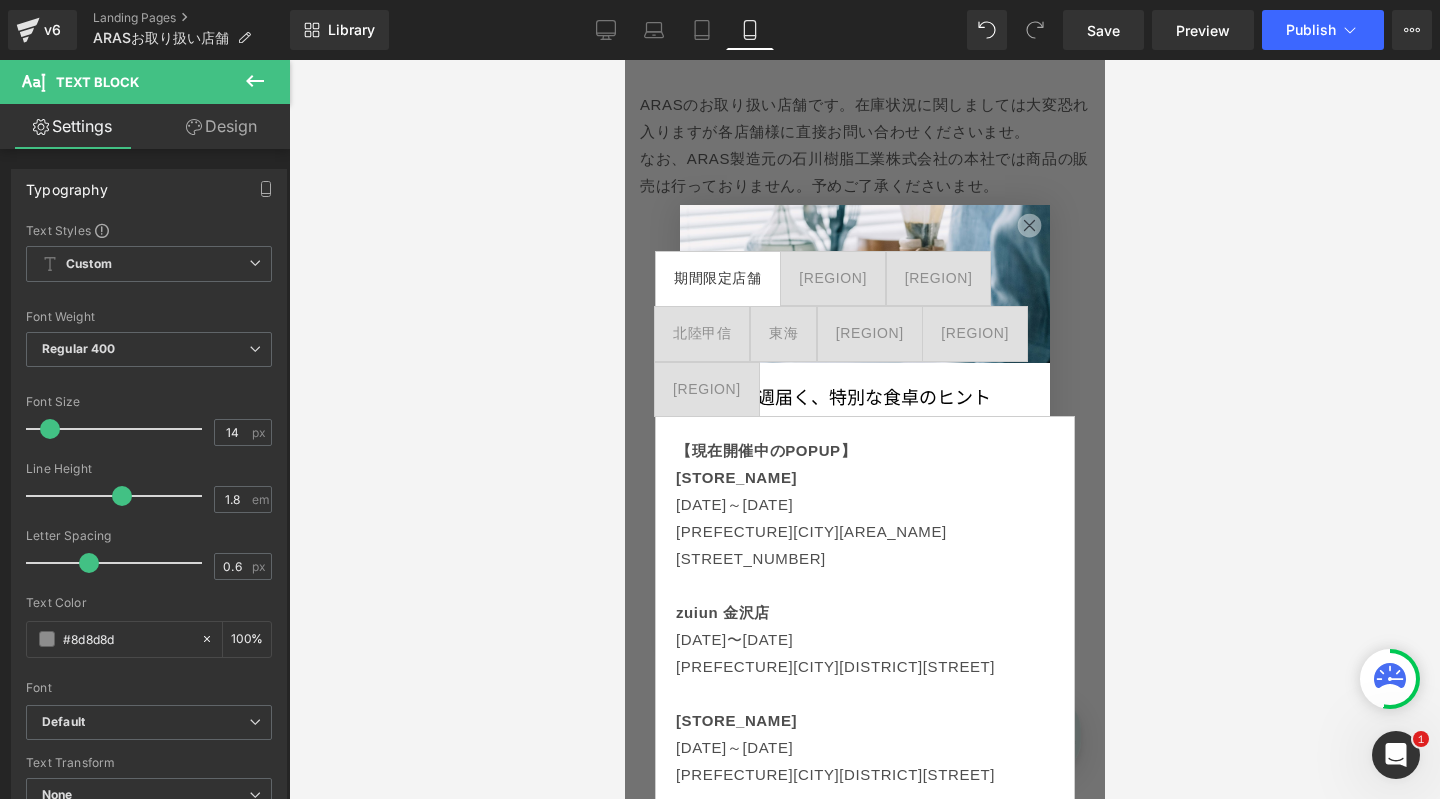 scroll, scrollTop: 0, scrollLeft: 0, axis: both 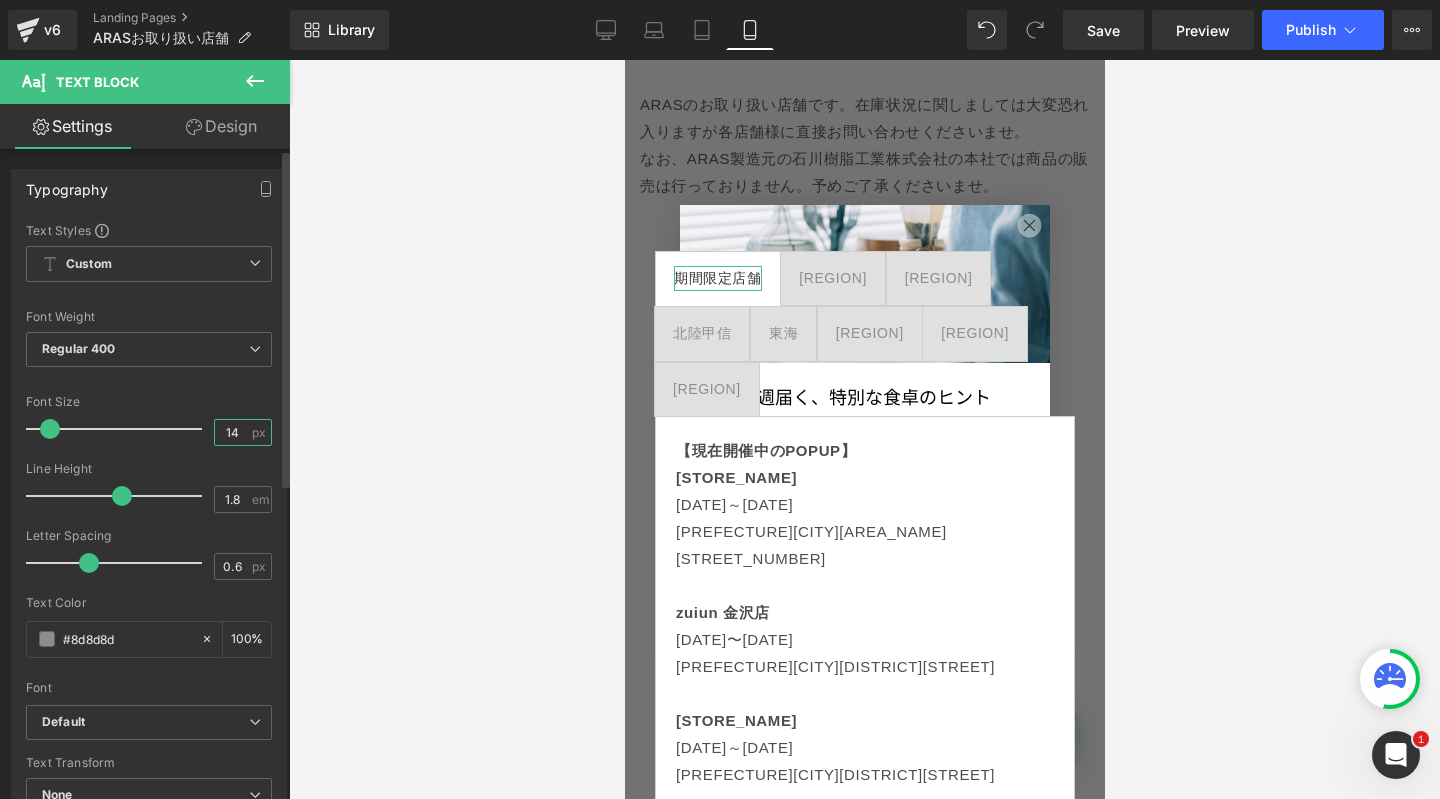 click on "14" at bounding box center (232, 432) 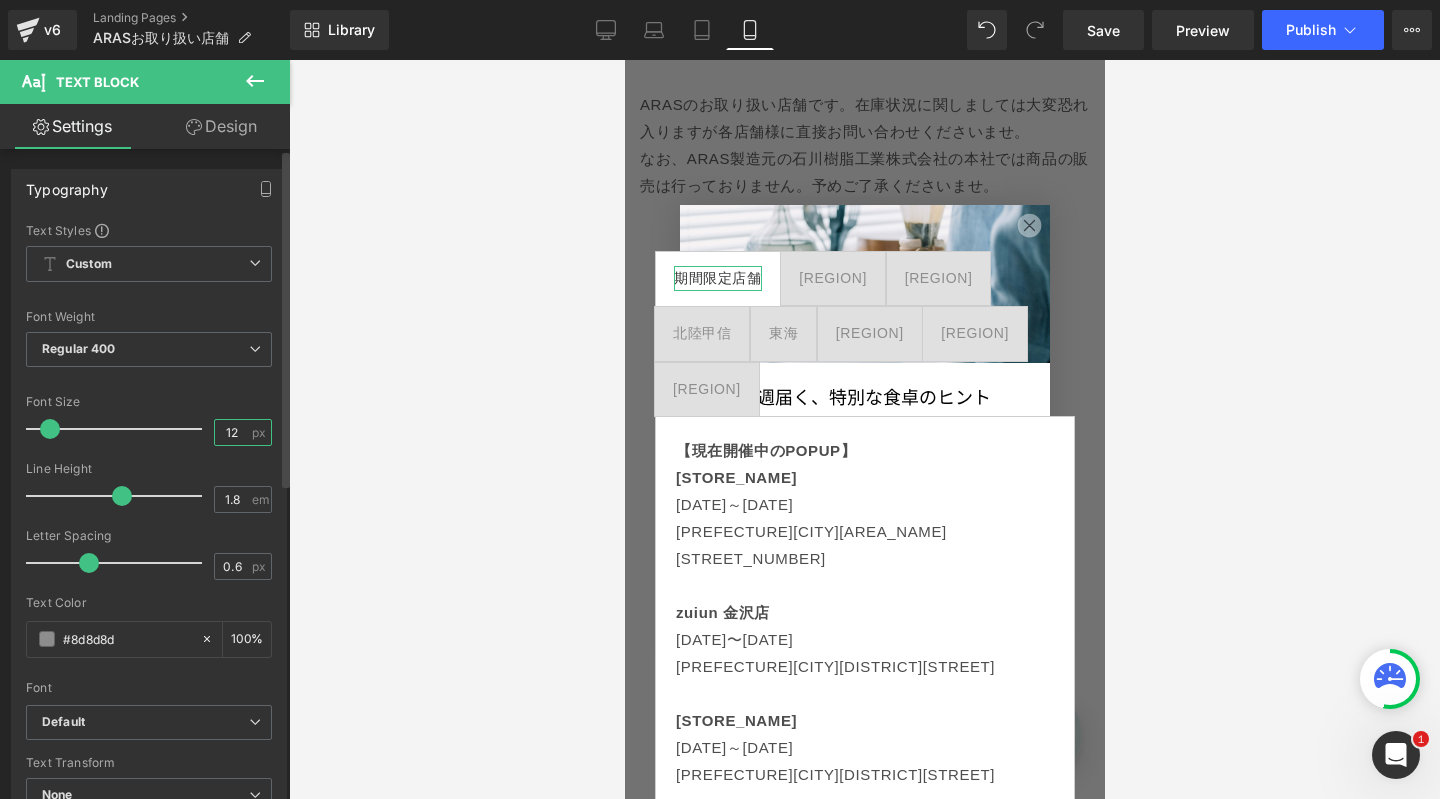 scroll, scrollTop: 0, scrollLeft: 350, axis: horizontal 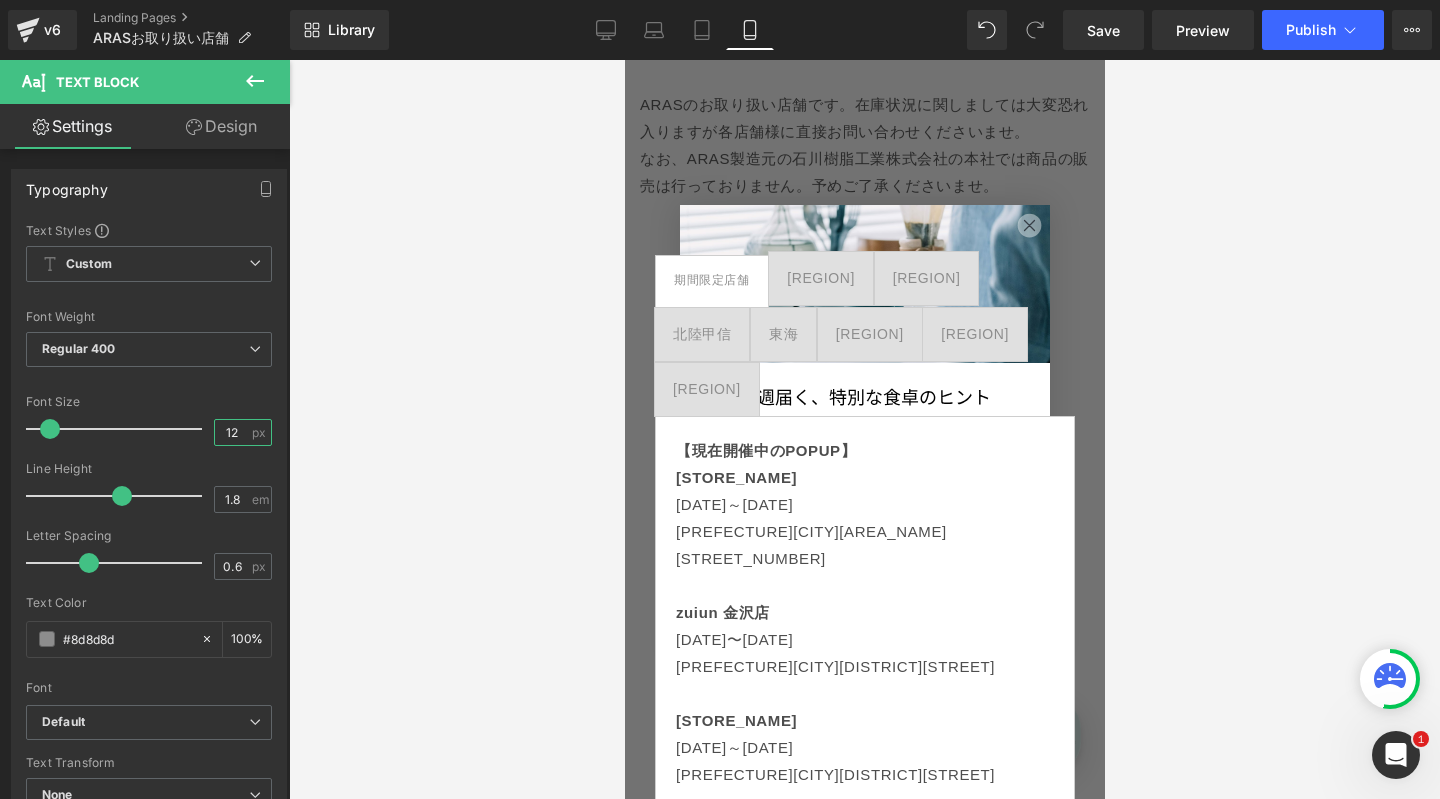 type on "12" 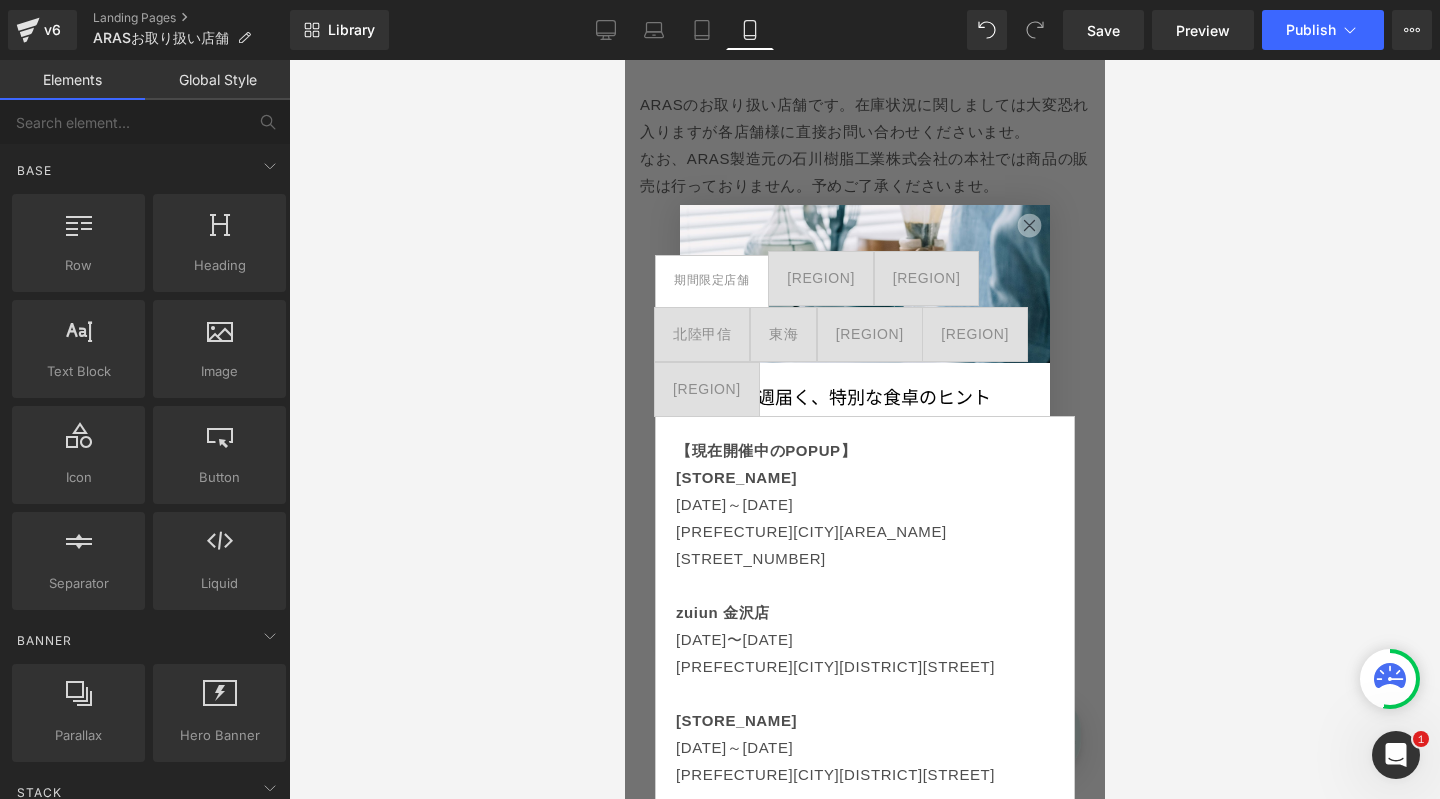 click at bounding box center (864, 429) 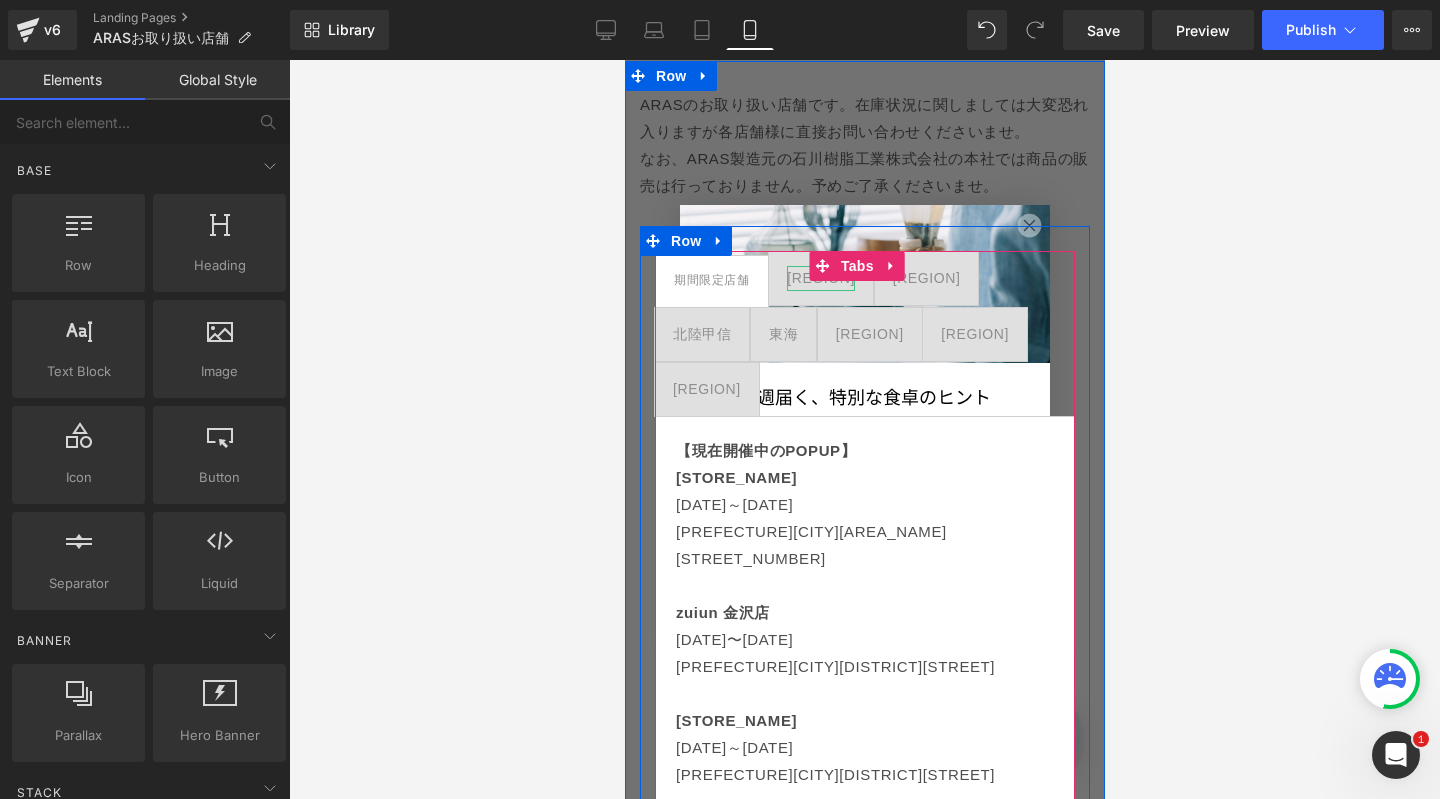 click on "[REGION]" at bounding box center [820, 278] 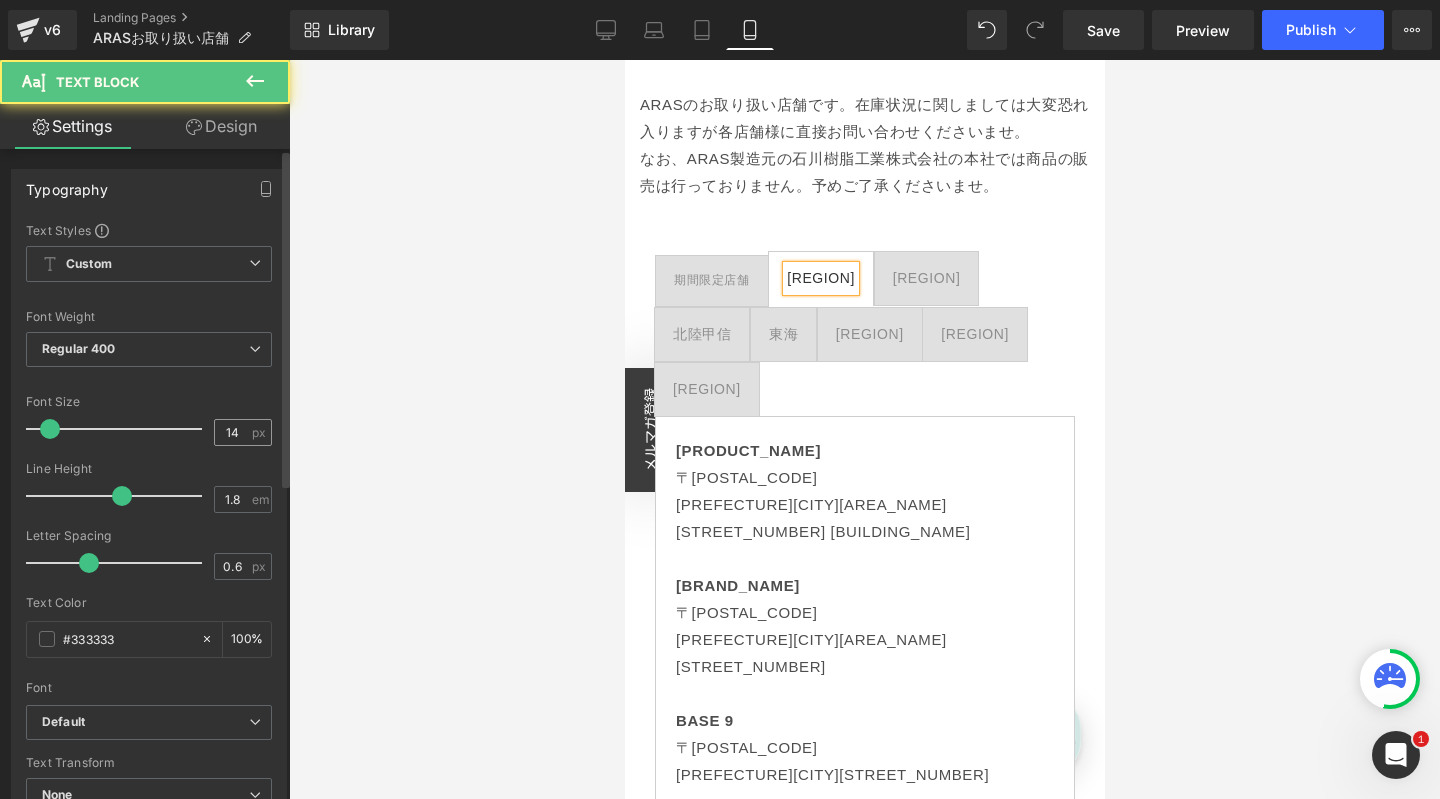 scroll, scrollTop: 0, scrollLeft: 0, axis: both 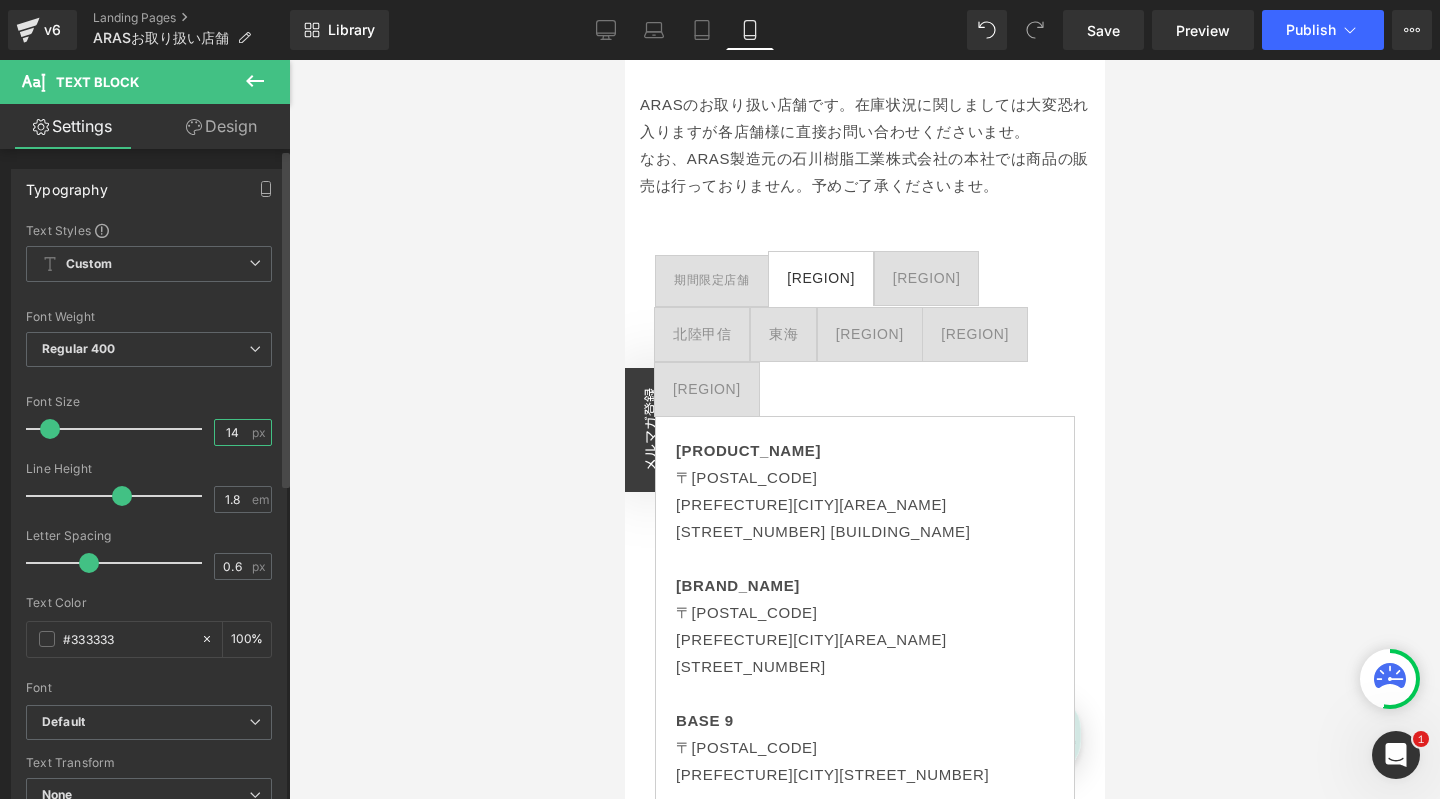 drag, startPoint x: 236, startPoint y: 427, endPoint x: 216, endPoint y: 431, distance: 20.396078 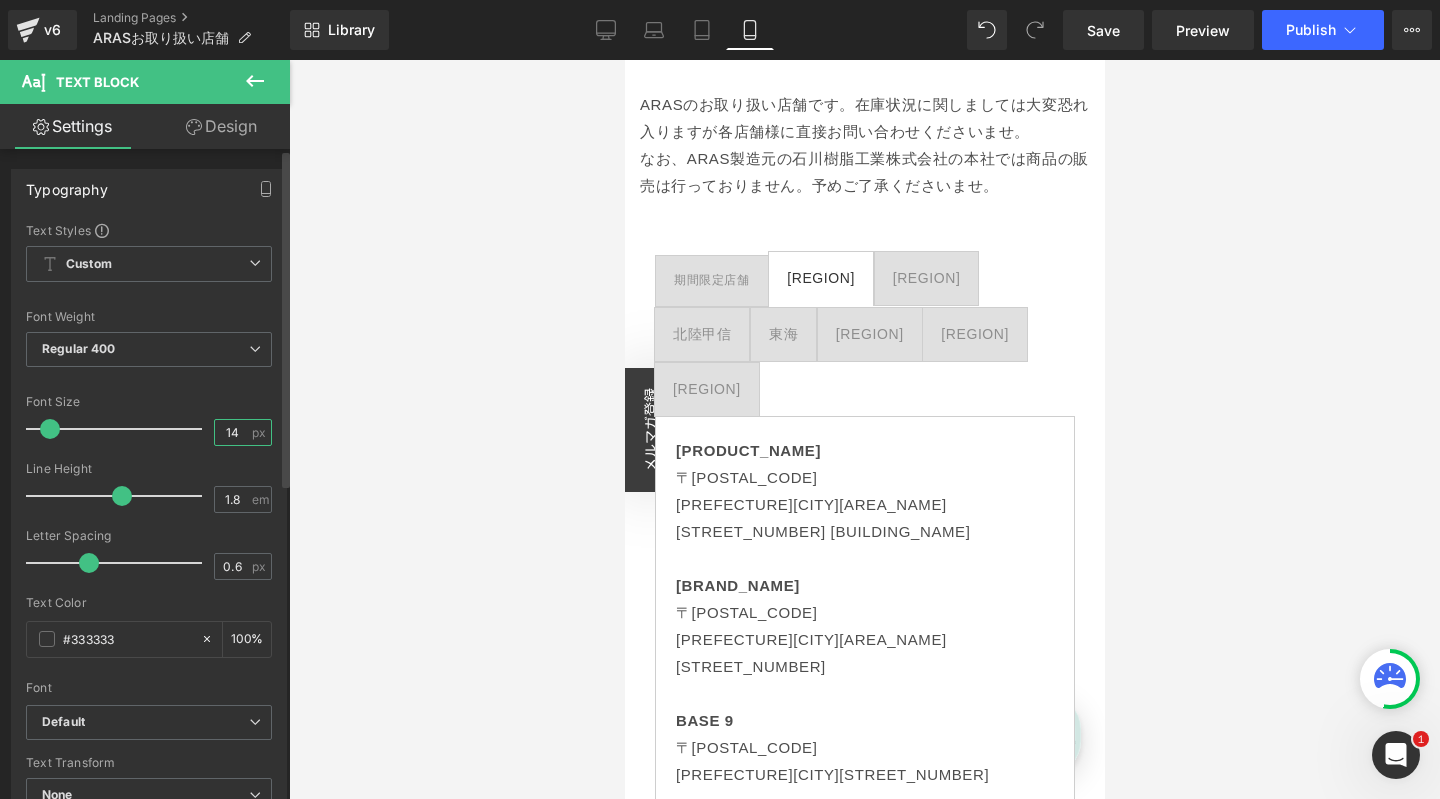 click on "14" at bounding box center [232, 432] 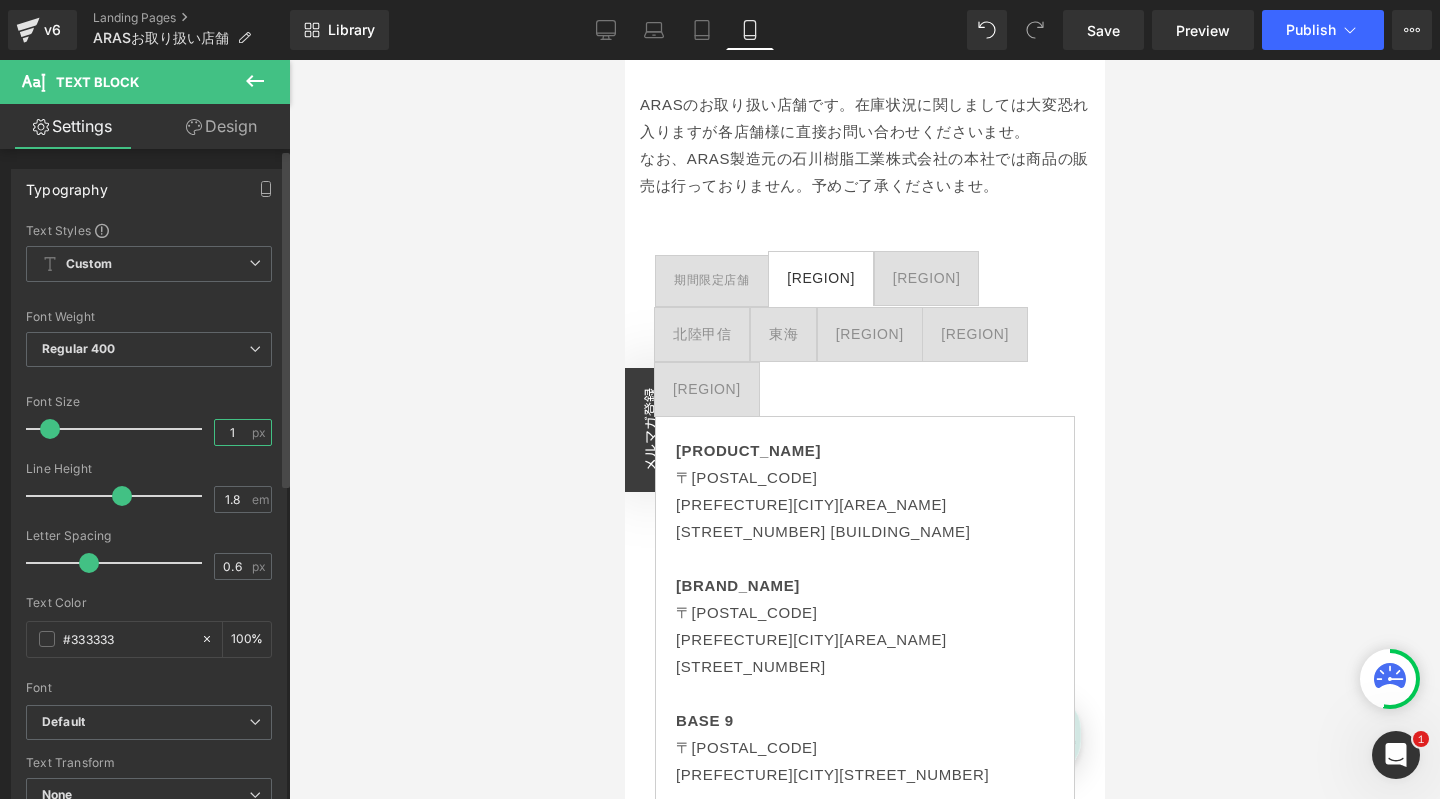 type on "12" 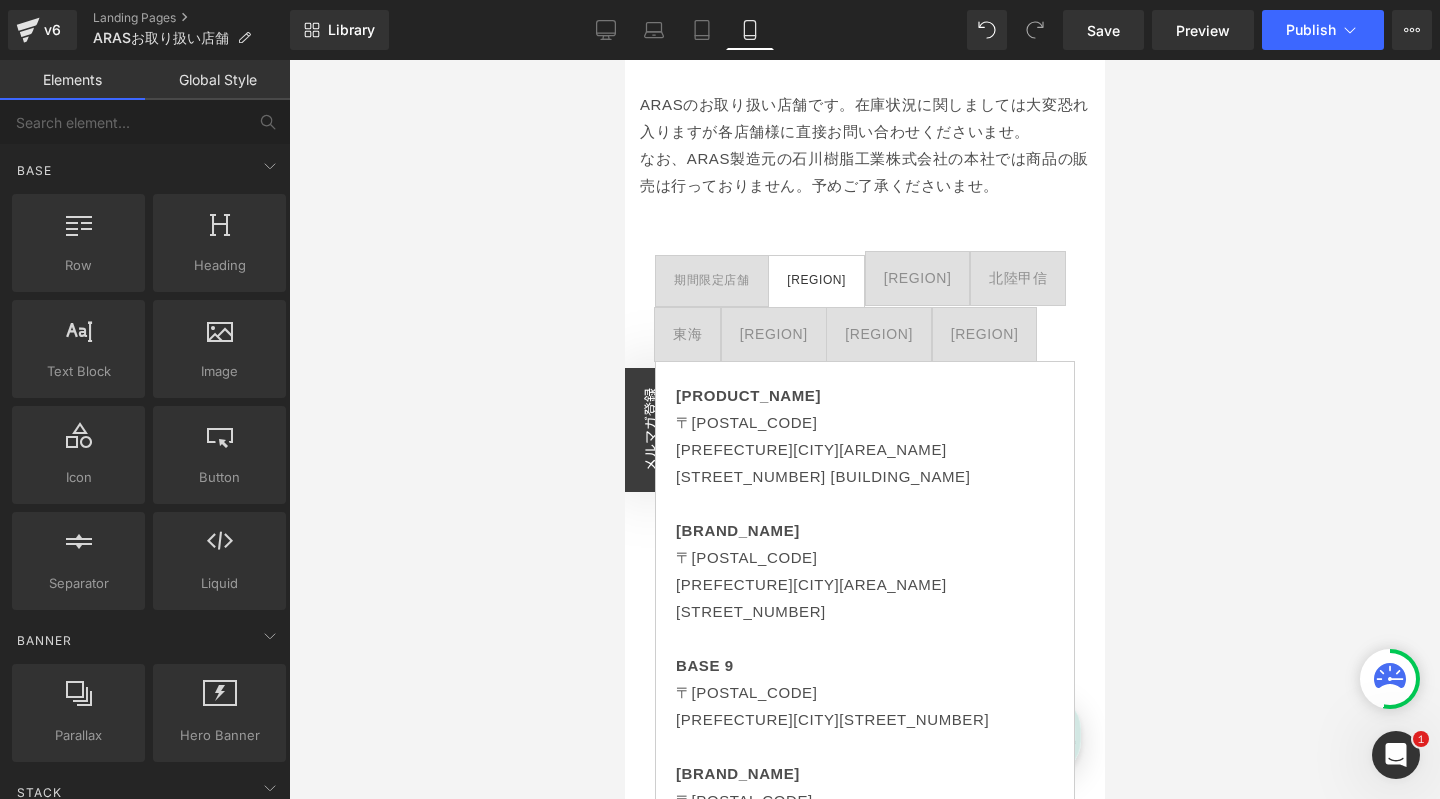 click at bounding box center (864, 429) 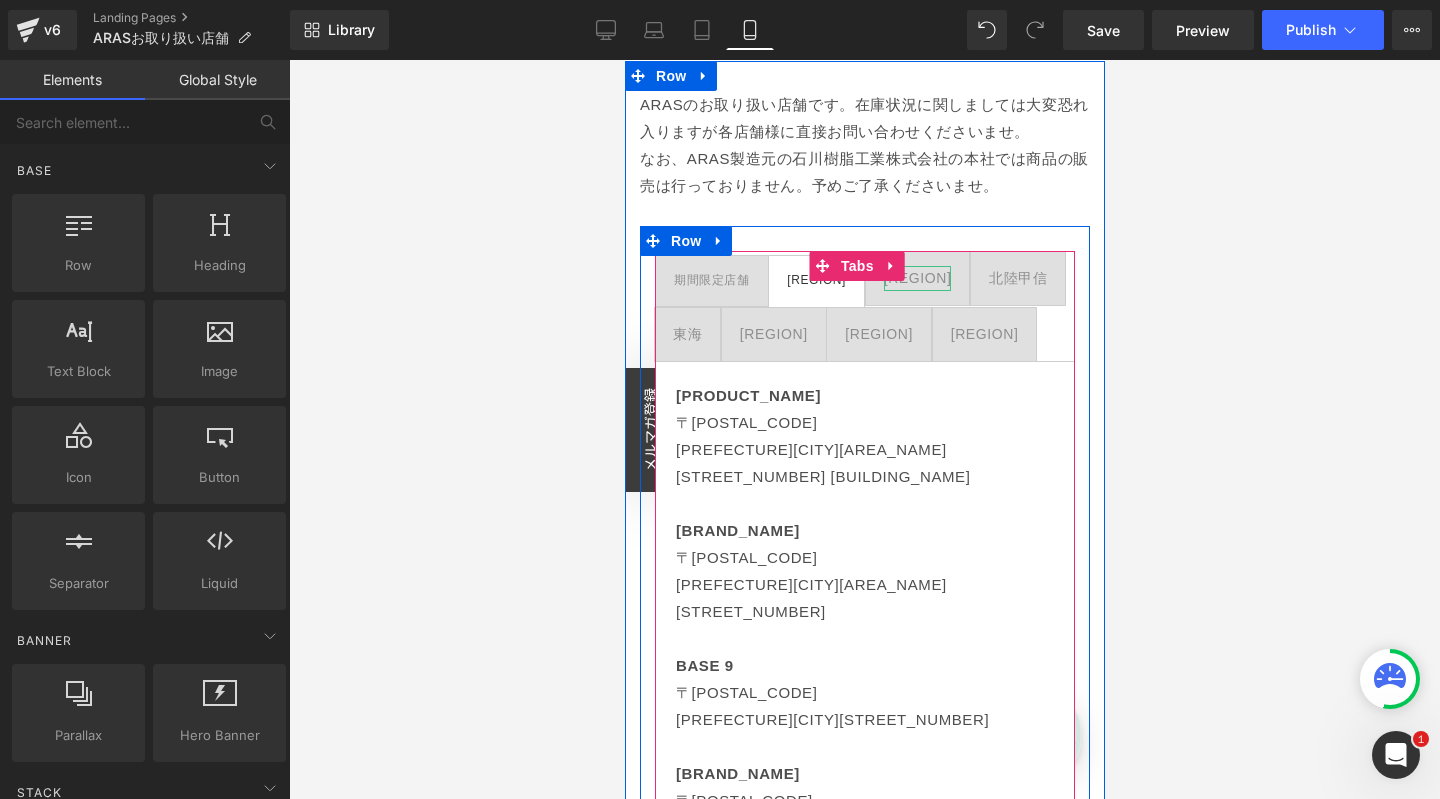 click on "[REGION]" at bounding box center (917, 278) 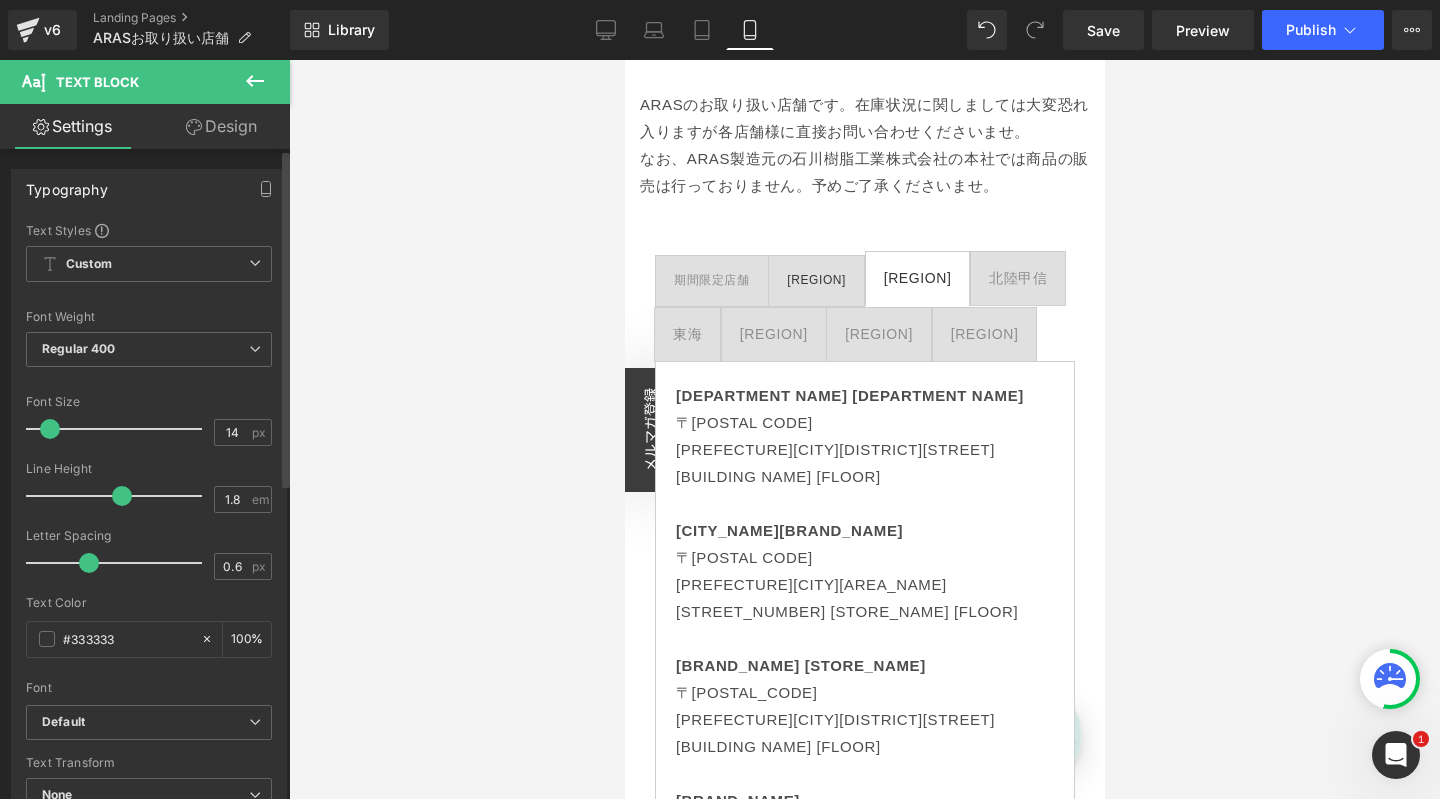 drag, startPoint x: 232, startPoint y: 430, endPoint x: 204, endPoint y: 429, distance: 28.01785 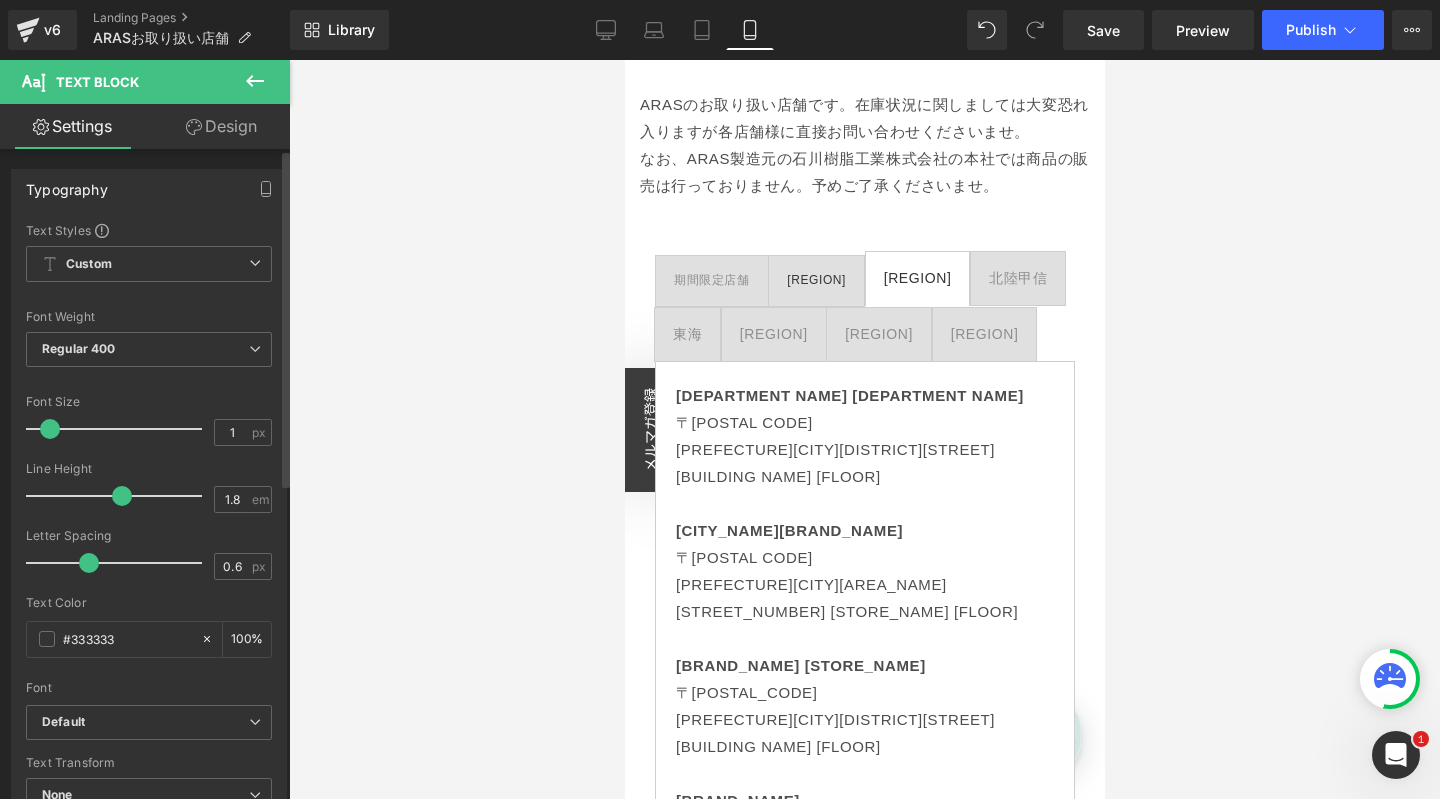 scroll, scrollTop: 0, scrollLeft: 0, axis: both 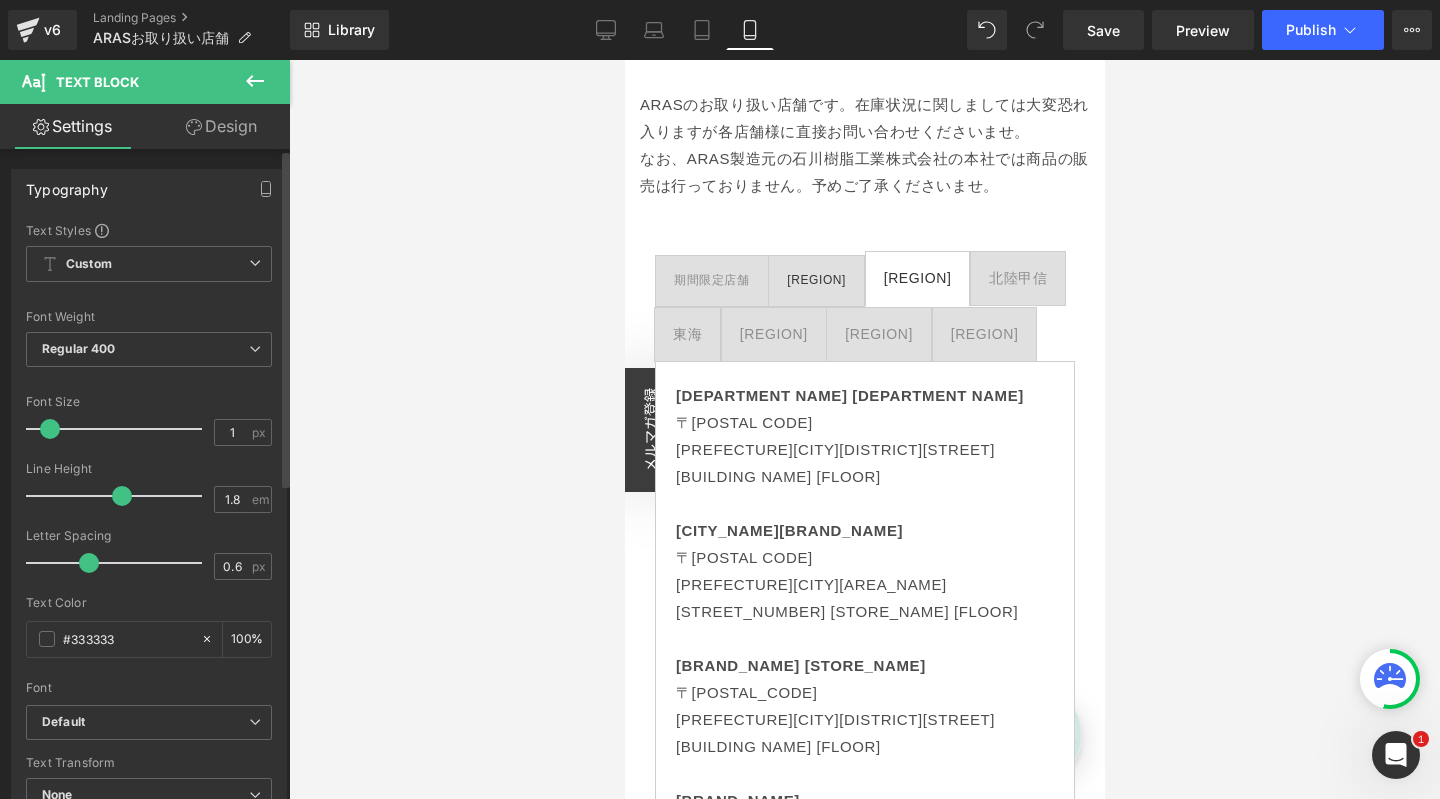 type on "12" 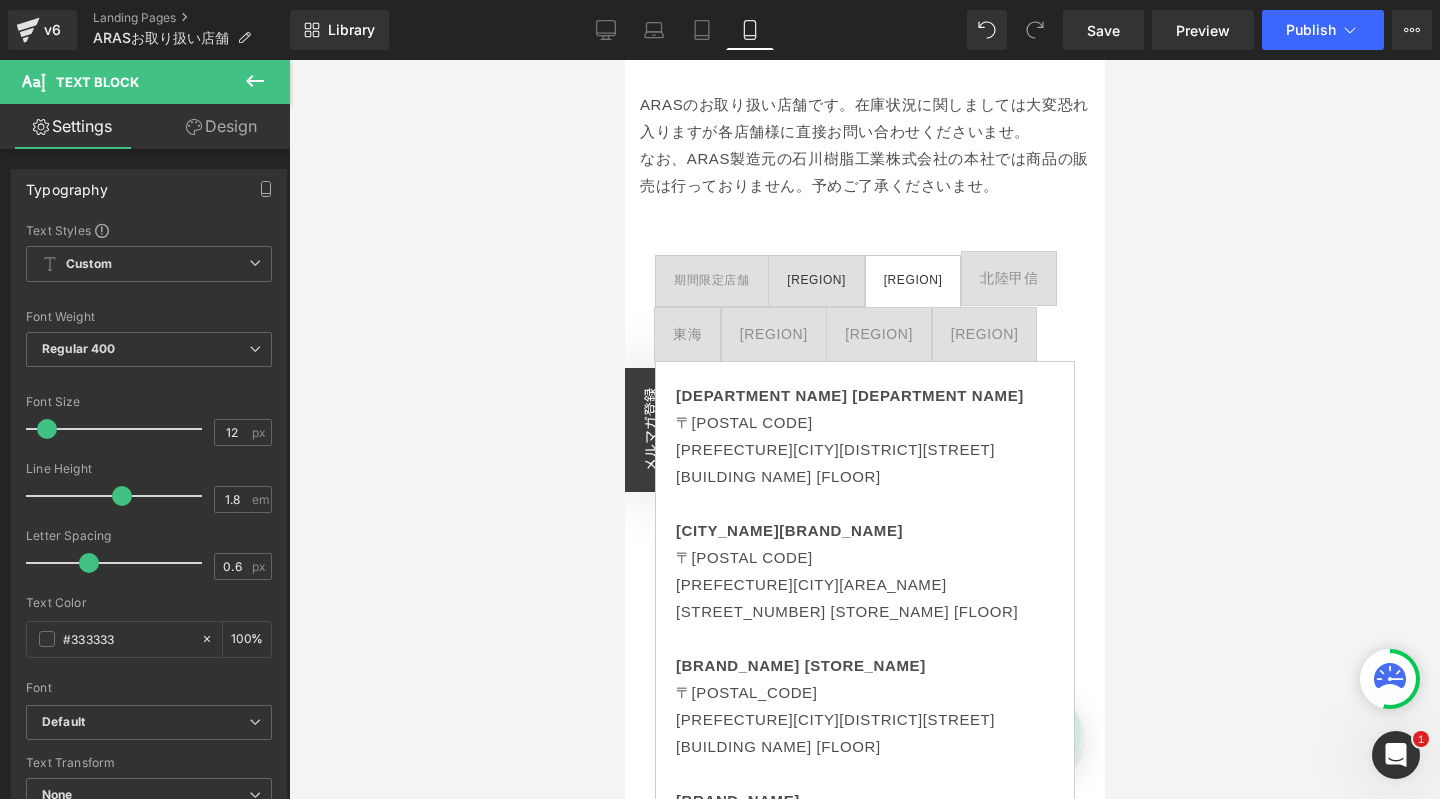 click at bounding box center (864, 429) 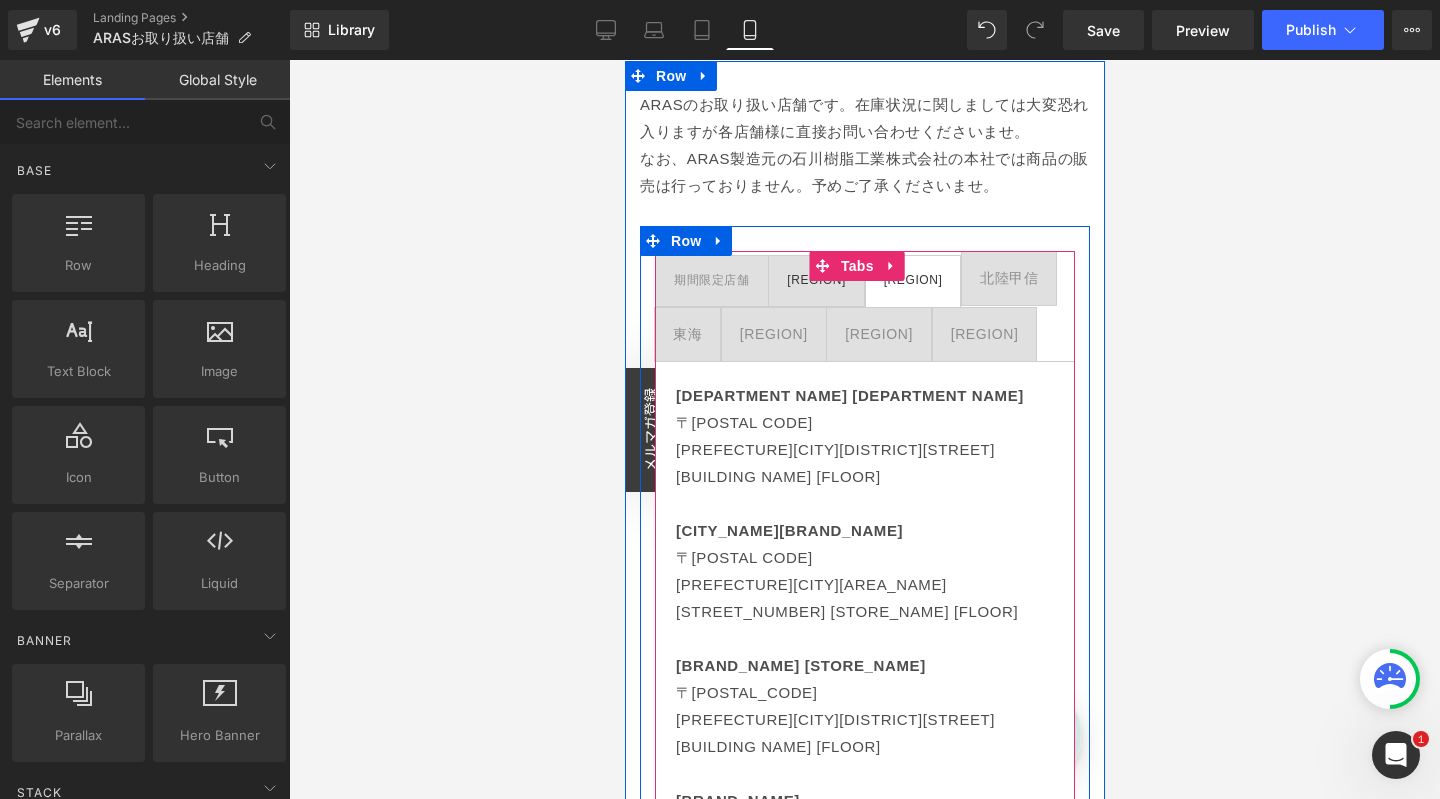 click at bounding box center (624, 60) 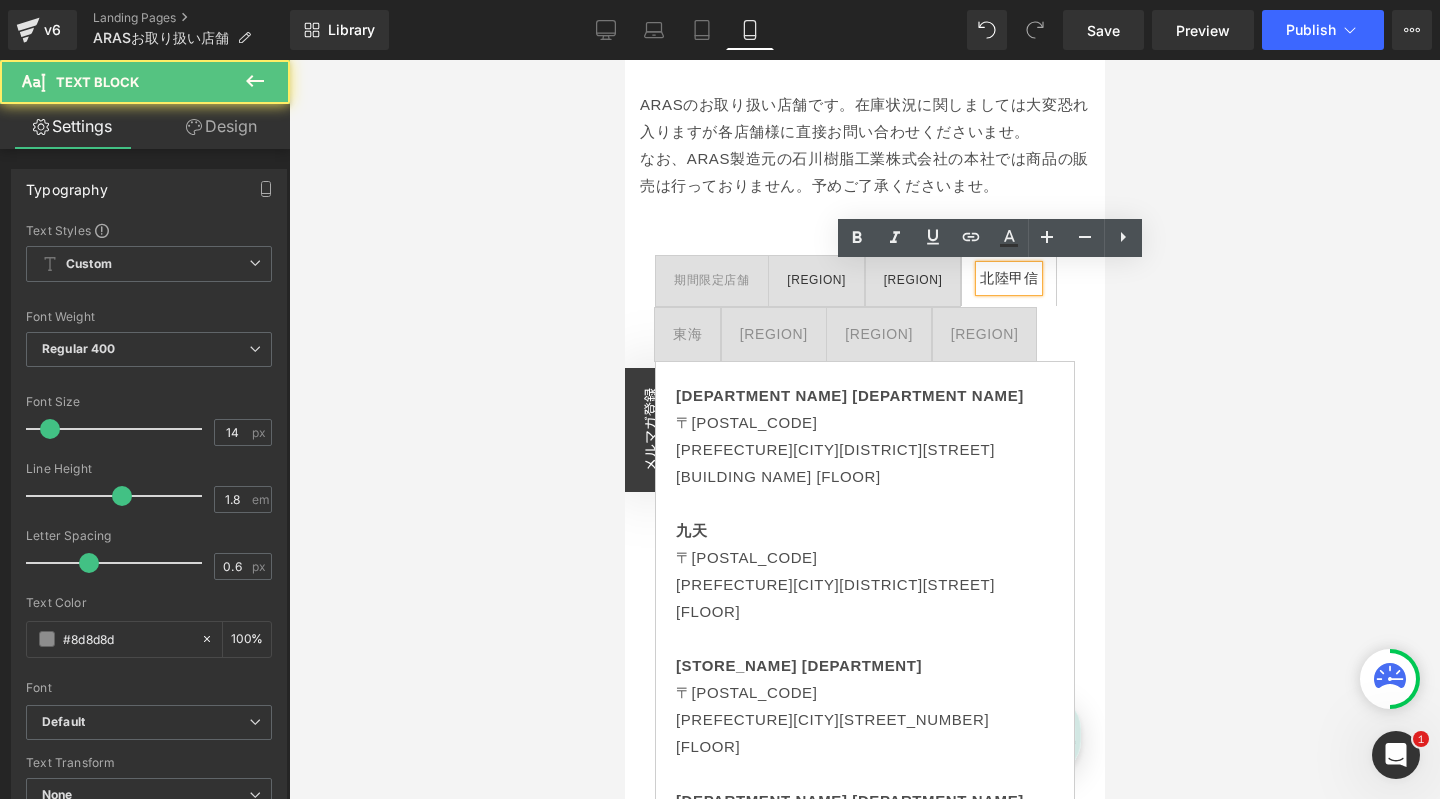 scroll, scrollTop: 0, scrollLeft: 350, axis: horizontal 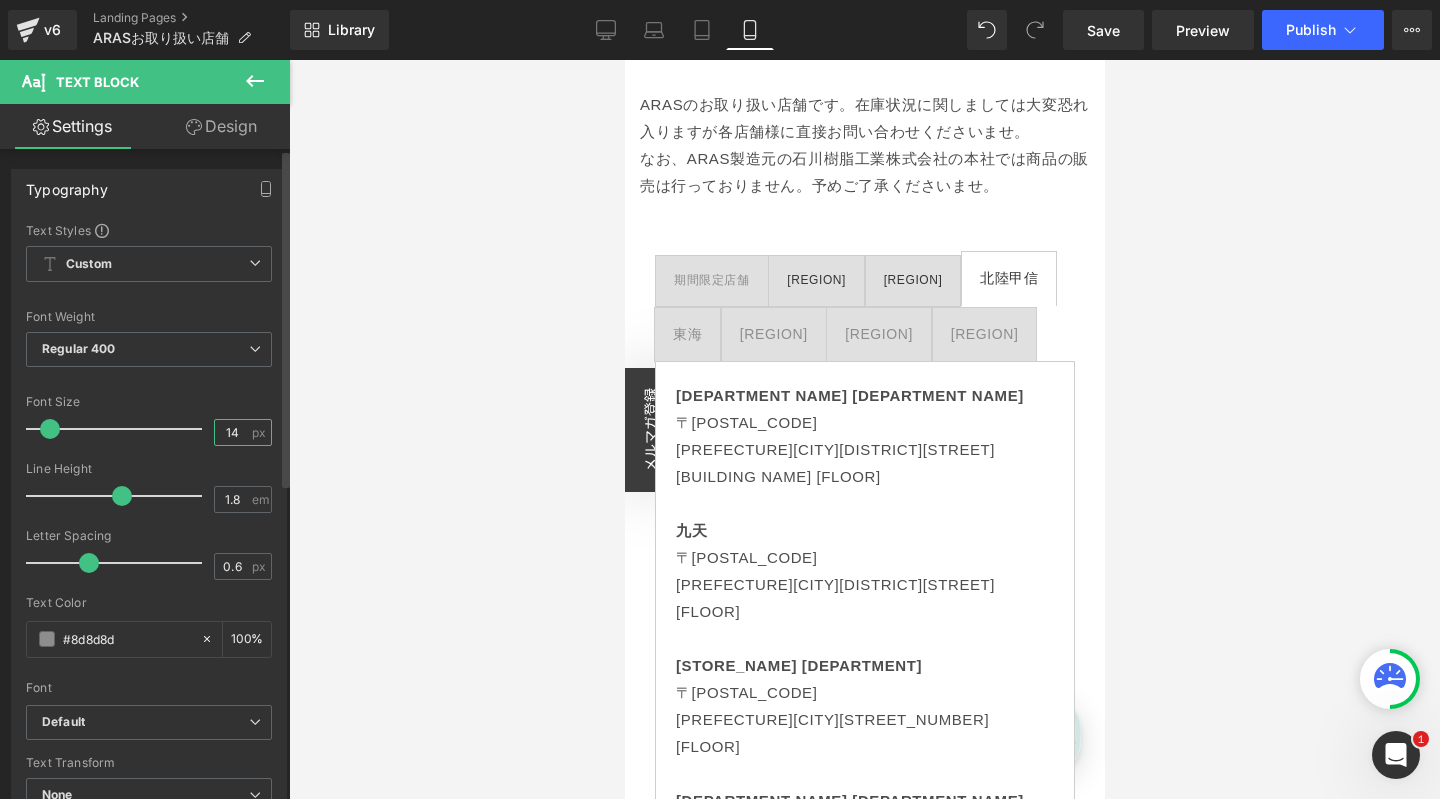 drag, startPoint x: 230, startPoint y: 432, endPoint x: 214, endPoint y: 432, distance: 16 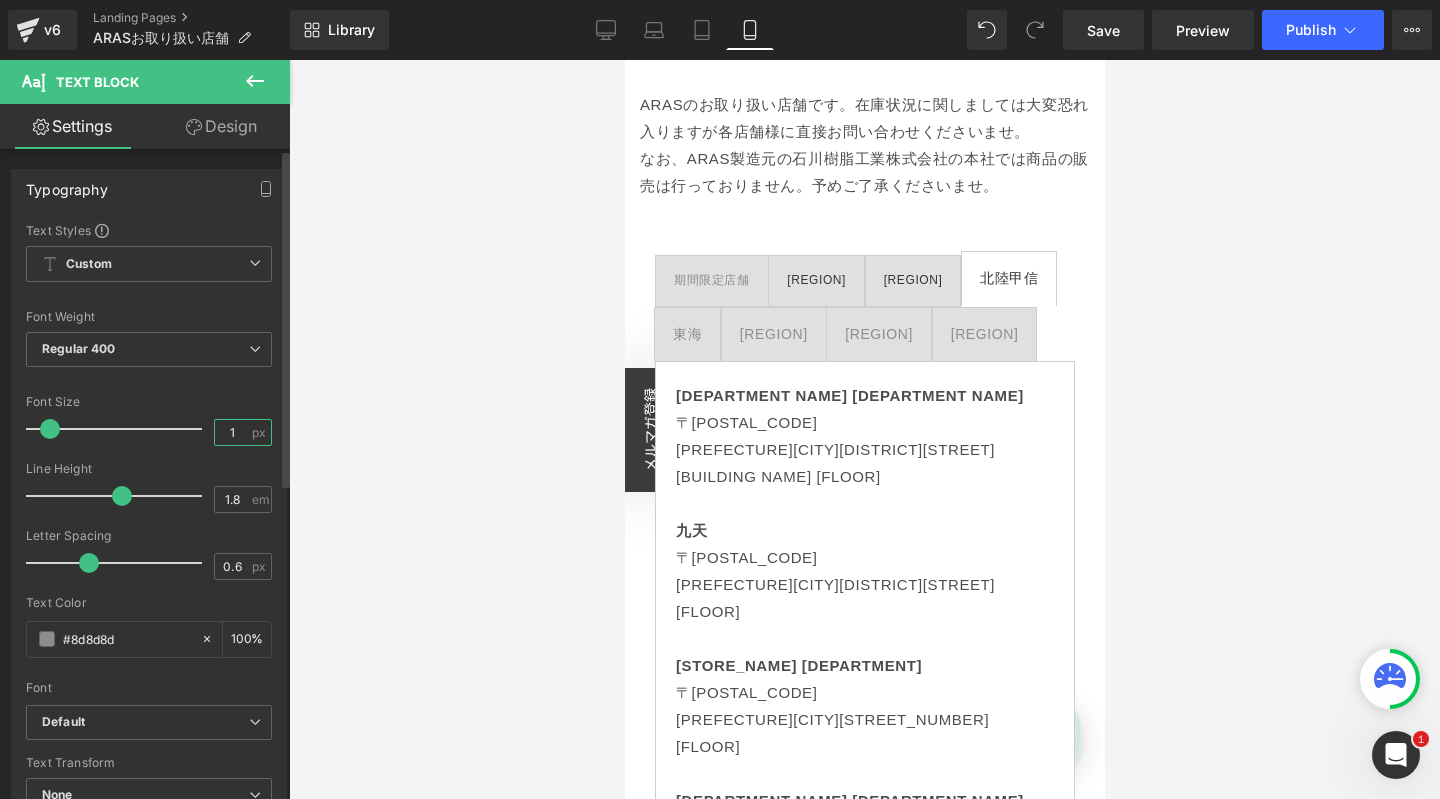 type on "12" 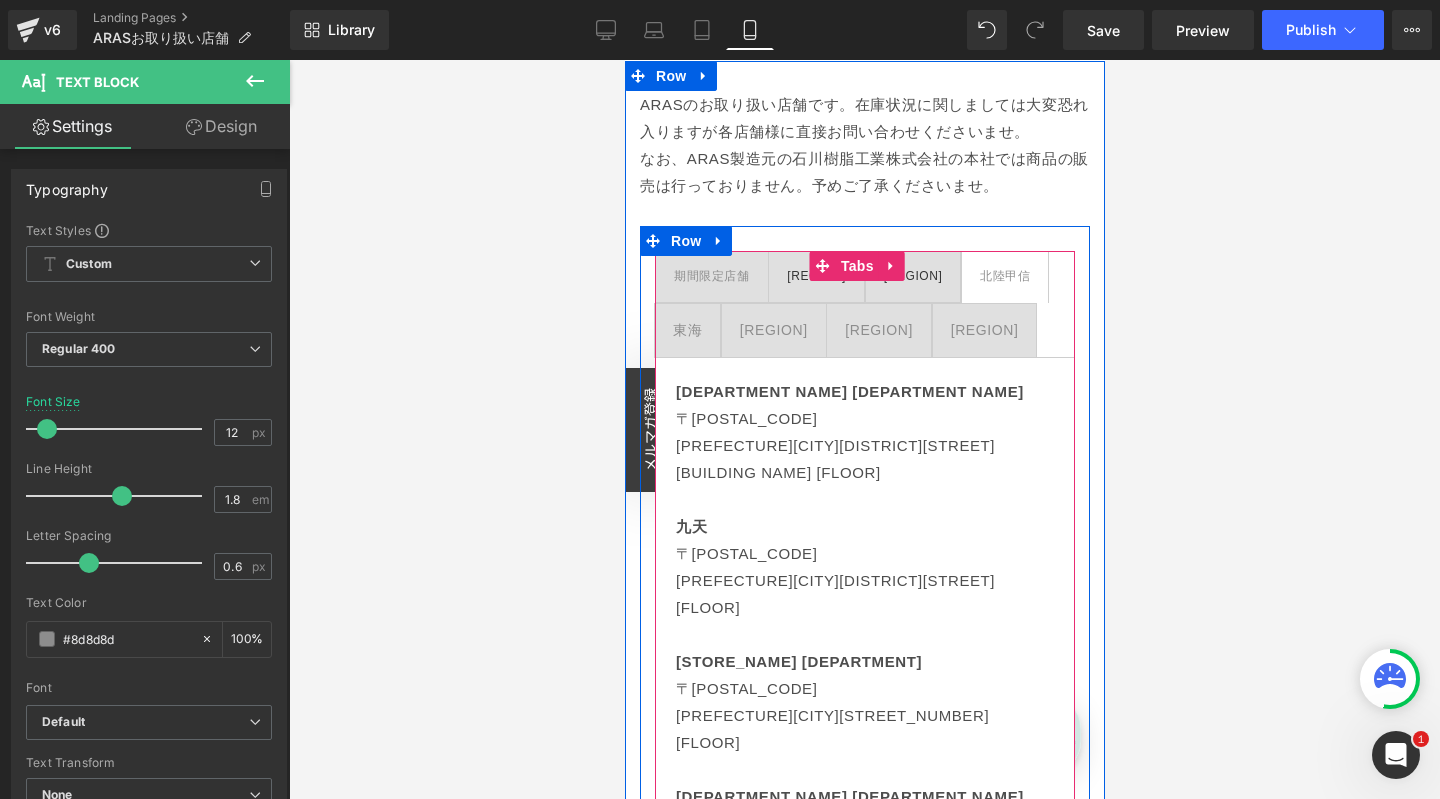 click on "東海 Text Block" at bounding box center (686, 330) 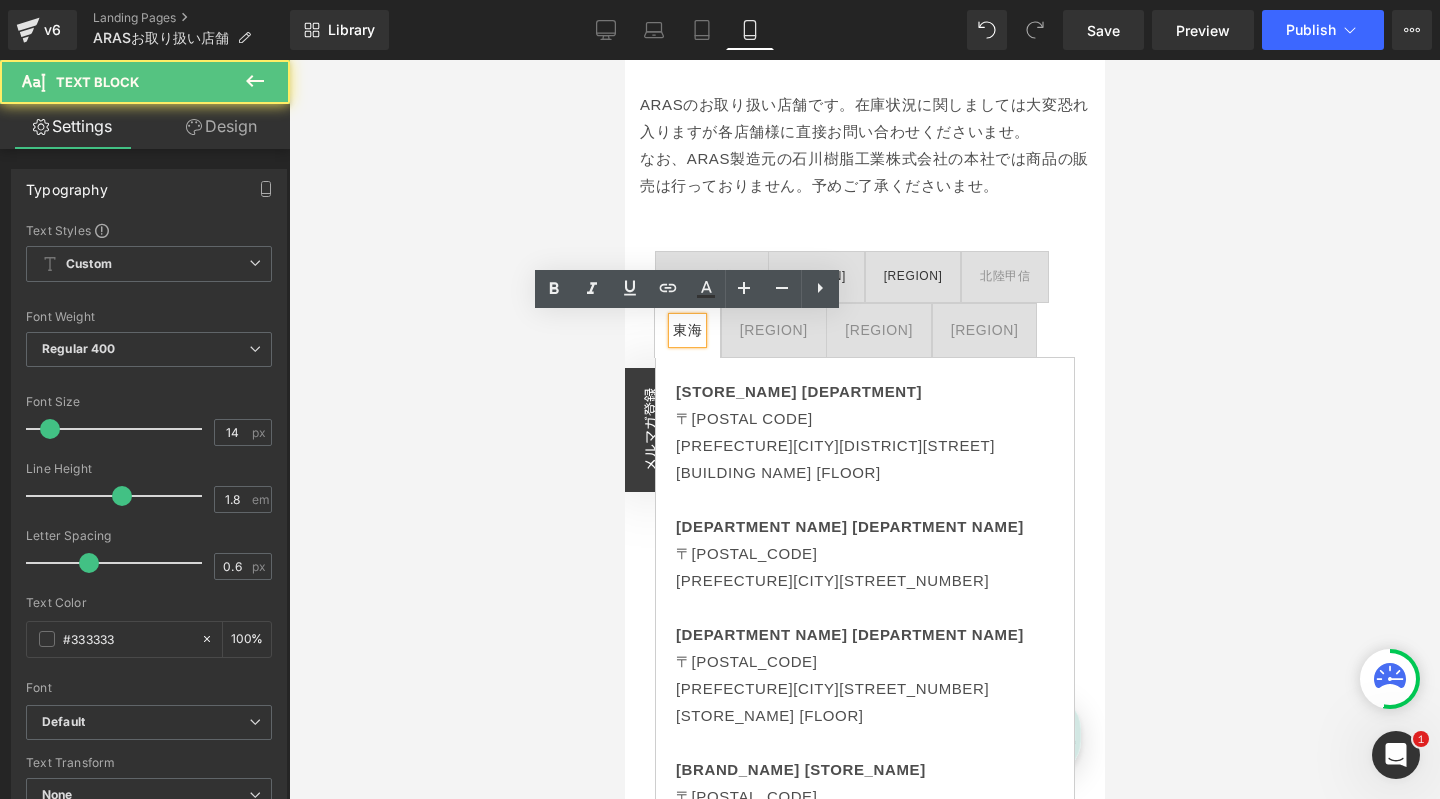 scroll, scrollTop: 0, scrollLeft: 0, axis: both 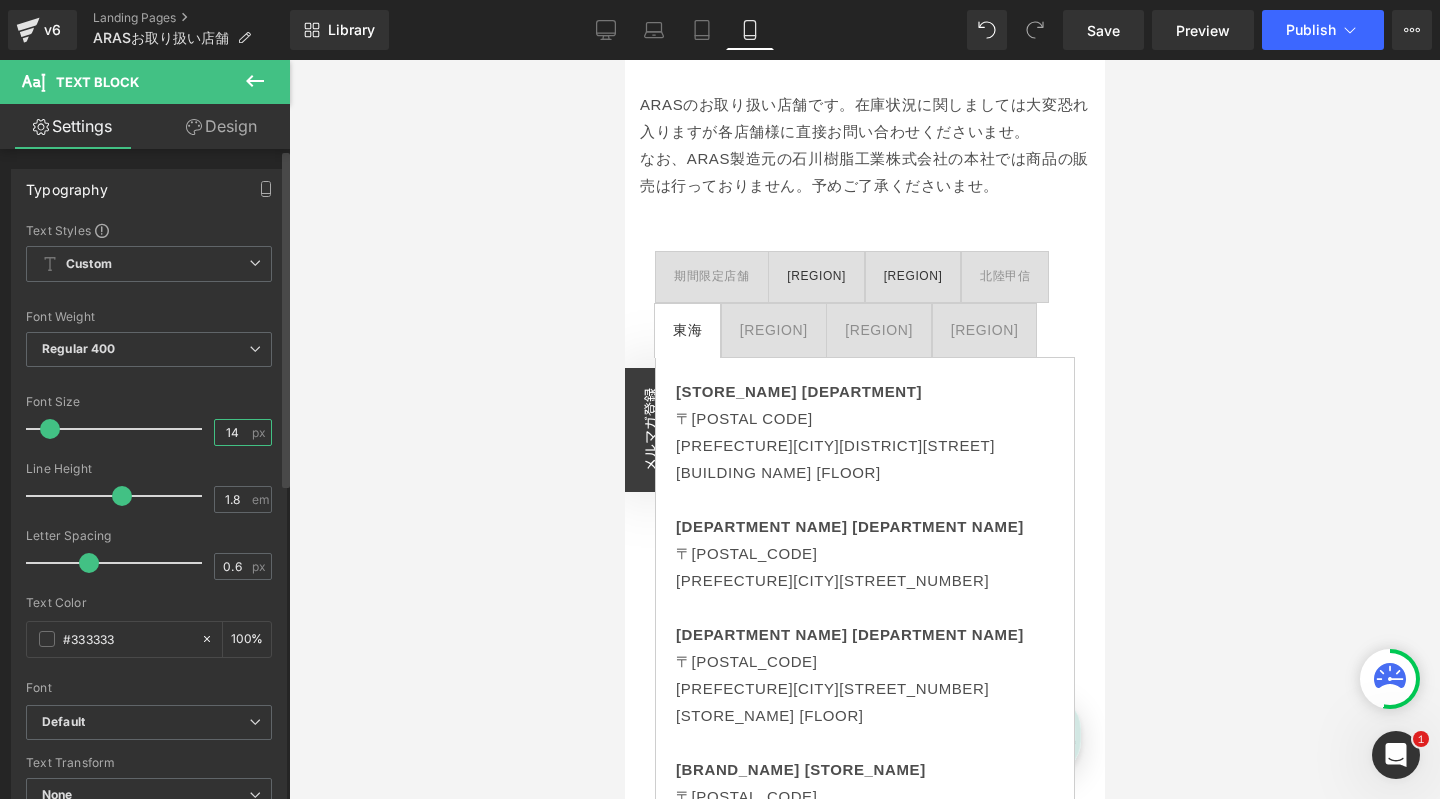 drag, startPoint x: 231, startPoint y: 432, endPoint x: 184, endPoint y: 430, distance: 47.042534 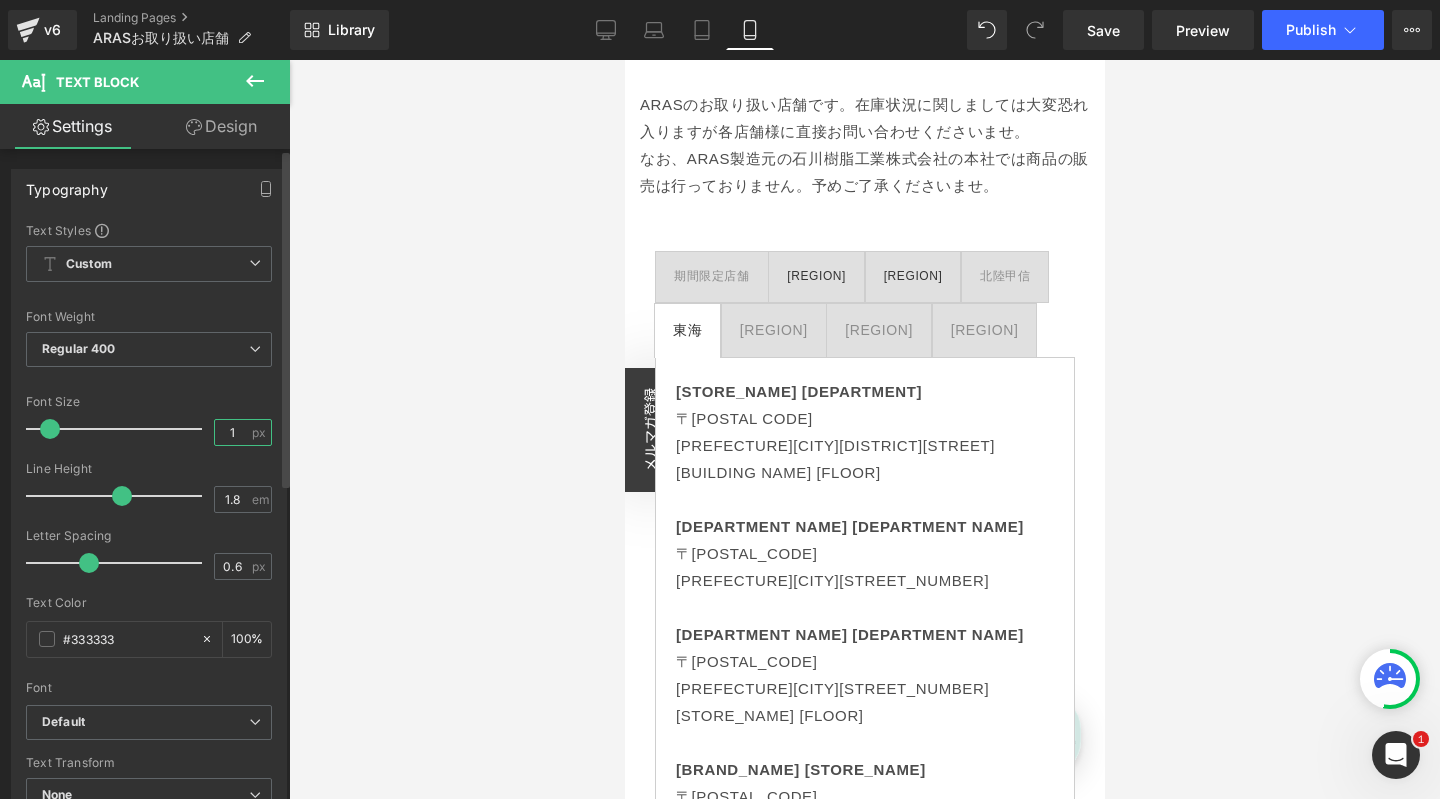 scroll, scrollTop: 0, scrollLeft: 350, axis: horizontal 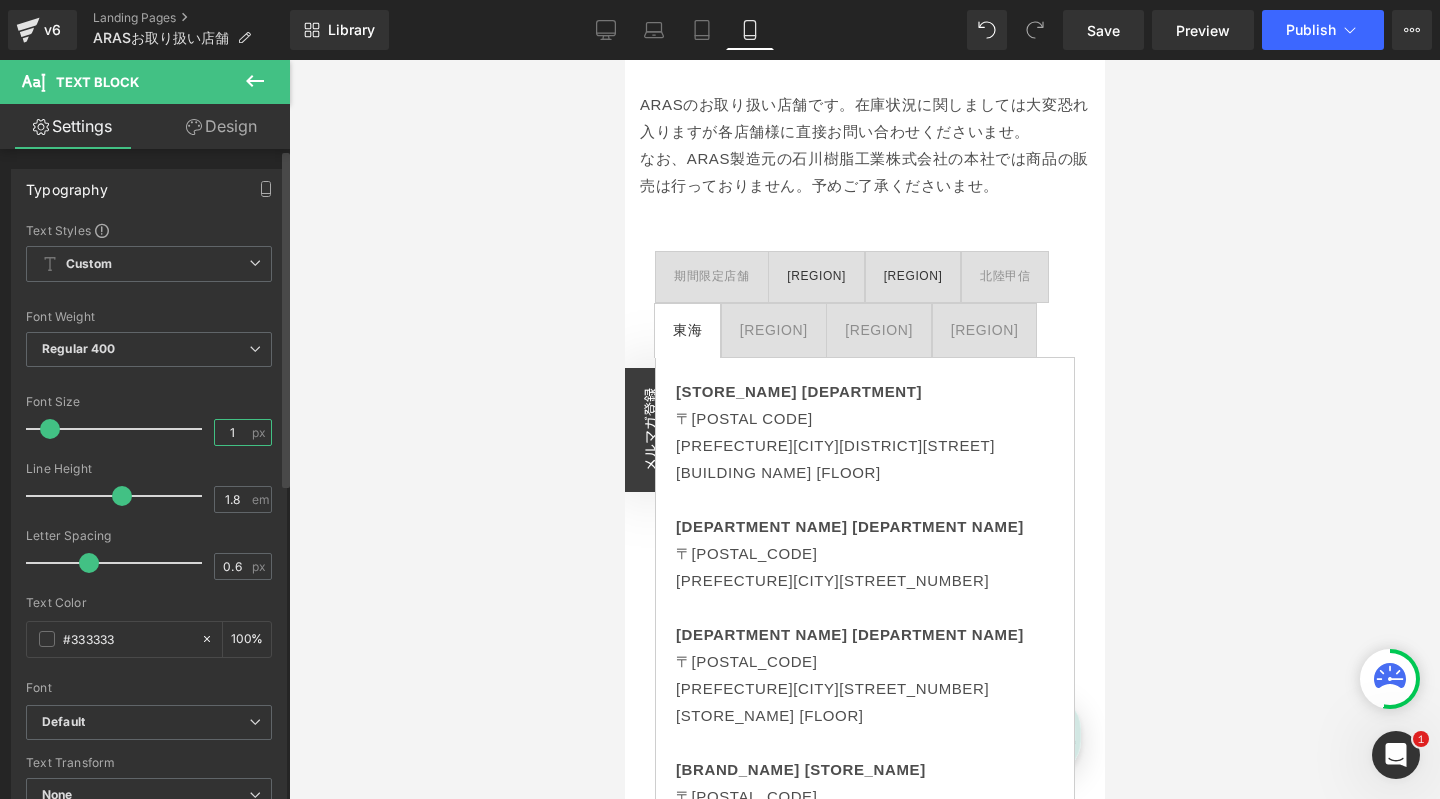 type on "12" 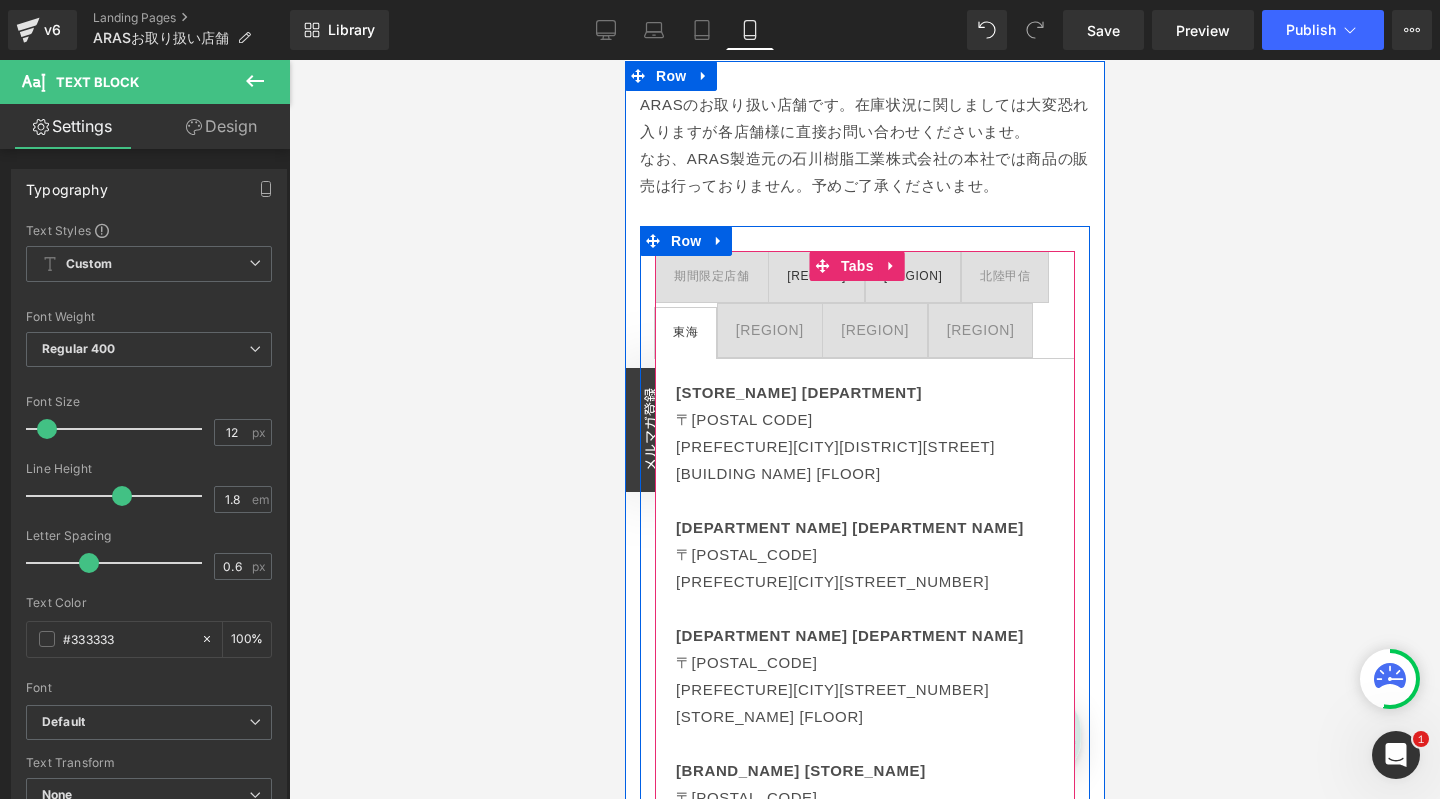 click on "[REGION]" at bounding box center (769, 330) 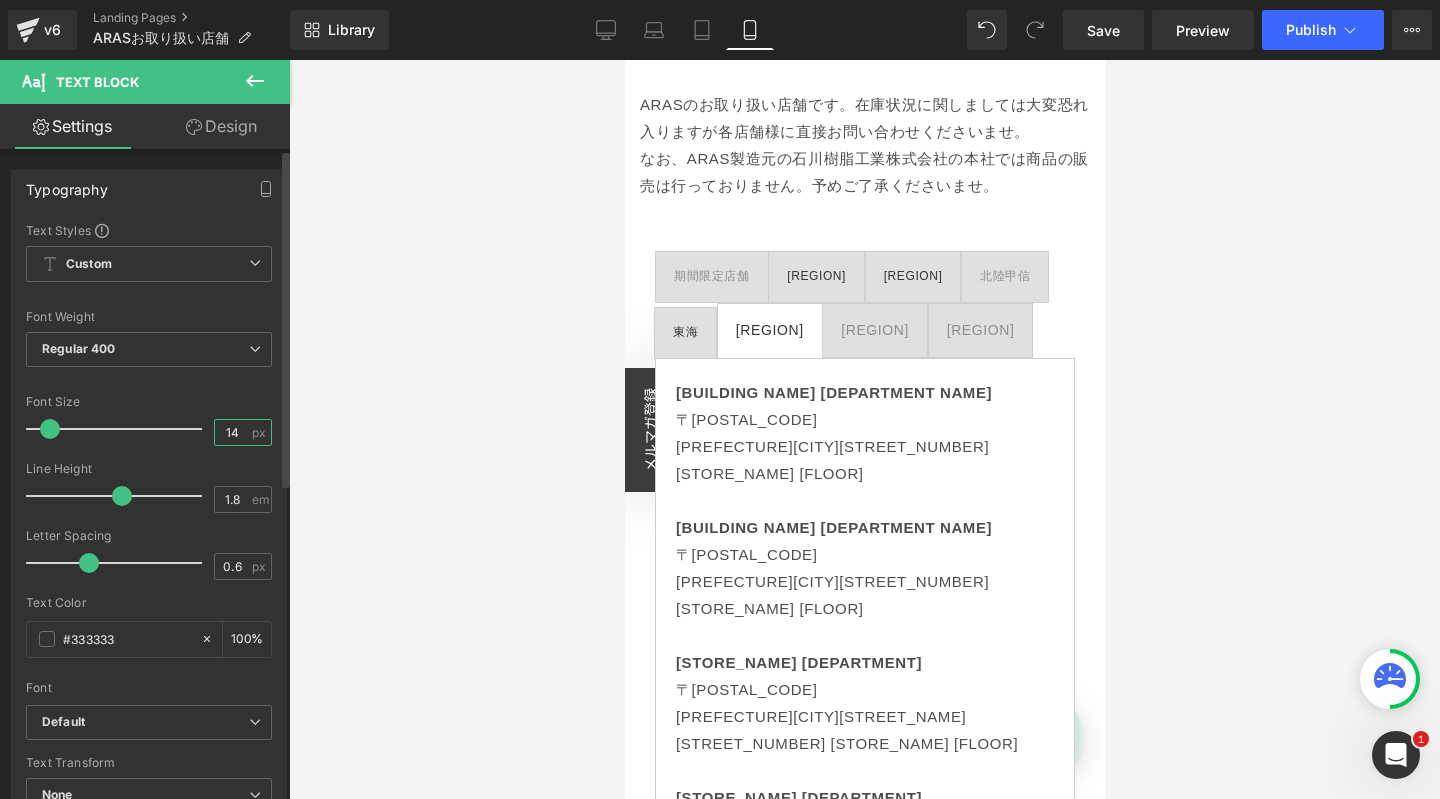 drag, startPoint x: 228, startPoint y: 428, endPoint x: 206, endPoint y: 434, distance: 22.803509 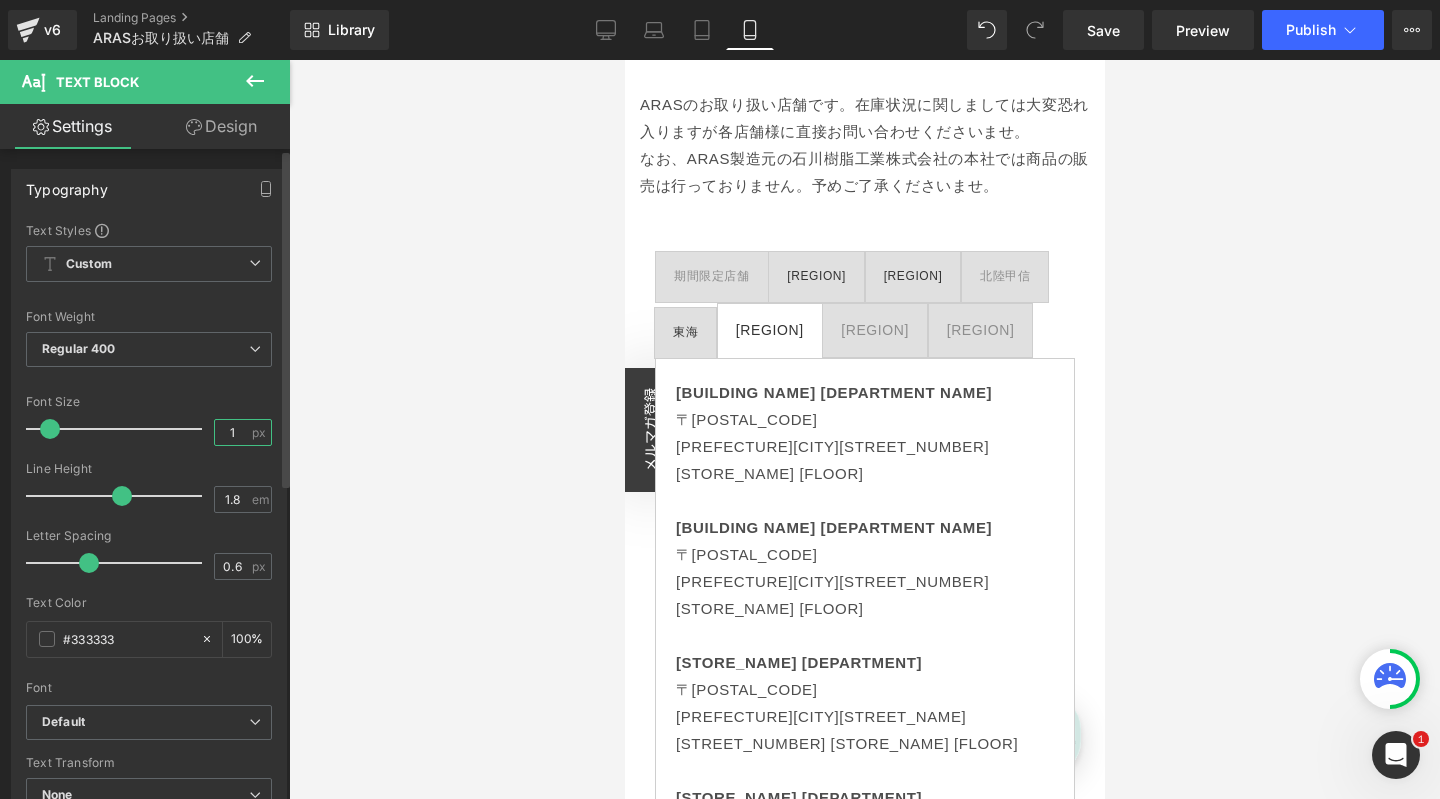 type on "12" 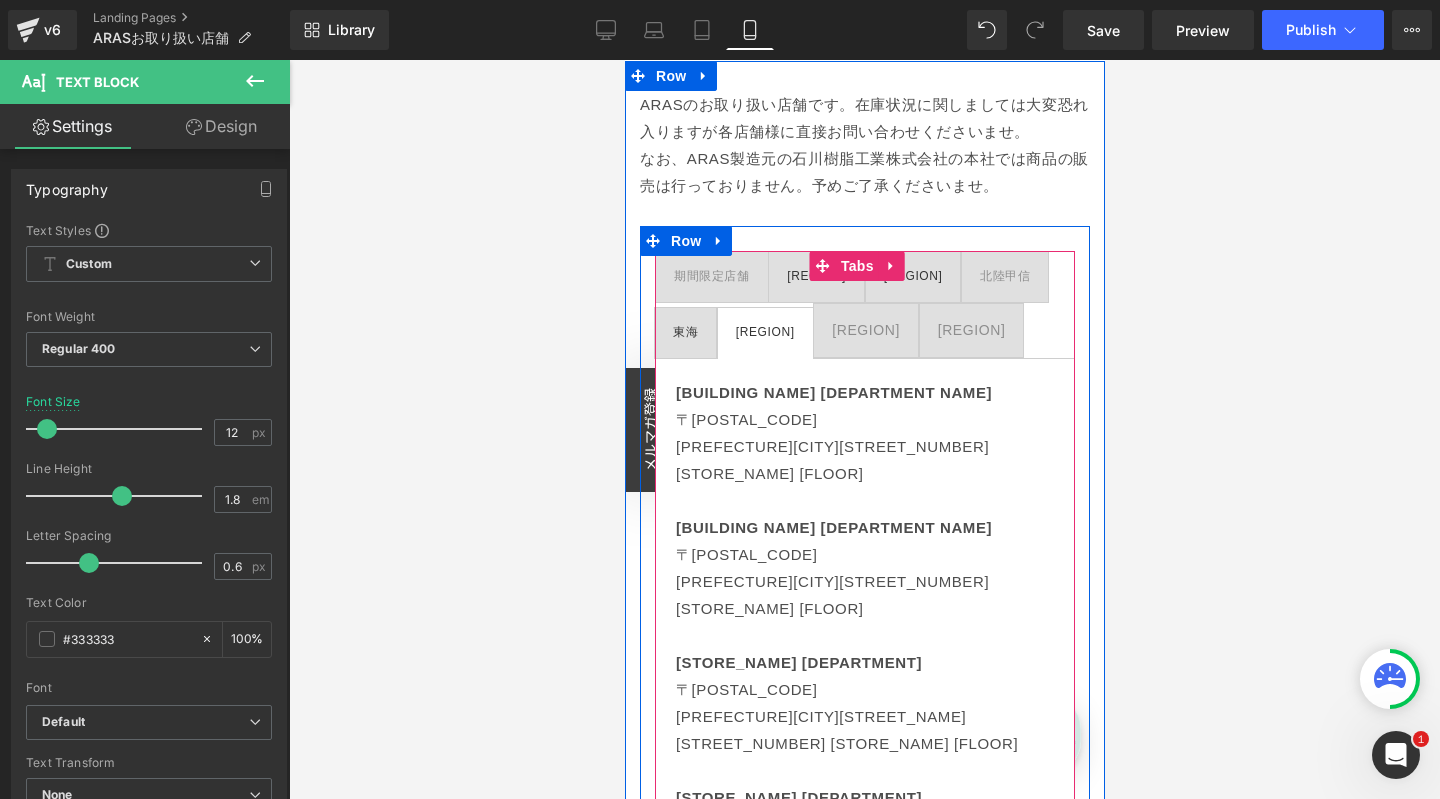 click on "[REGION] Text Block" at bounding box center [865, 330] 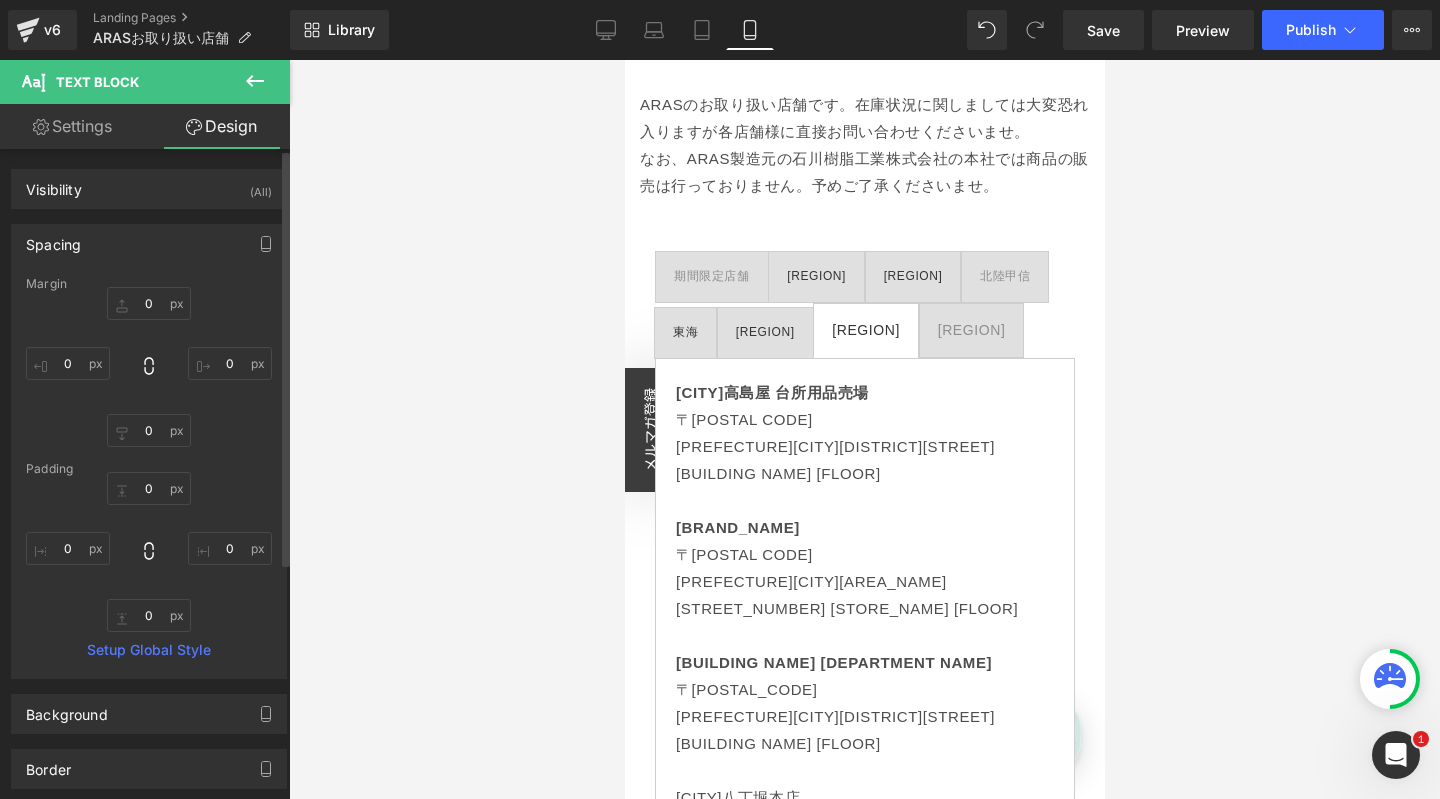 scroll, scrollTop: 0, scrollLeft: 350, axis: horizontal 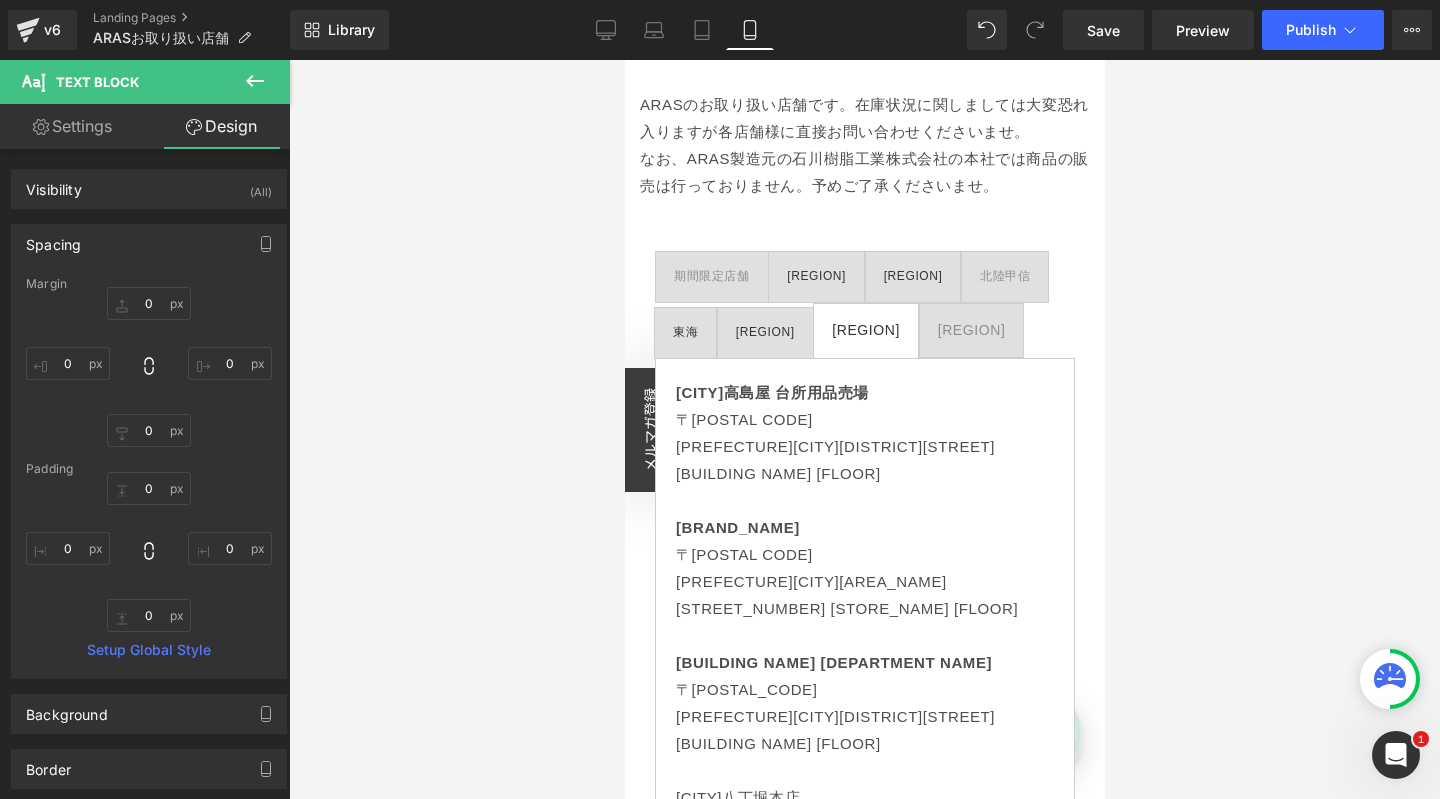 click at bounding box center [864, 429] 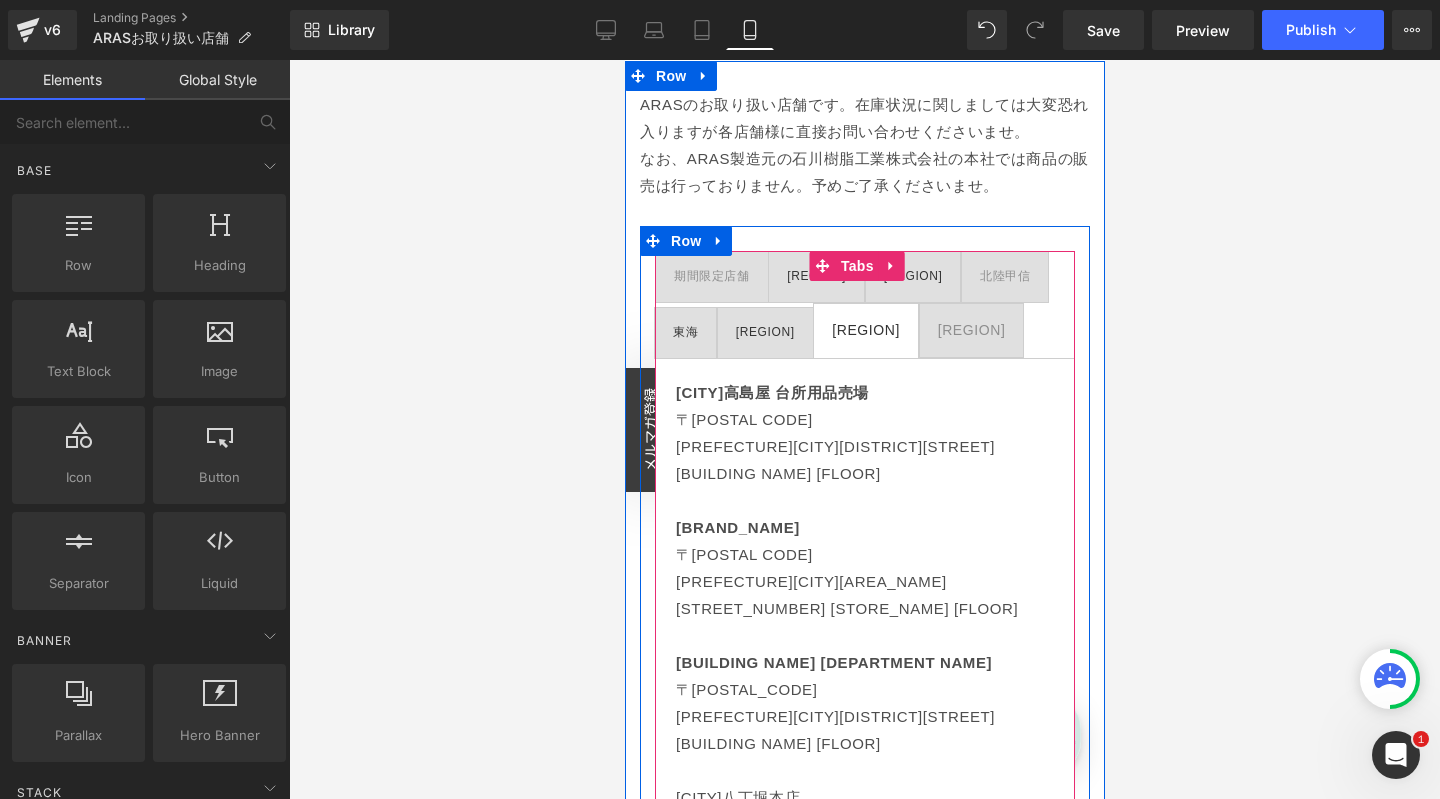 click on "[REGION]" at bounding box center [865, 330] 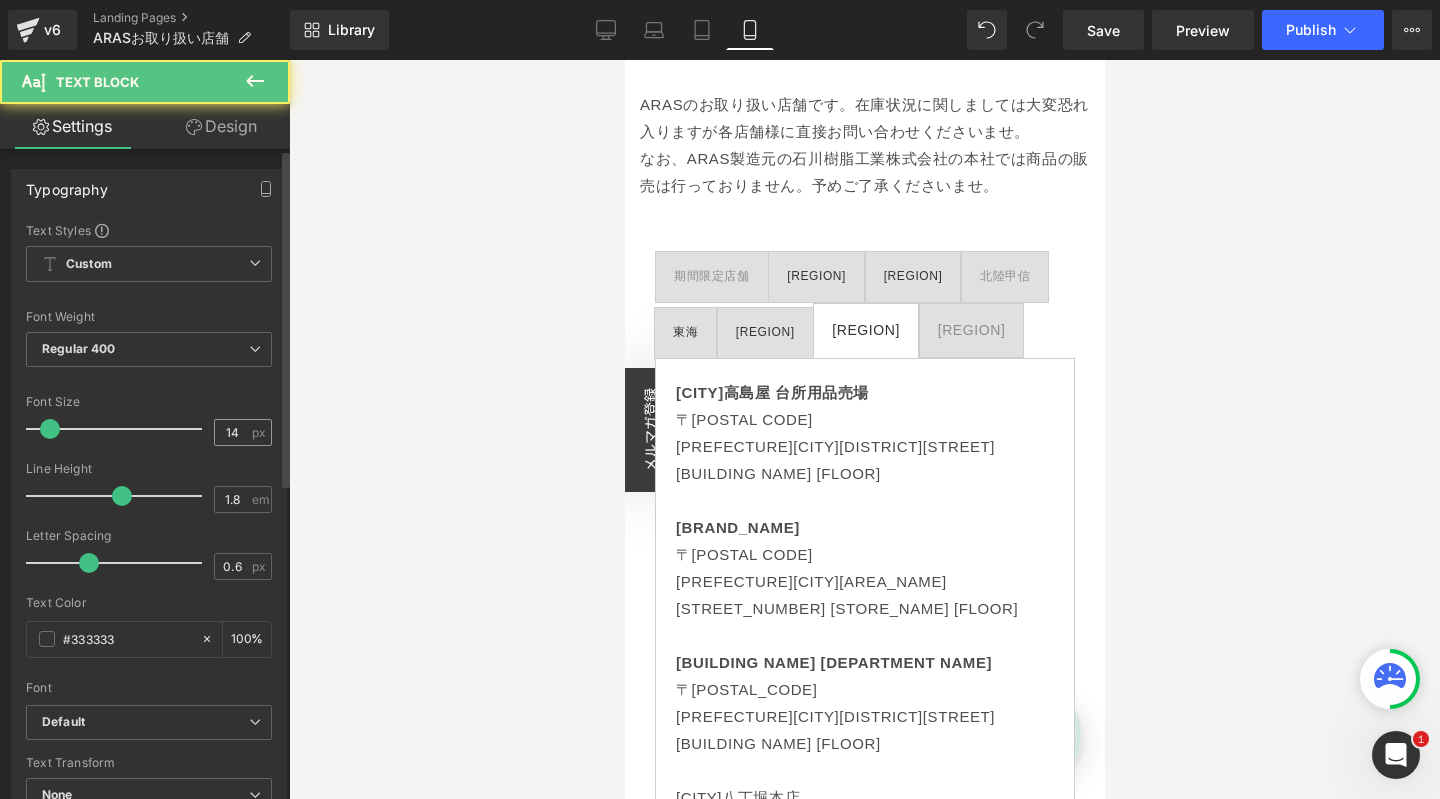 scroll, scrollTop: 0, scrollLeft: 0, axis: both 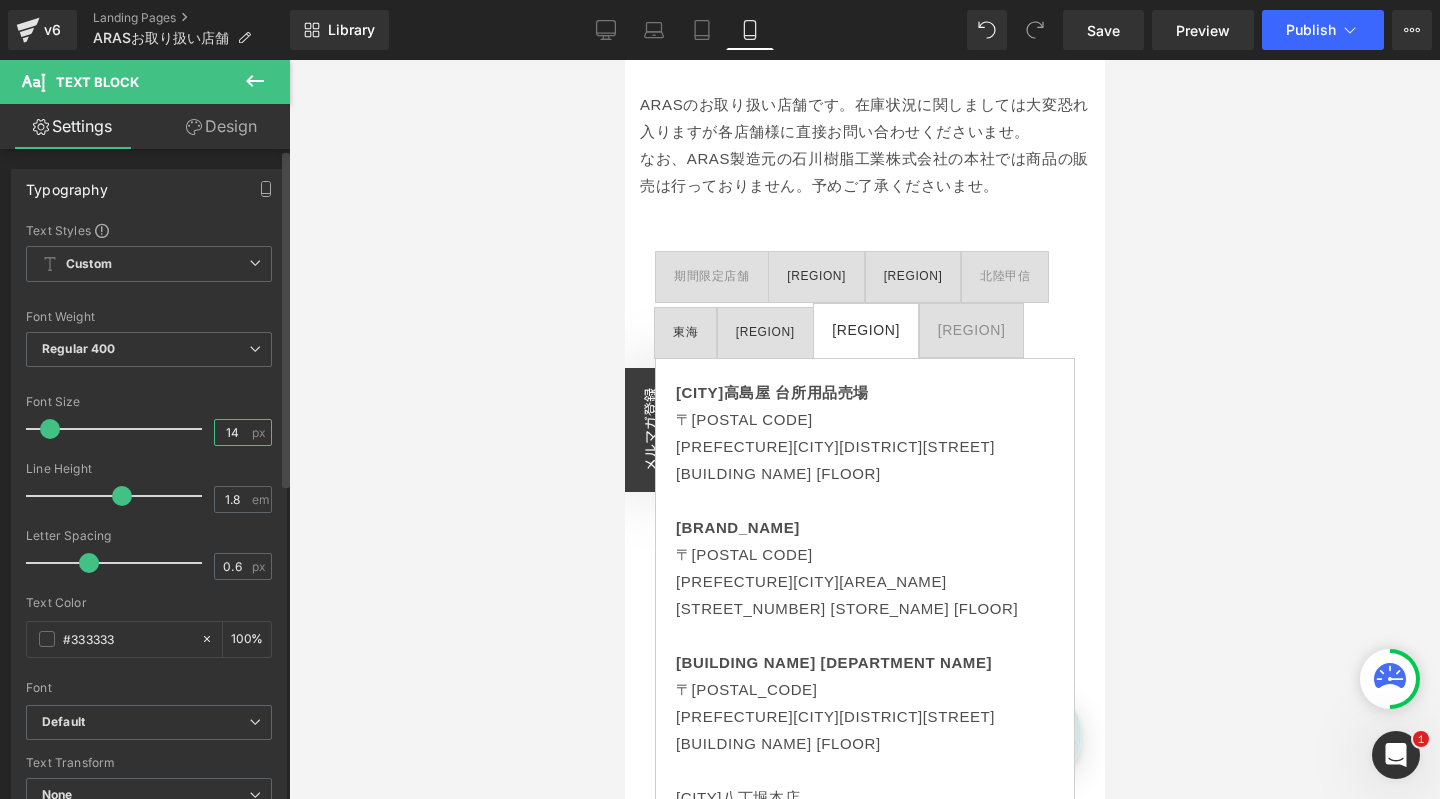 click on "14" at bounding box center (232, 432) 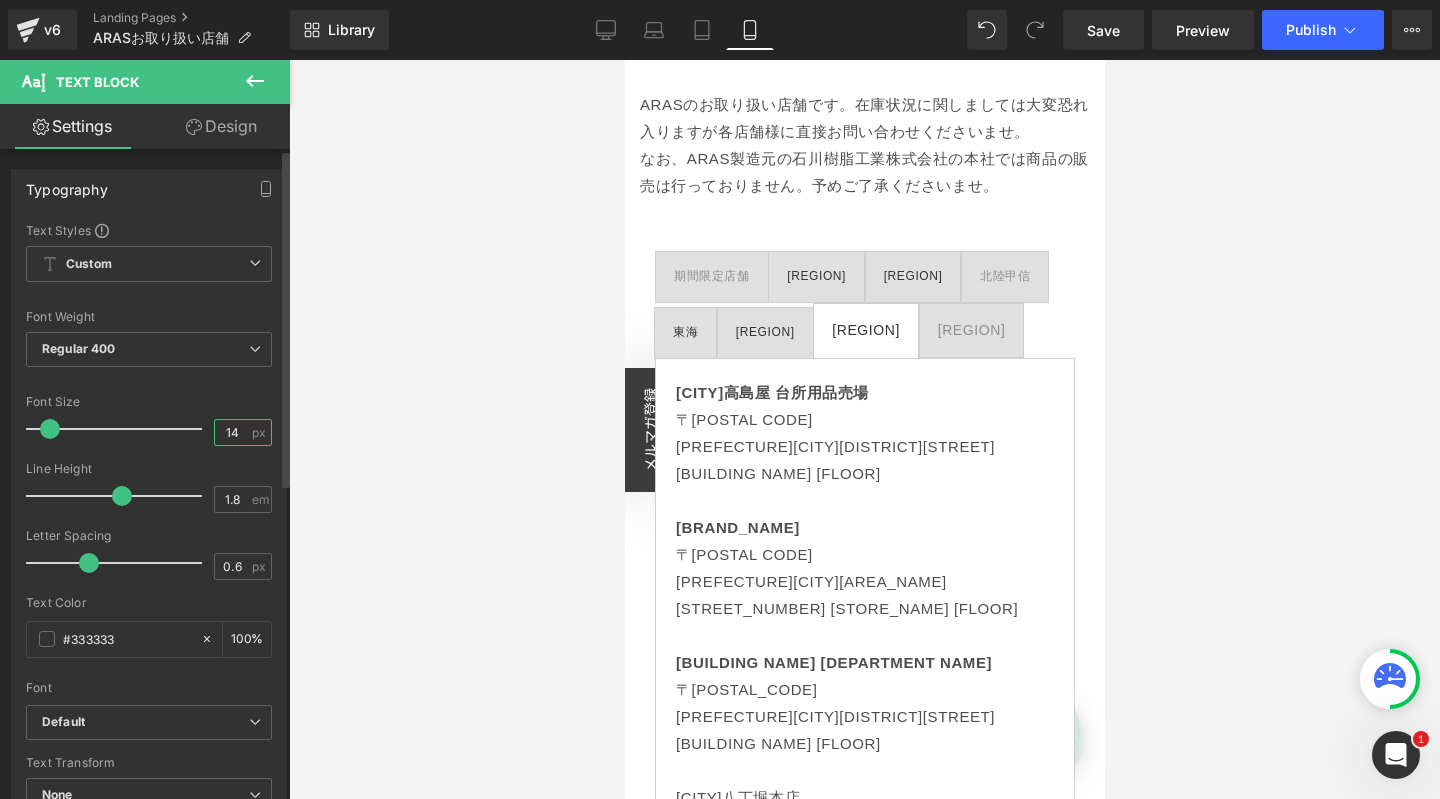 type on "1" 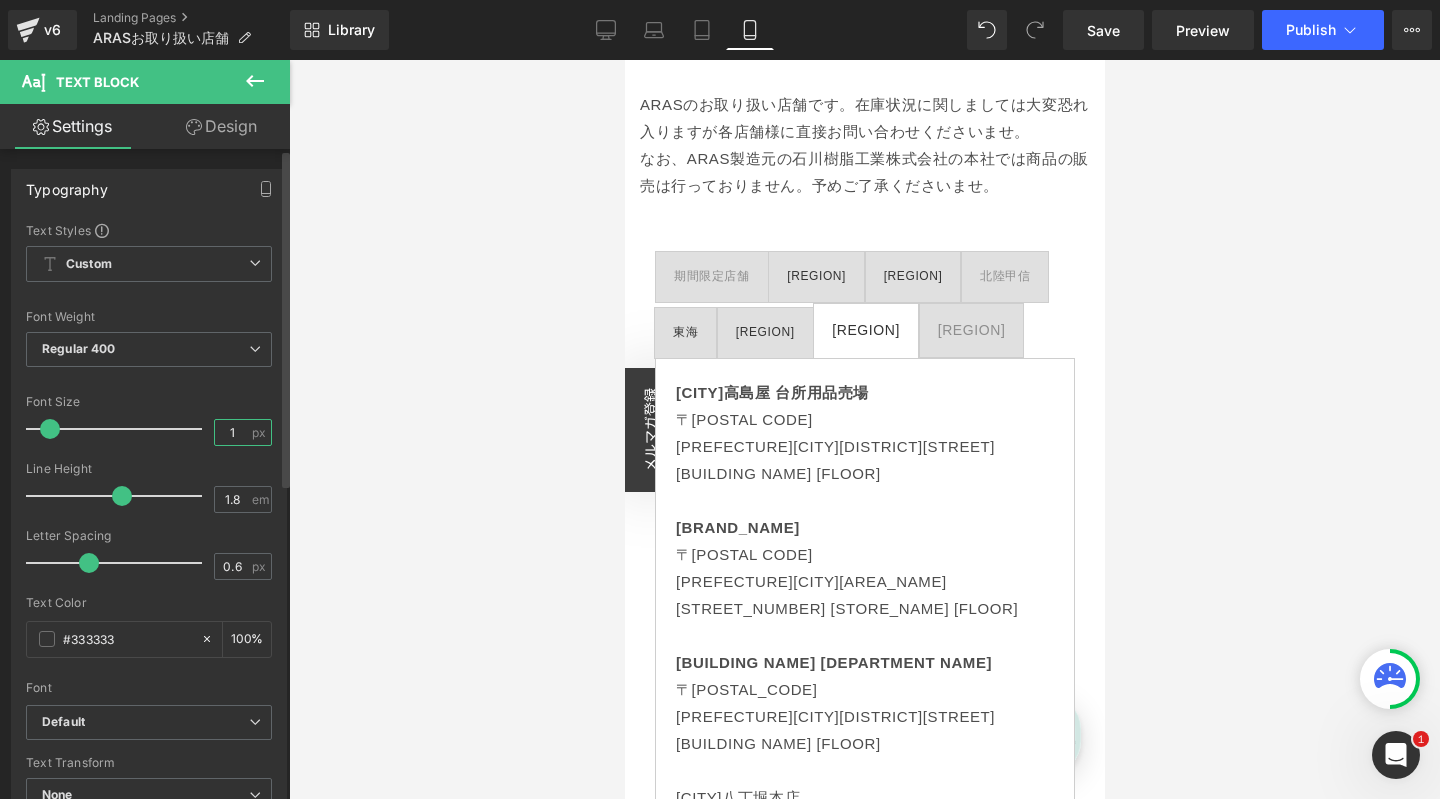 type on "12" 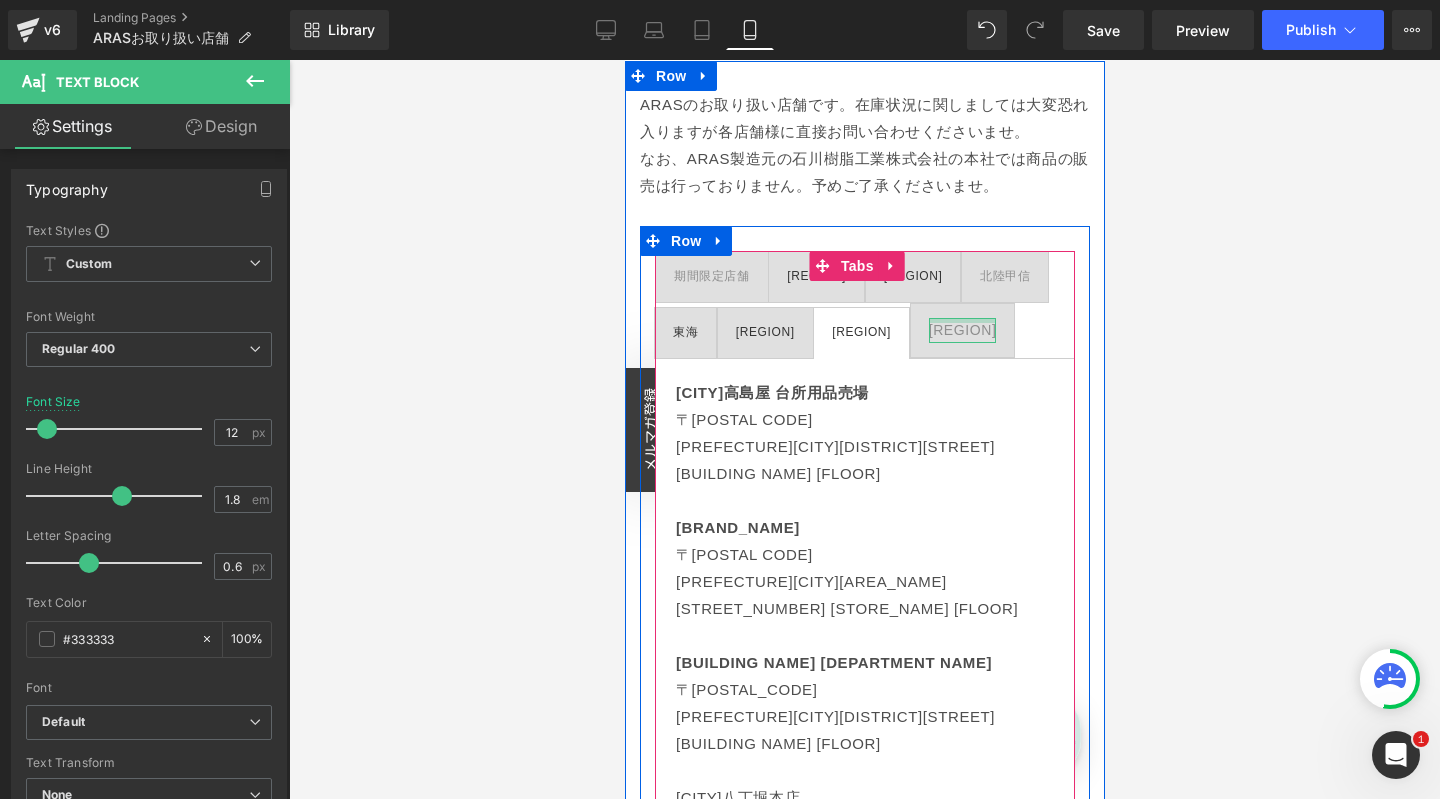 click on "[REGION]" at bounding box center (962, 330) 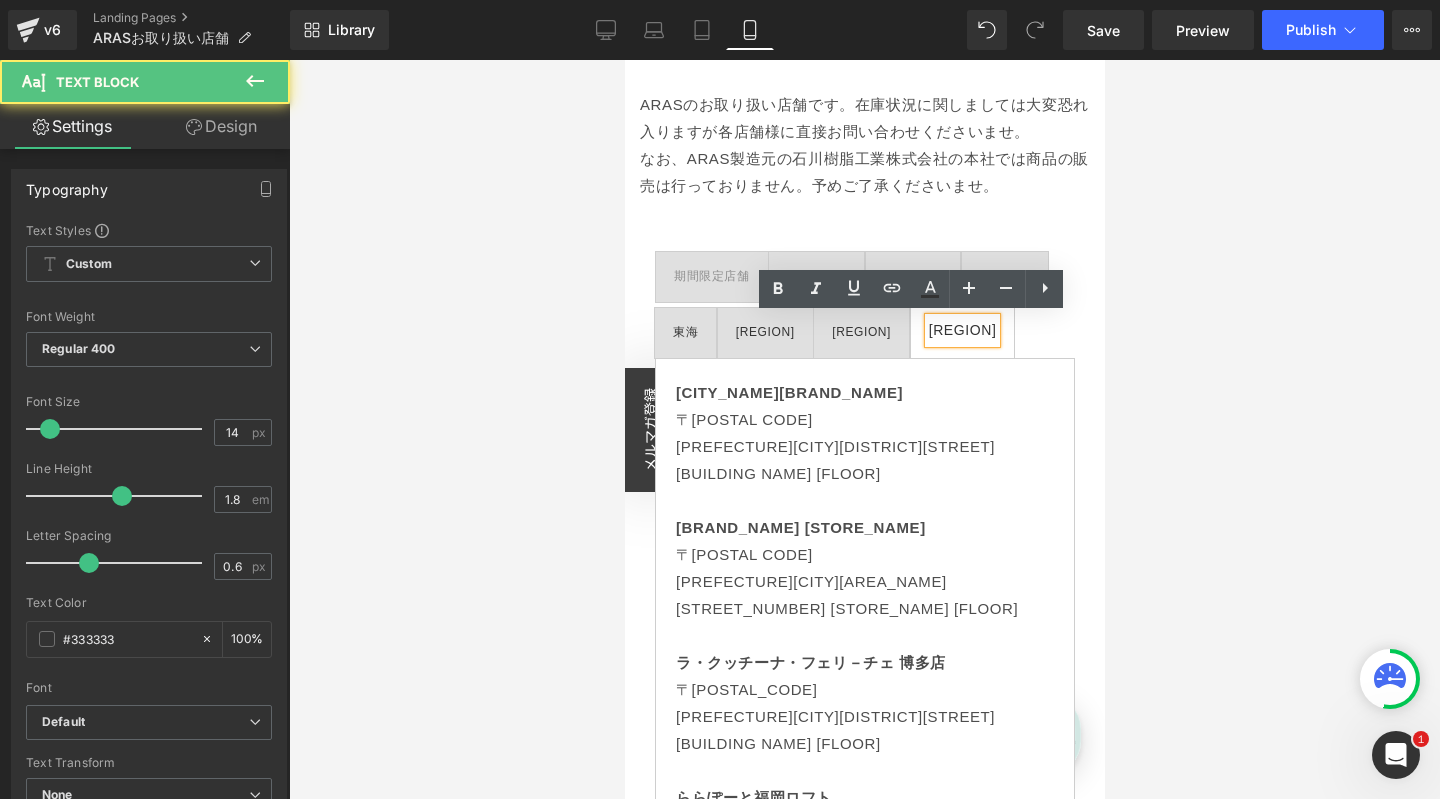 scroll, scrollTop: 0, scrollLeft: 350, axis: horizontal 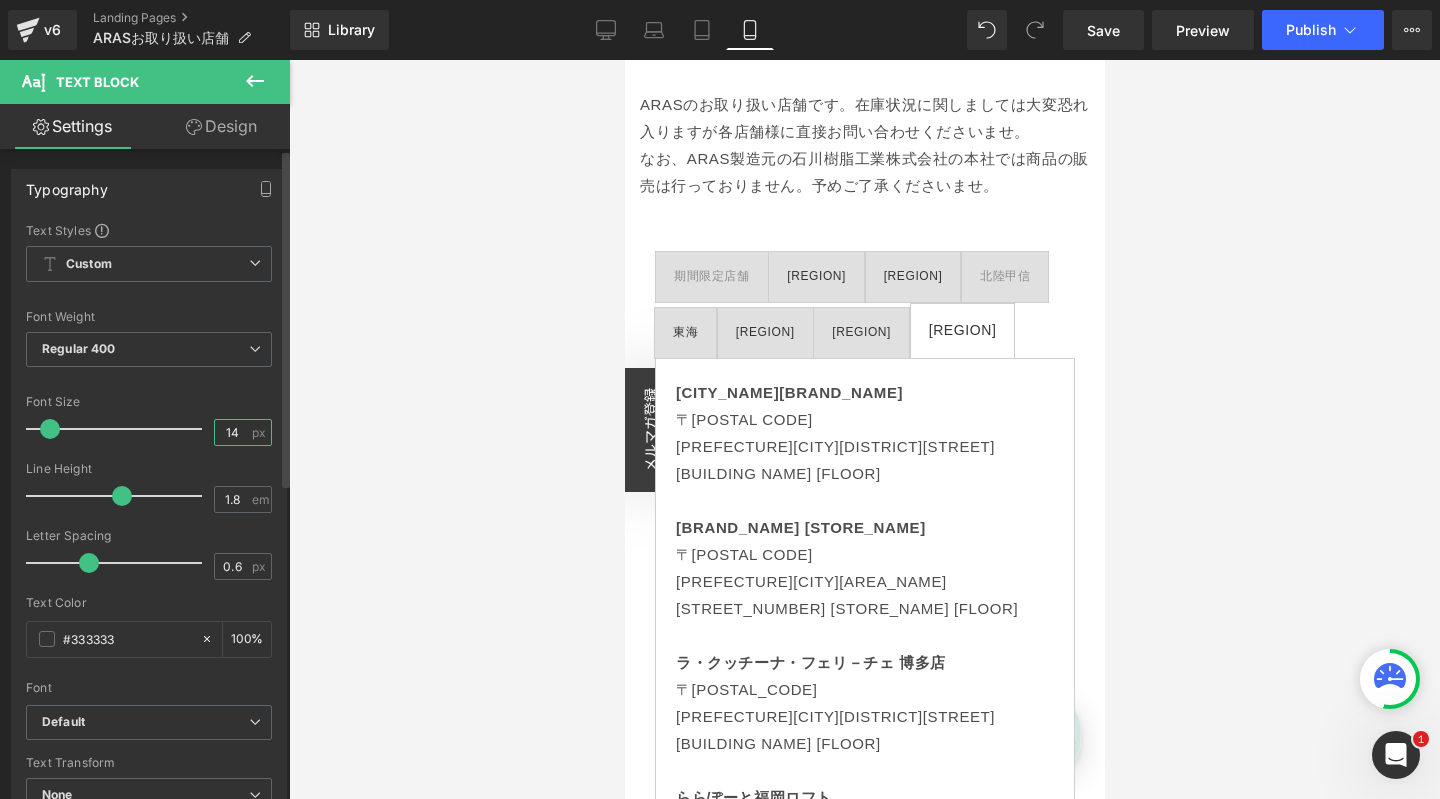 click on "14" at bounding box center [232, 432] 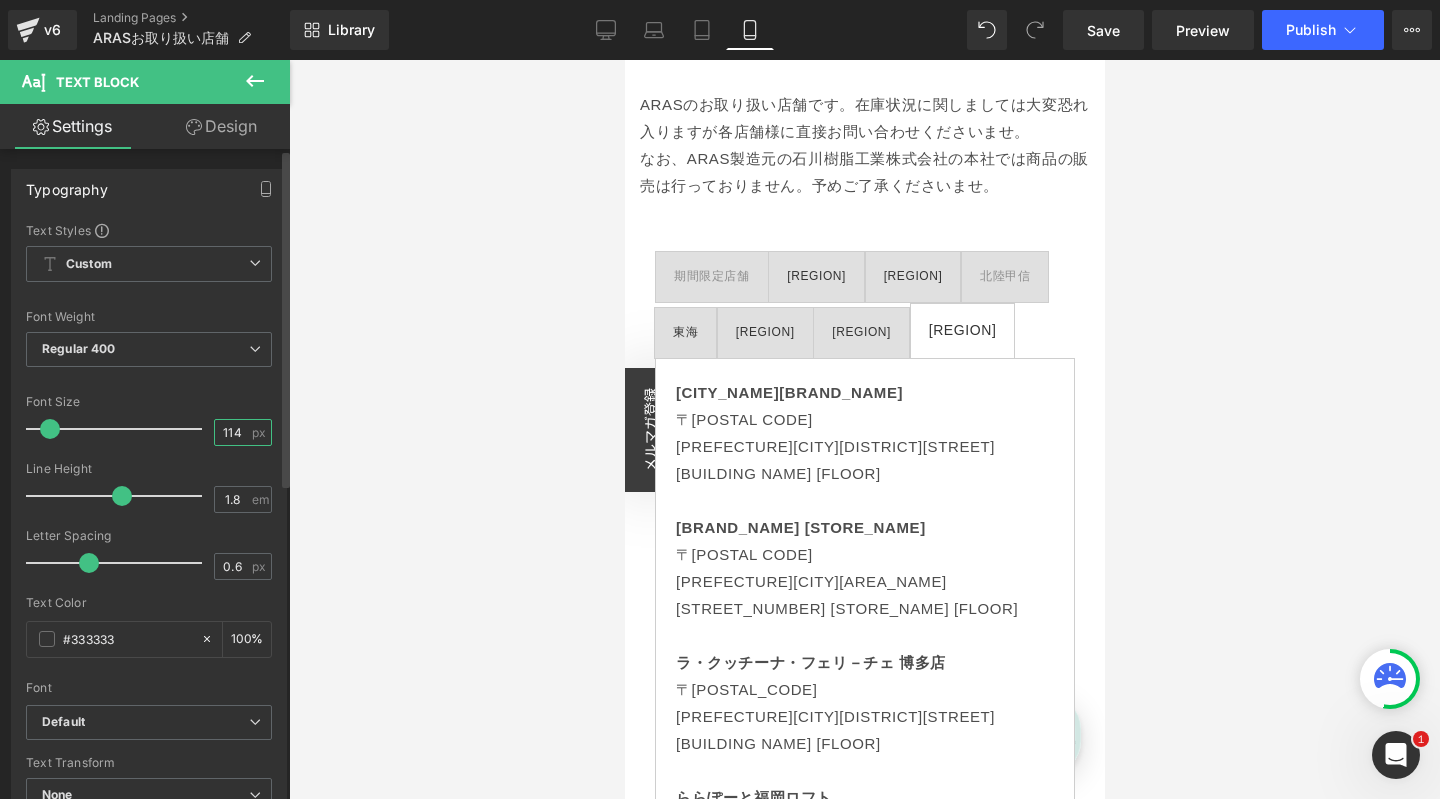 scroll, scrollTop: 0, scrollLeft: 0, axis: both 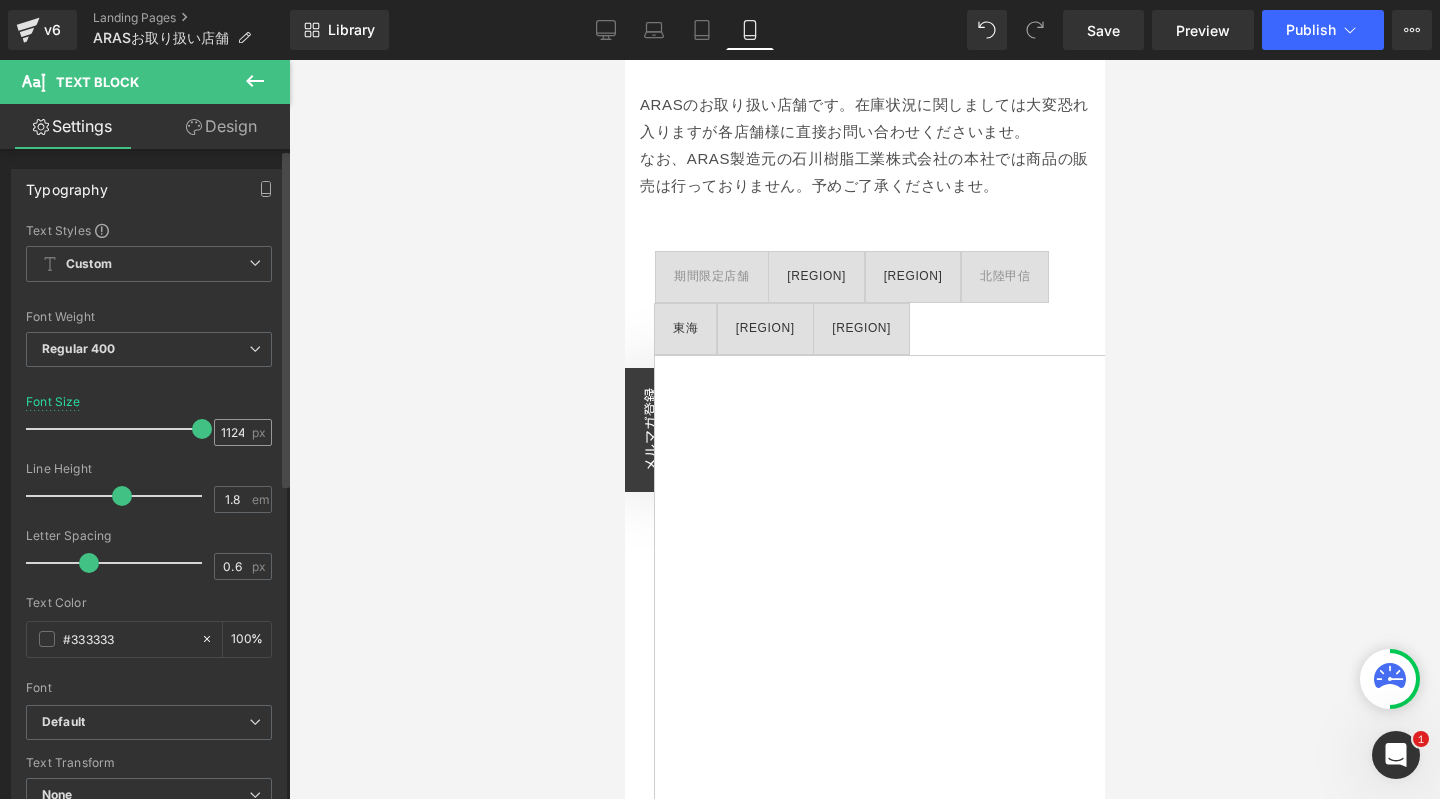 drag, startPoint x: 243, startPoint y: 437, endPoint x: 206, endPoint y: 437, distance: 37 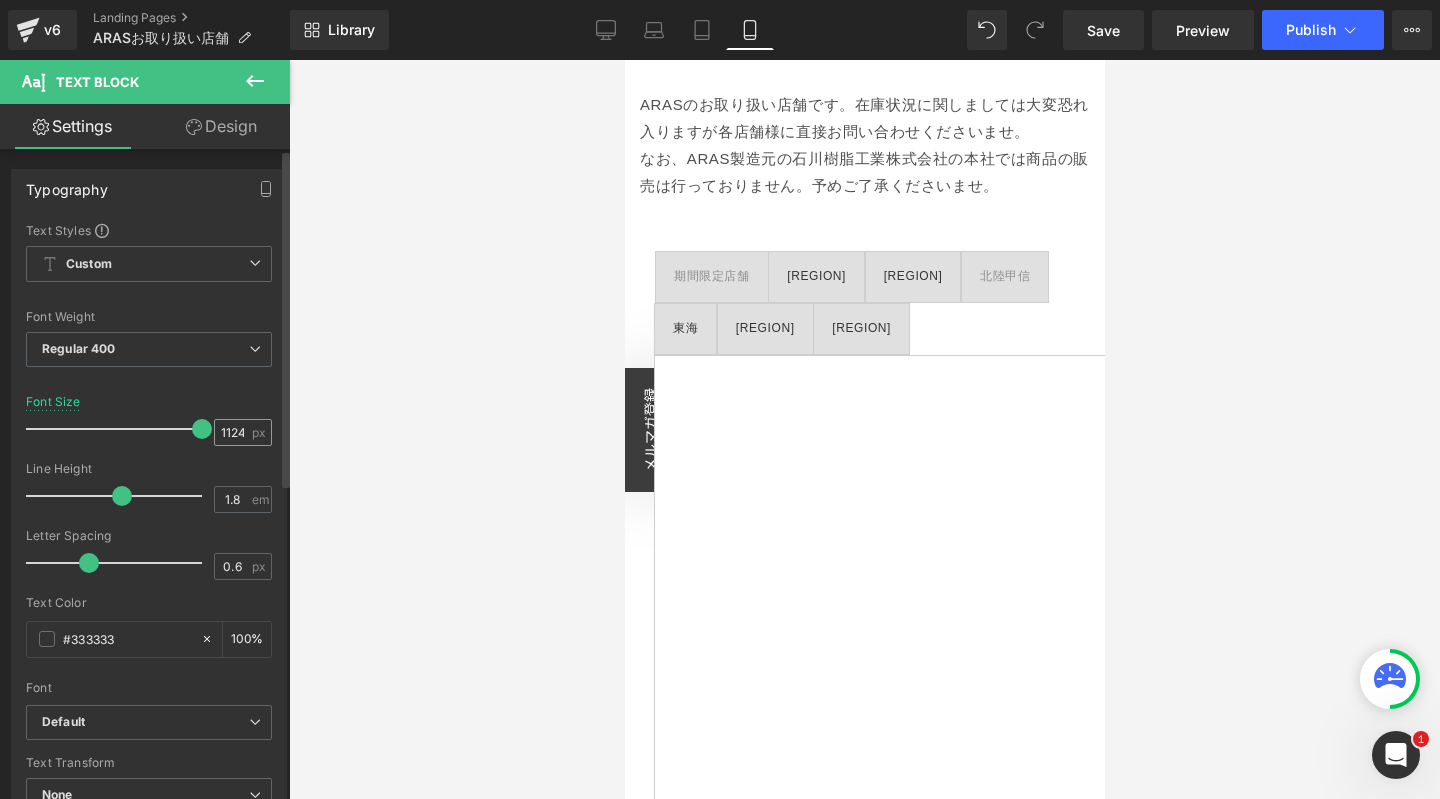 click on "[NUMBER] px" at bounding box center (243, 432) 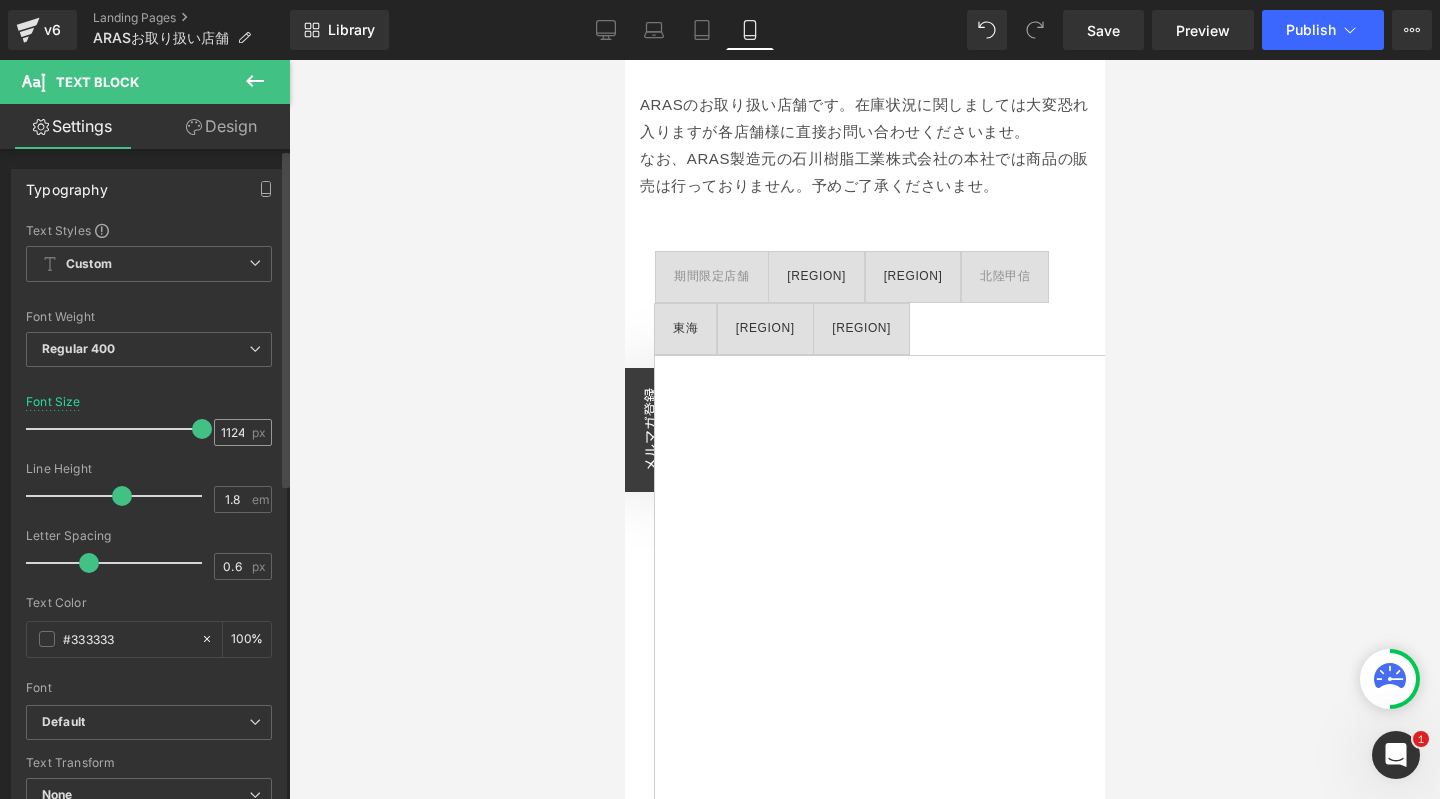 scroll, scrollTop: 0, scrollLeft: 350, axis: horizontal 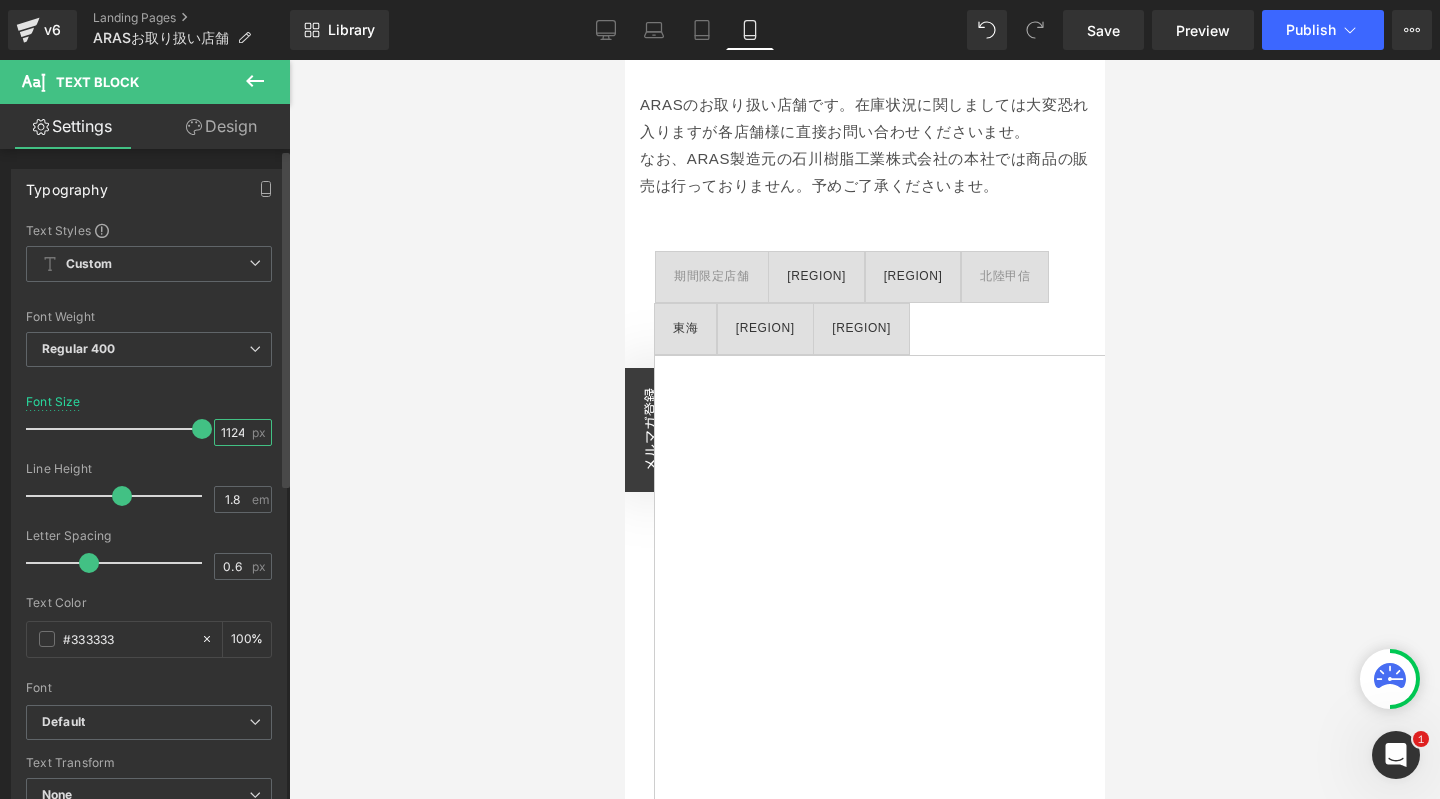 click on "1124" at bounding box center (232, 432) 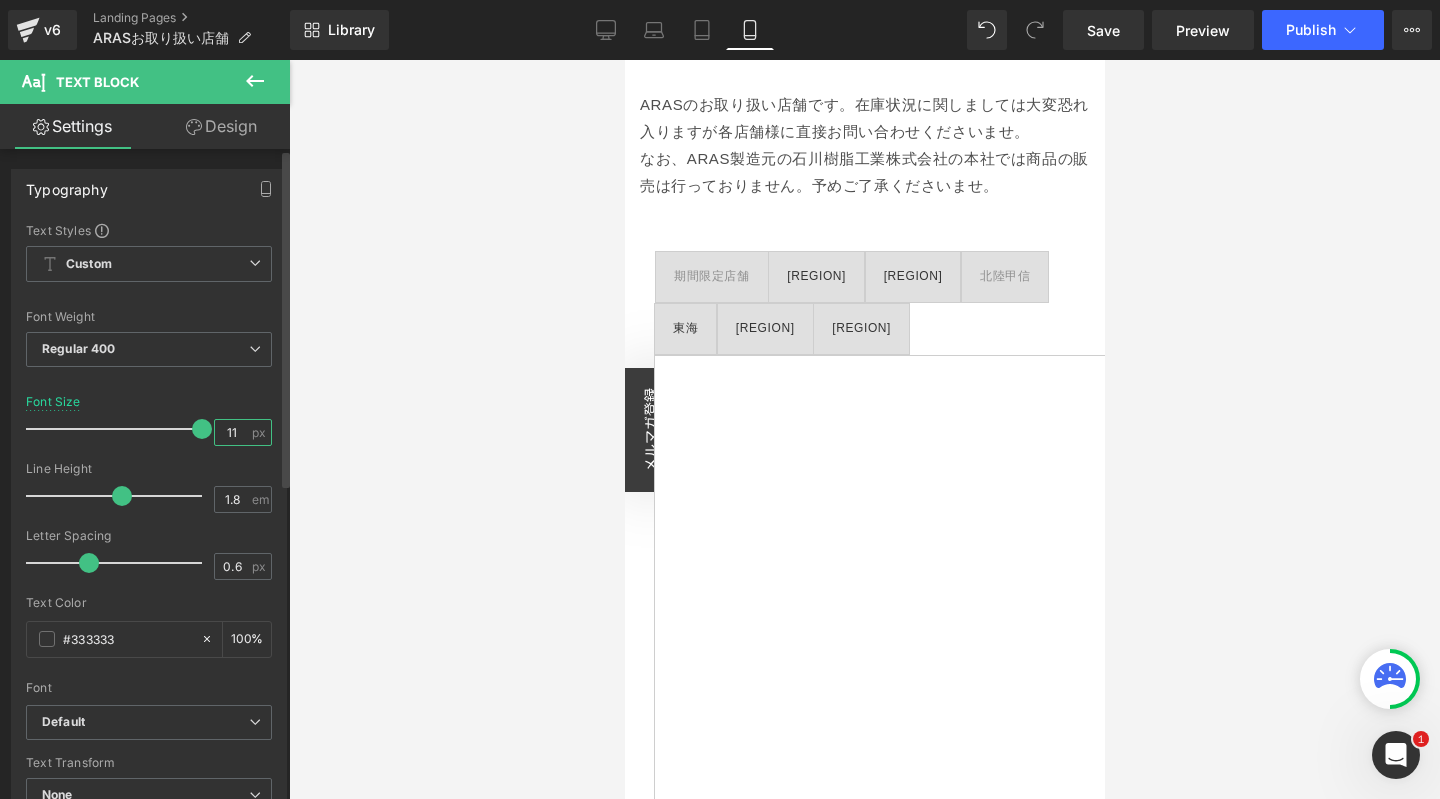 type on "1" 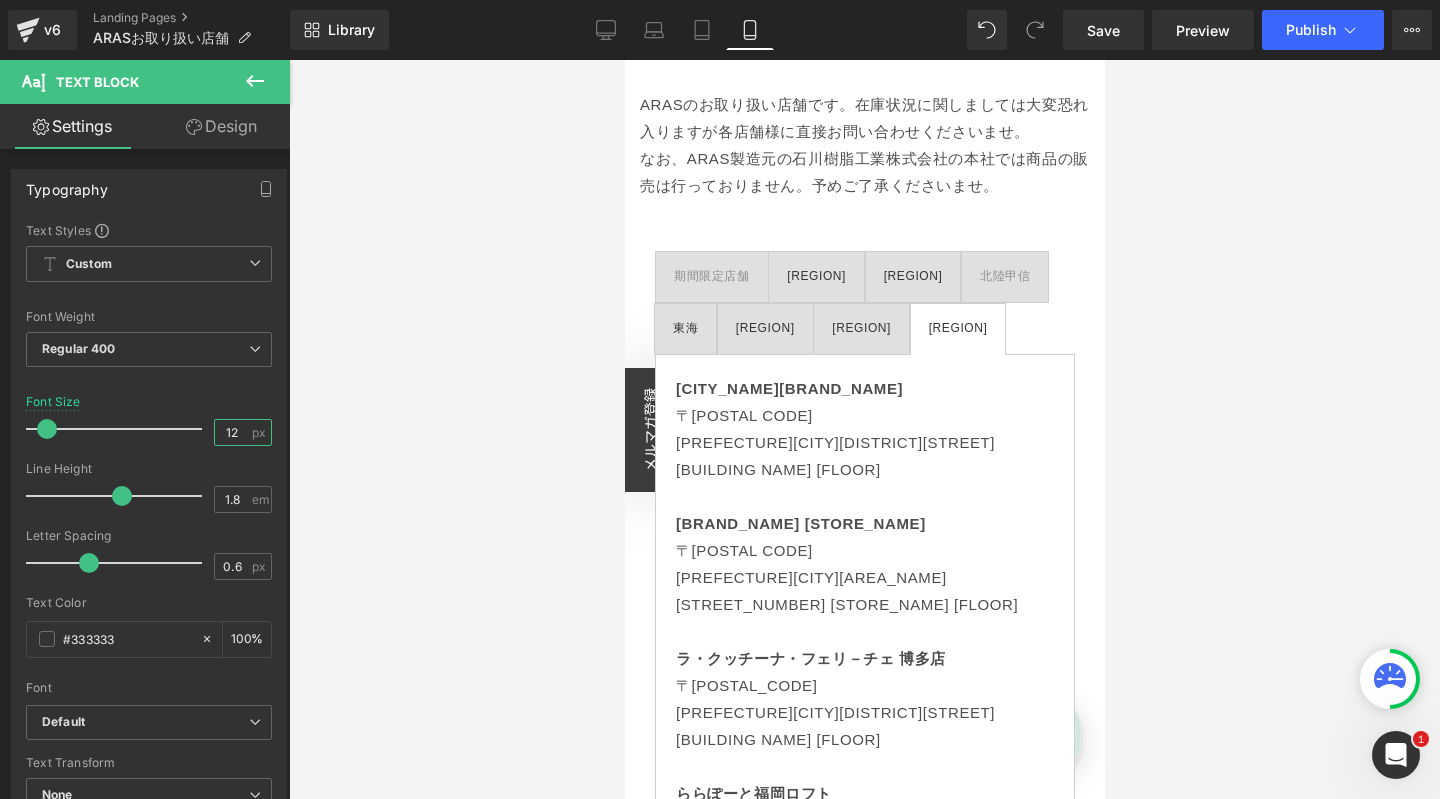 type on "12" 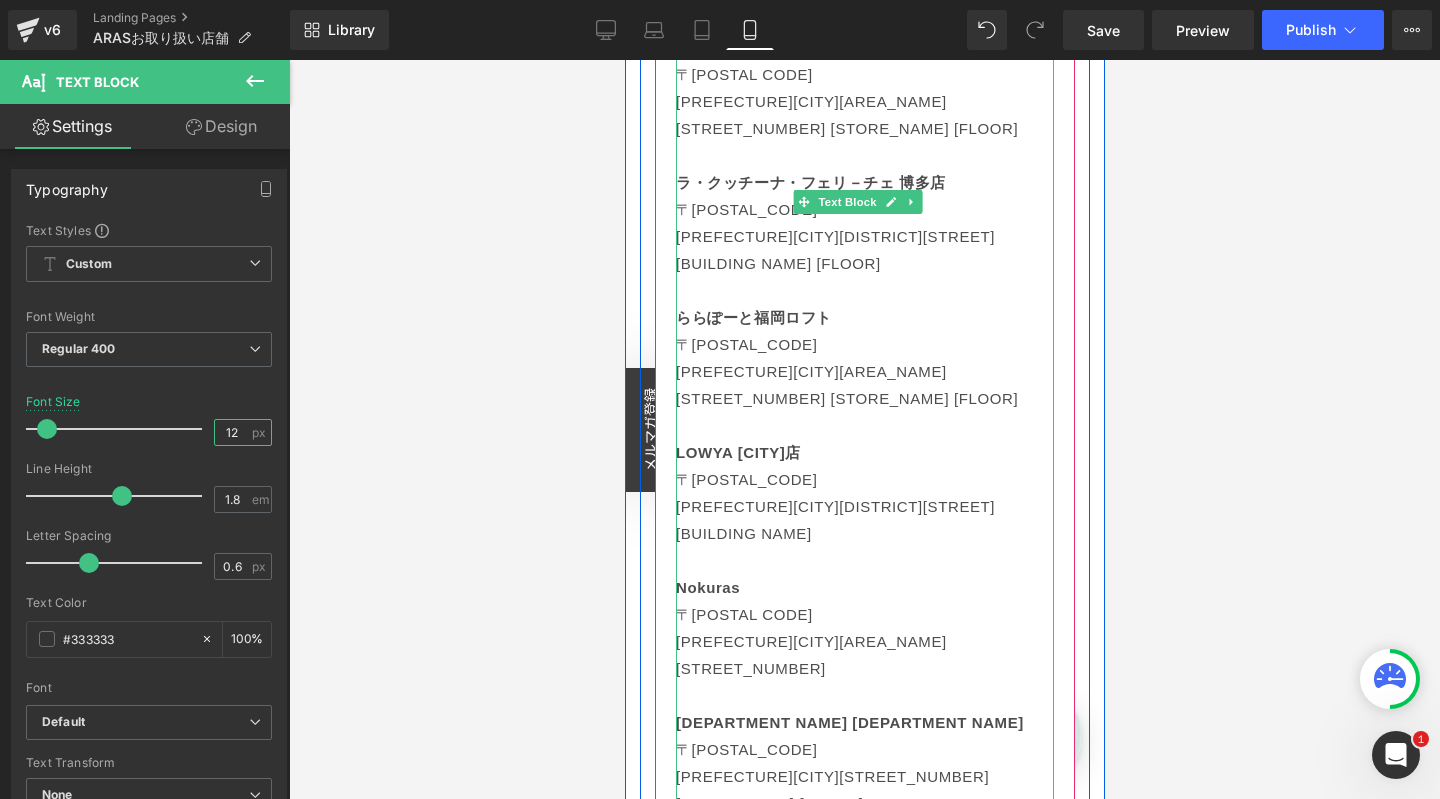 scroll, scrollTop: 834, scrollLeft: 0, axis: vertical 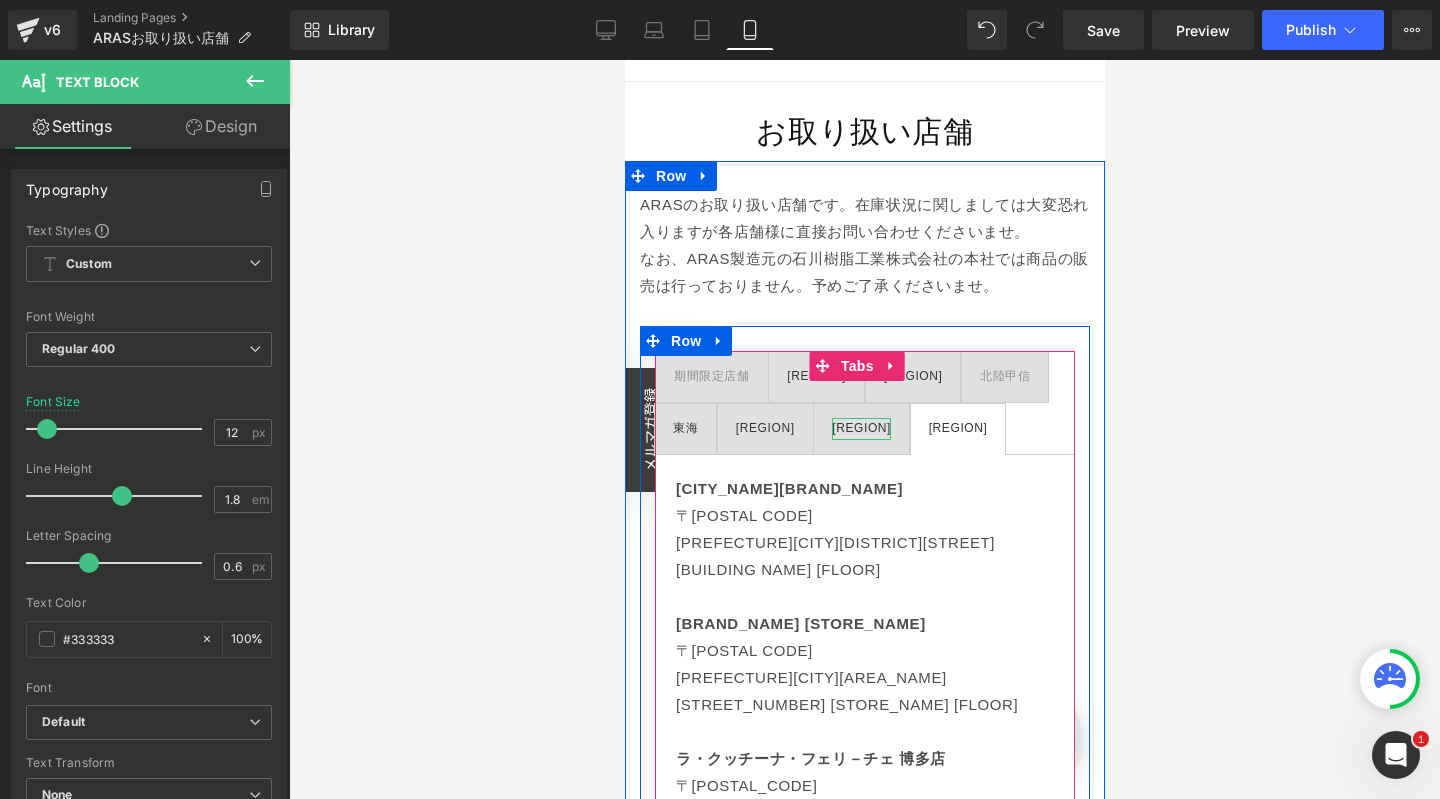 click on "[REGION]" at bounding box center [860, 429] 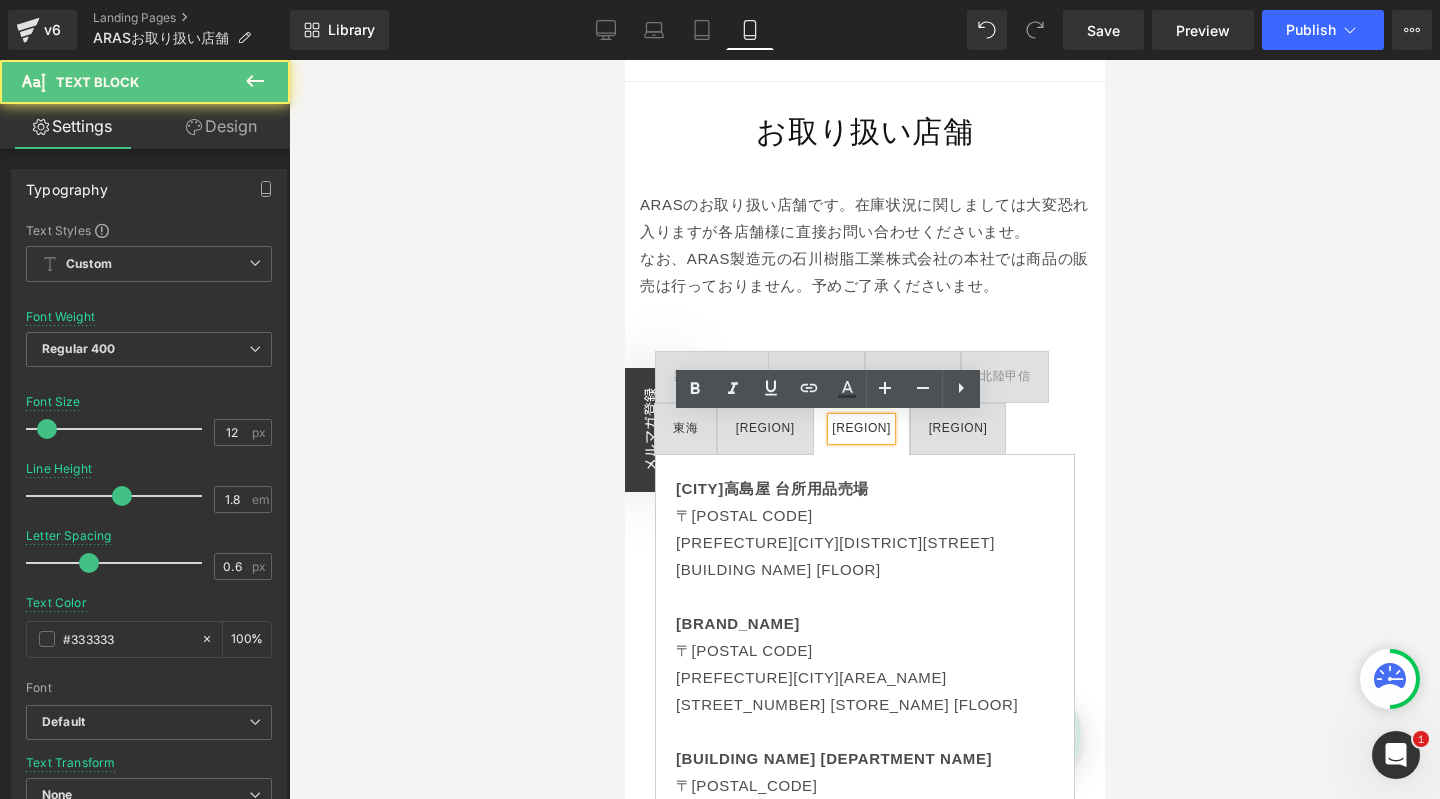 click on "[REGION] Text Block" at bounding box center (764, 429) 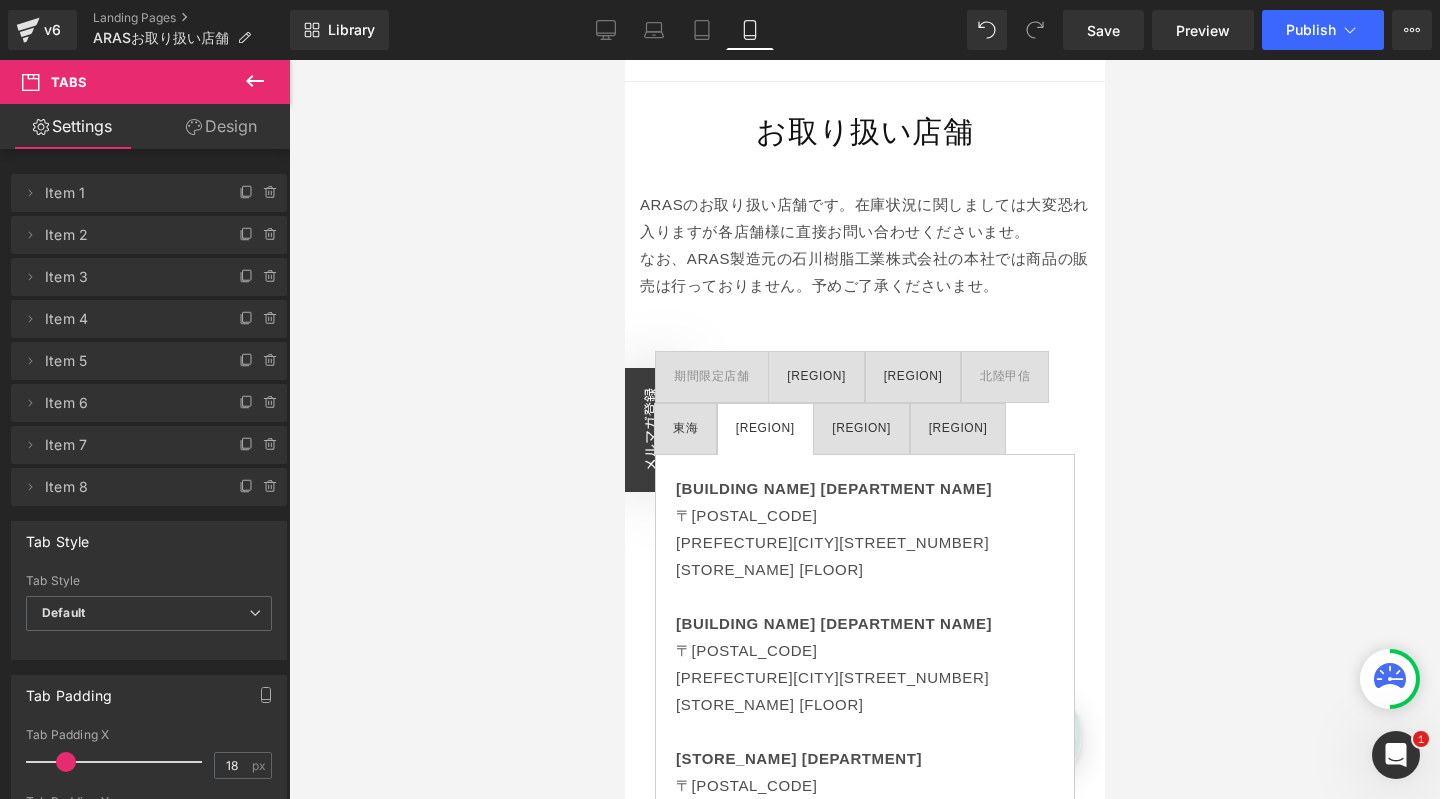 scroll, scrollTop: 0, scrollLeft: 350, axis: horizontal 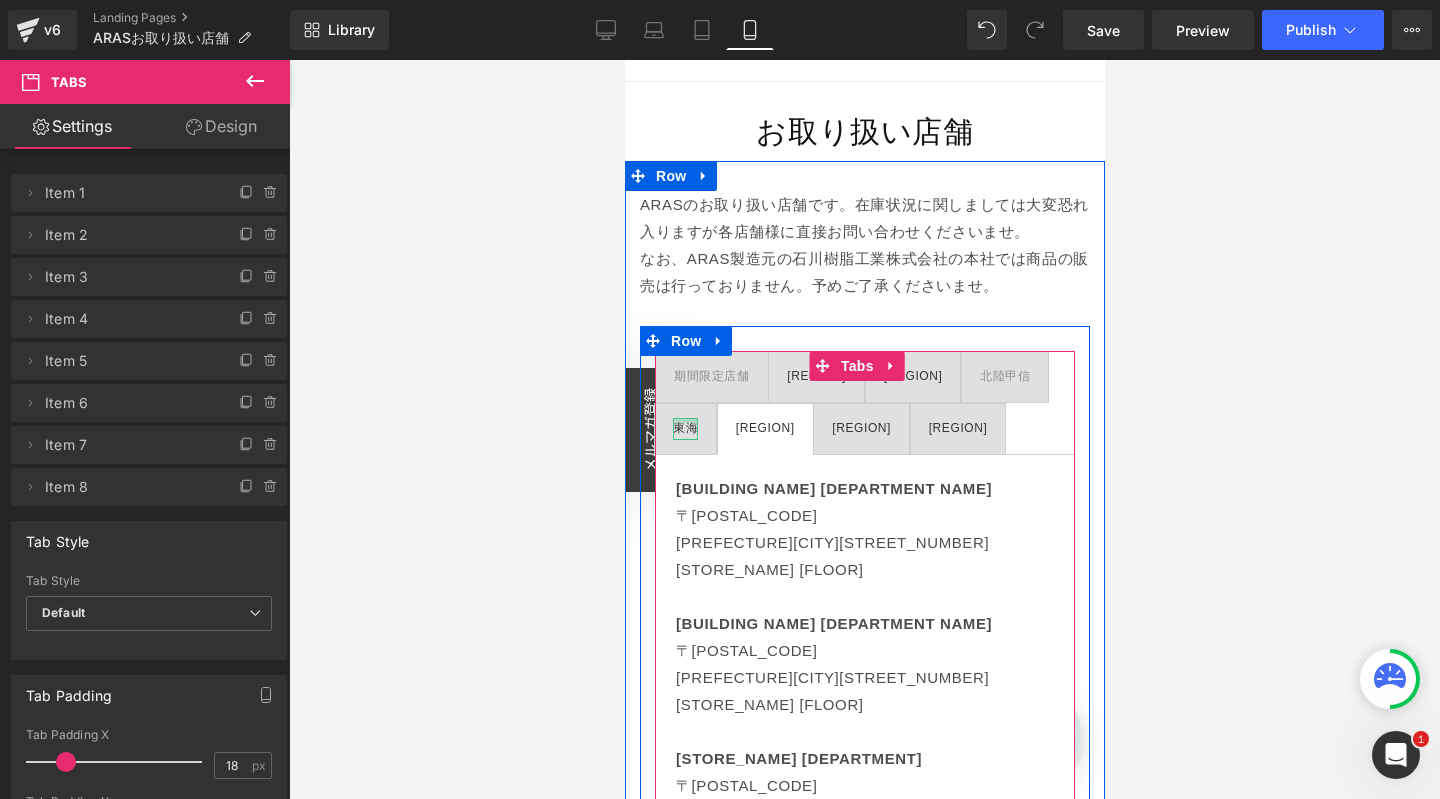 click at bounding box center (684, 420) 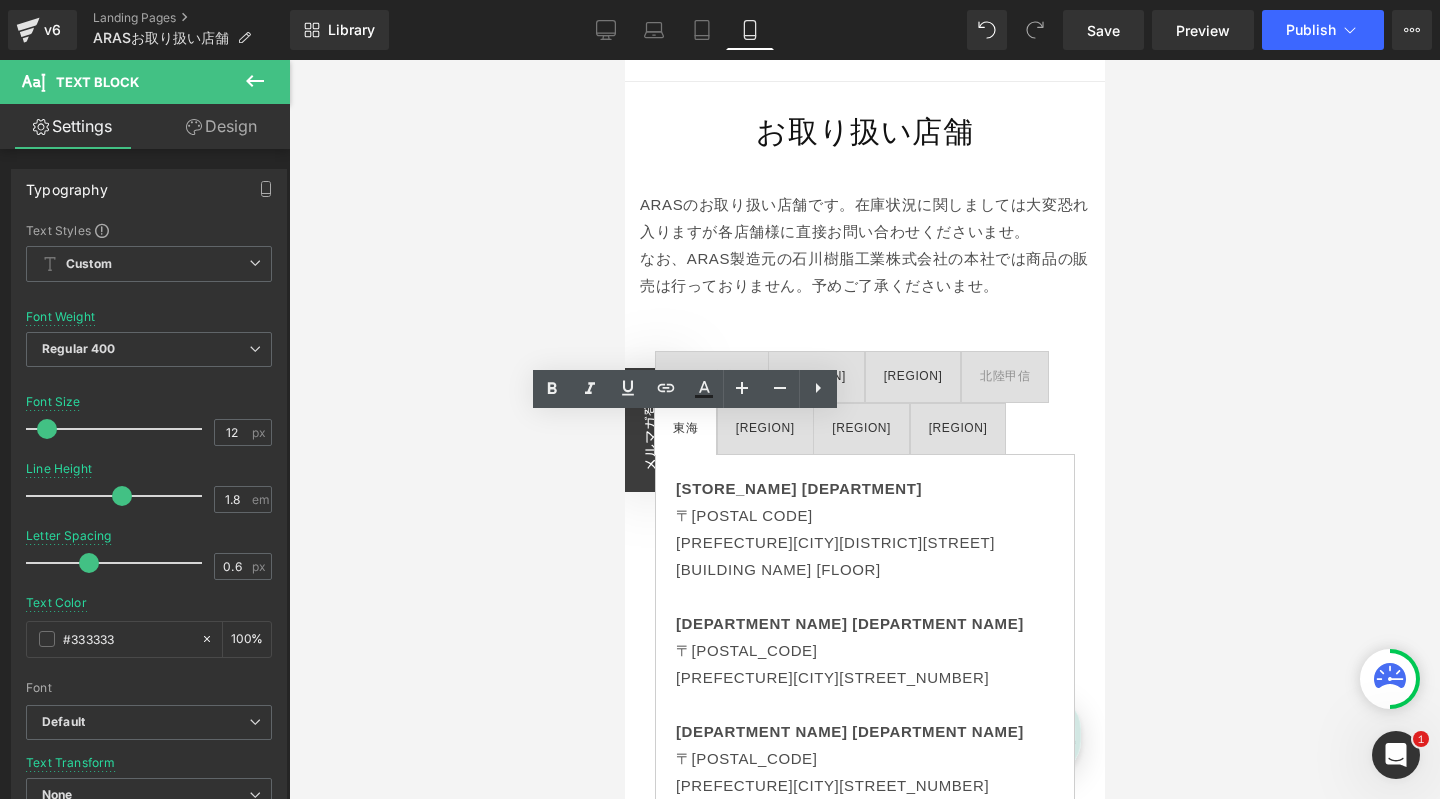 click at bounding box center [864, 429] 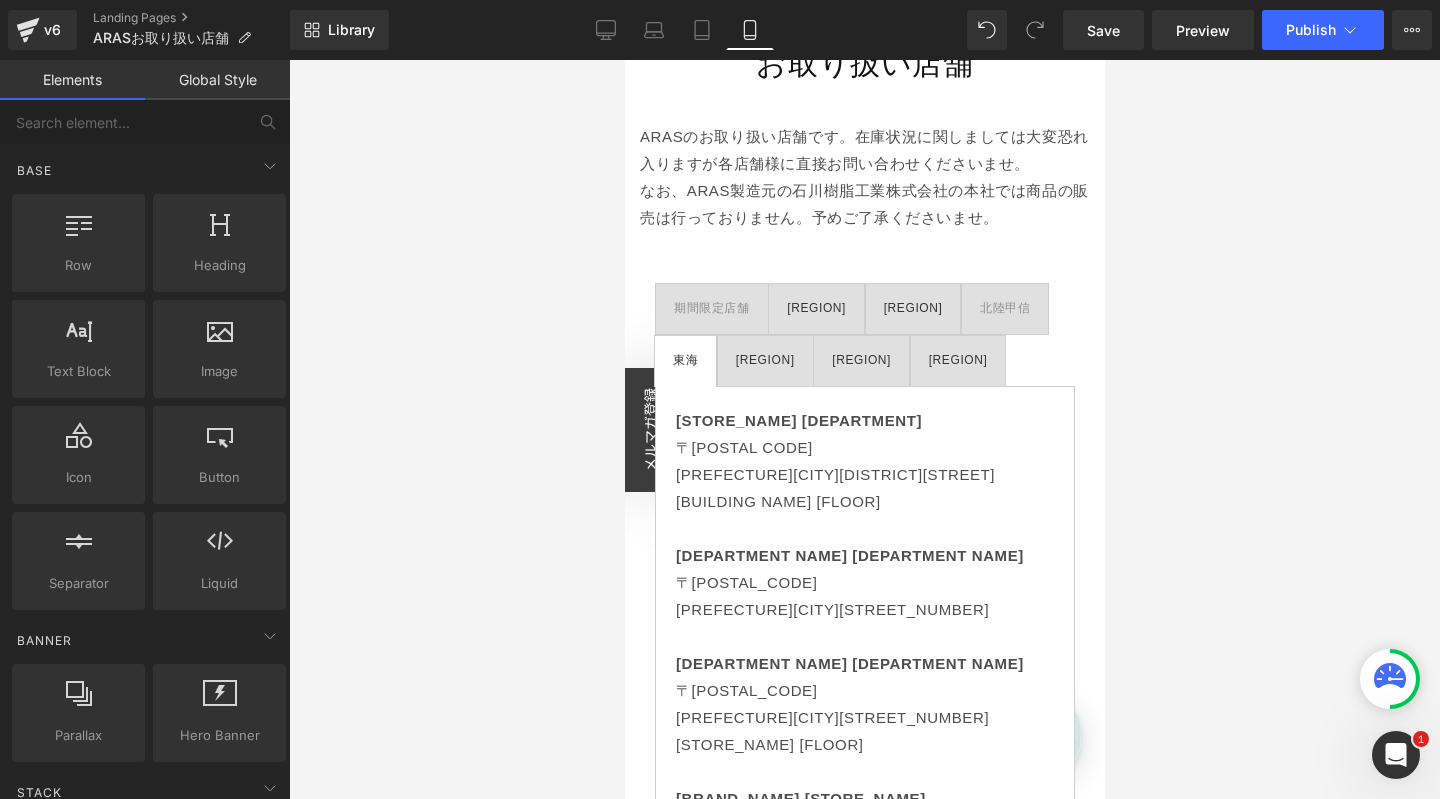 scroll, scrollTop: 234, scrollLeft: 0, axis: vertical 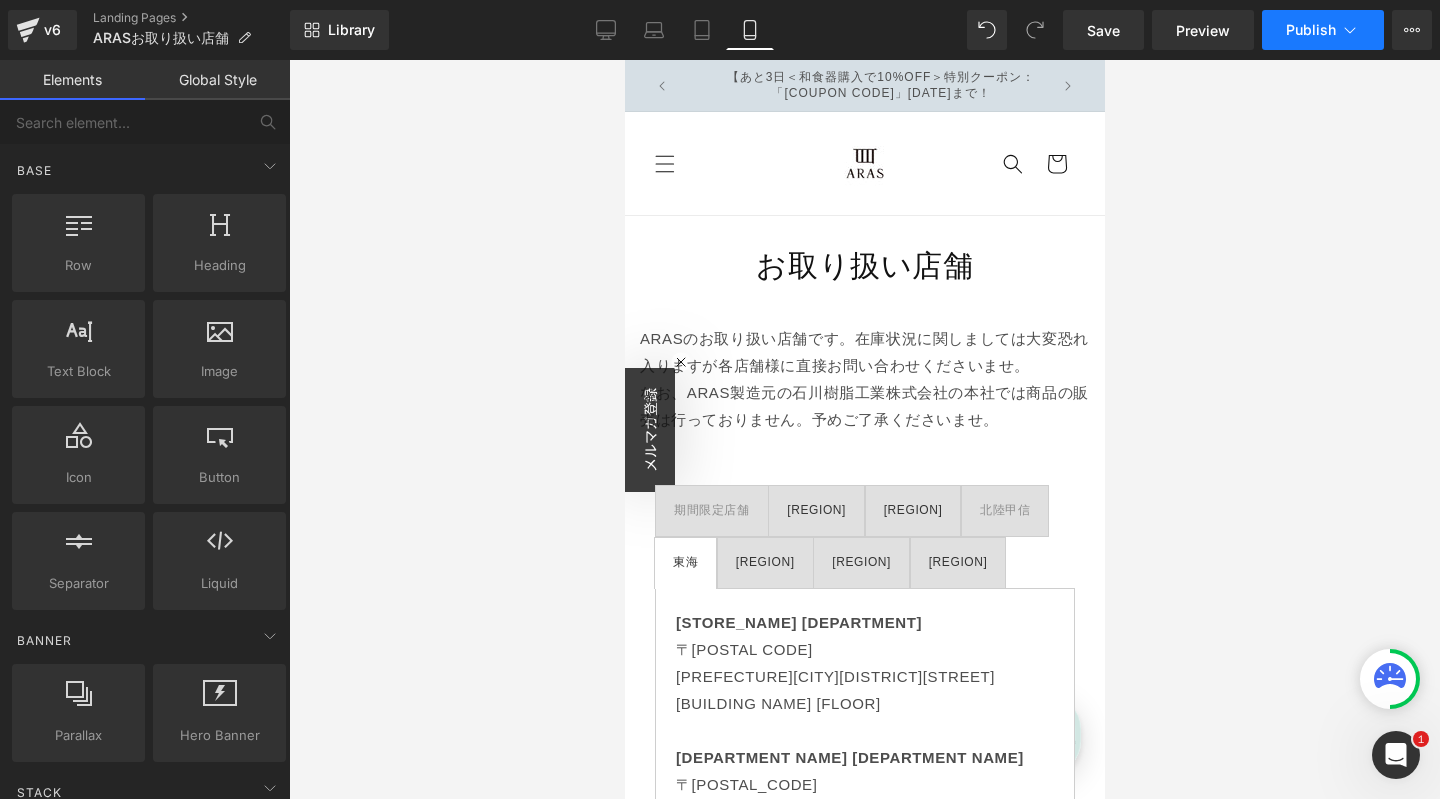 click on "Publish" at bounding box center [1323, 30] 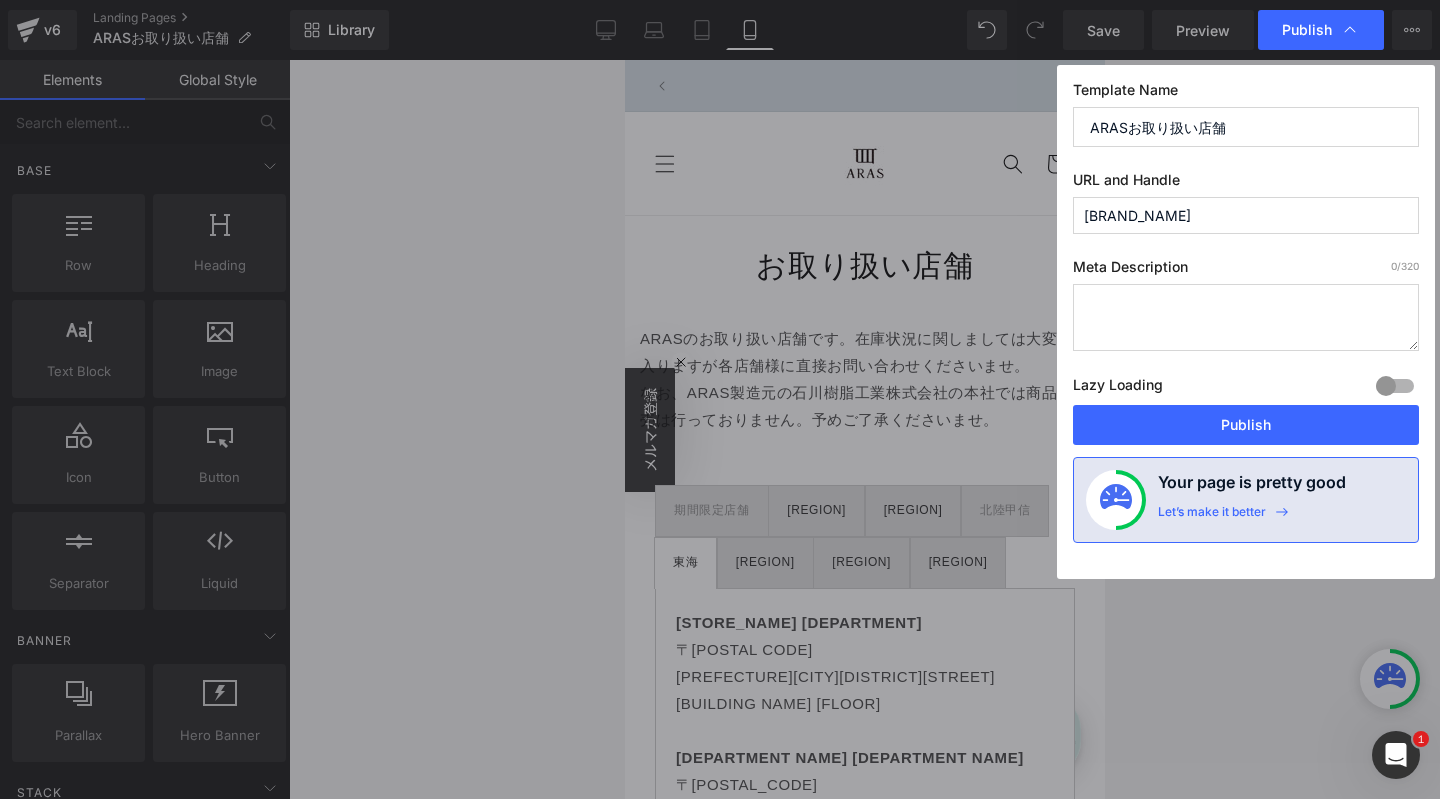 scroll, scrollTop: 0, scrollLeft: 0, axis: both 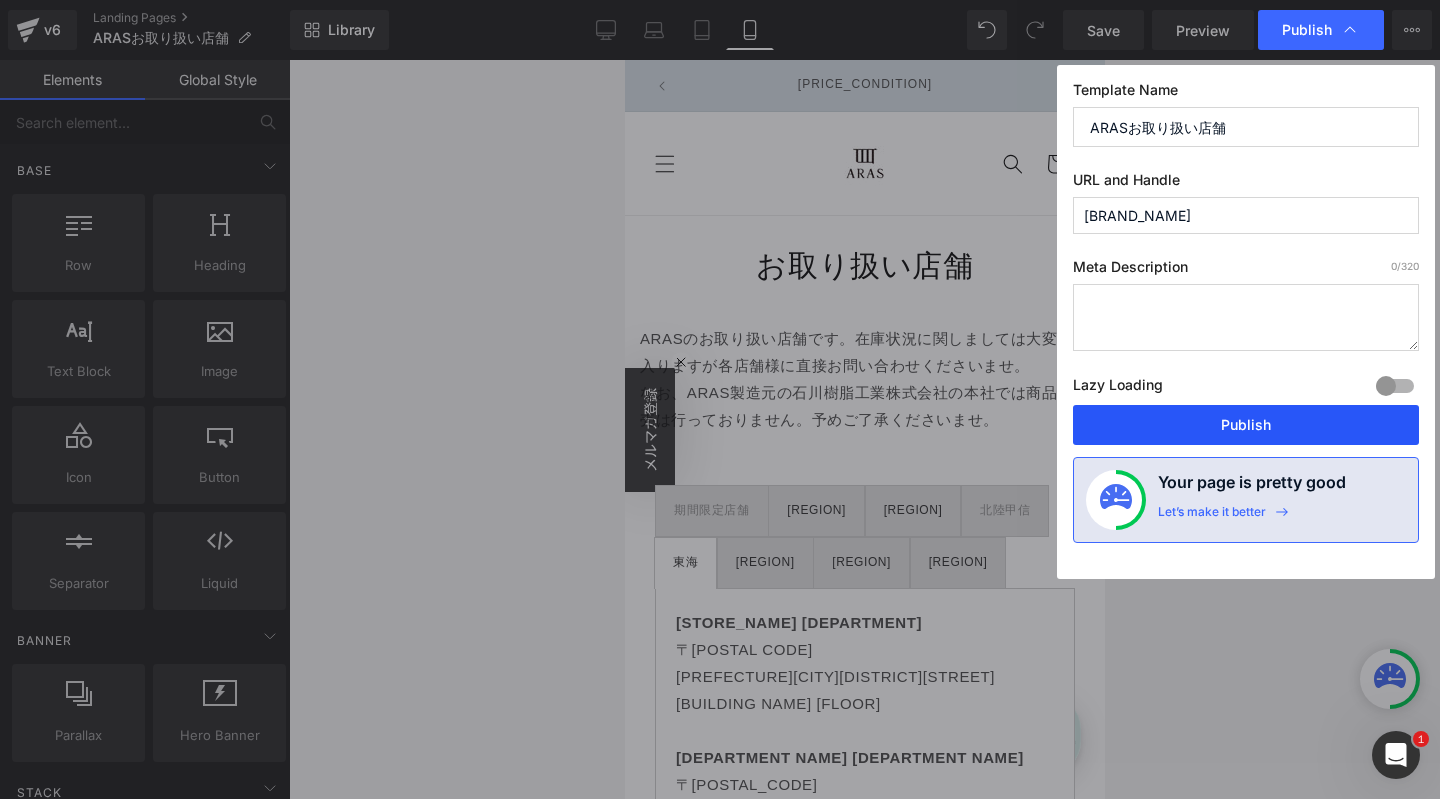 click on "Publish" at bounding box center [1246, 425] 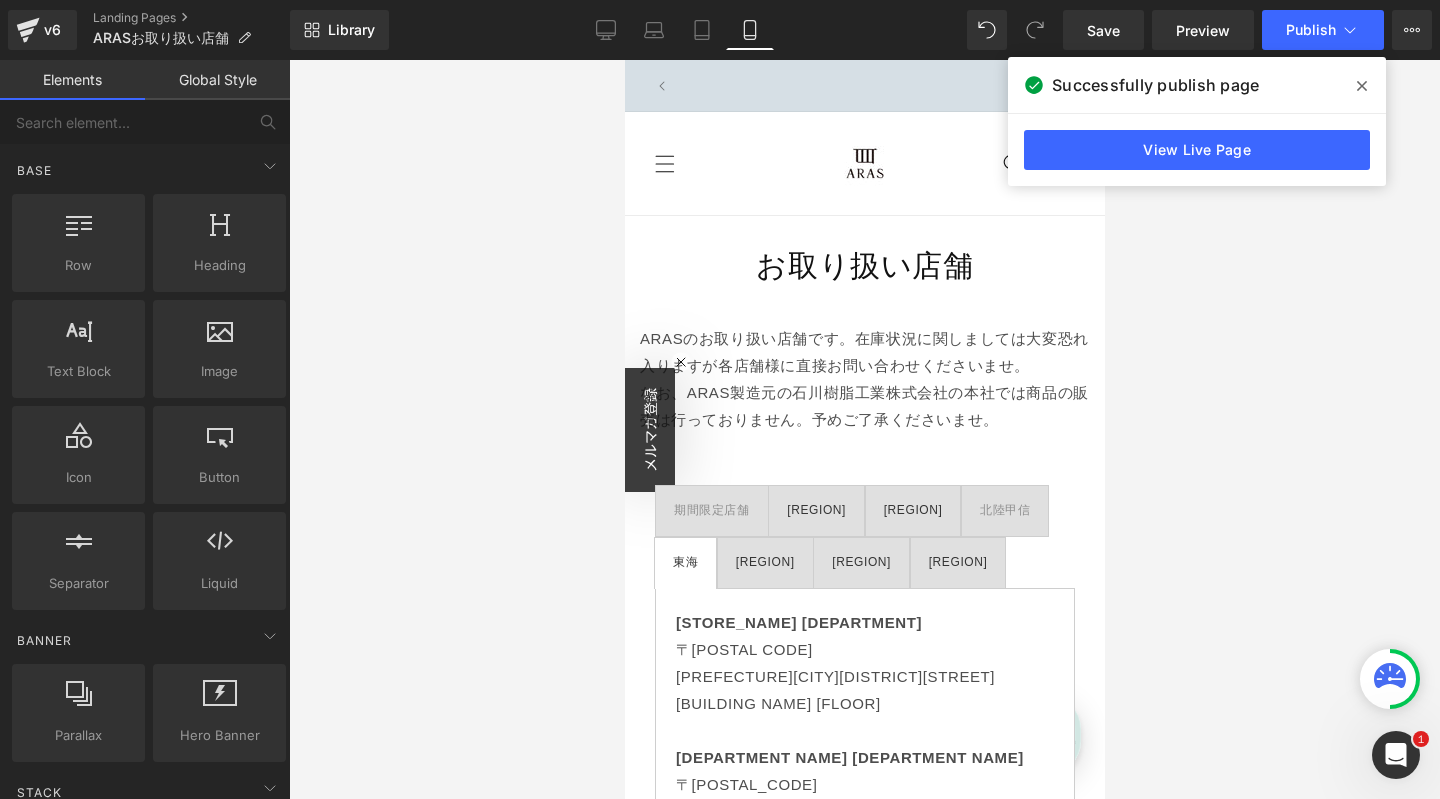 scroll, scrollTop: 0, scrollLeft: 350, axis: horizontal 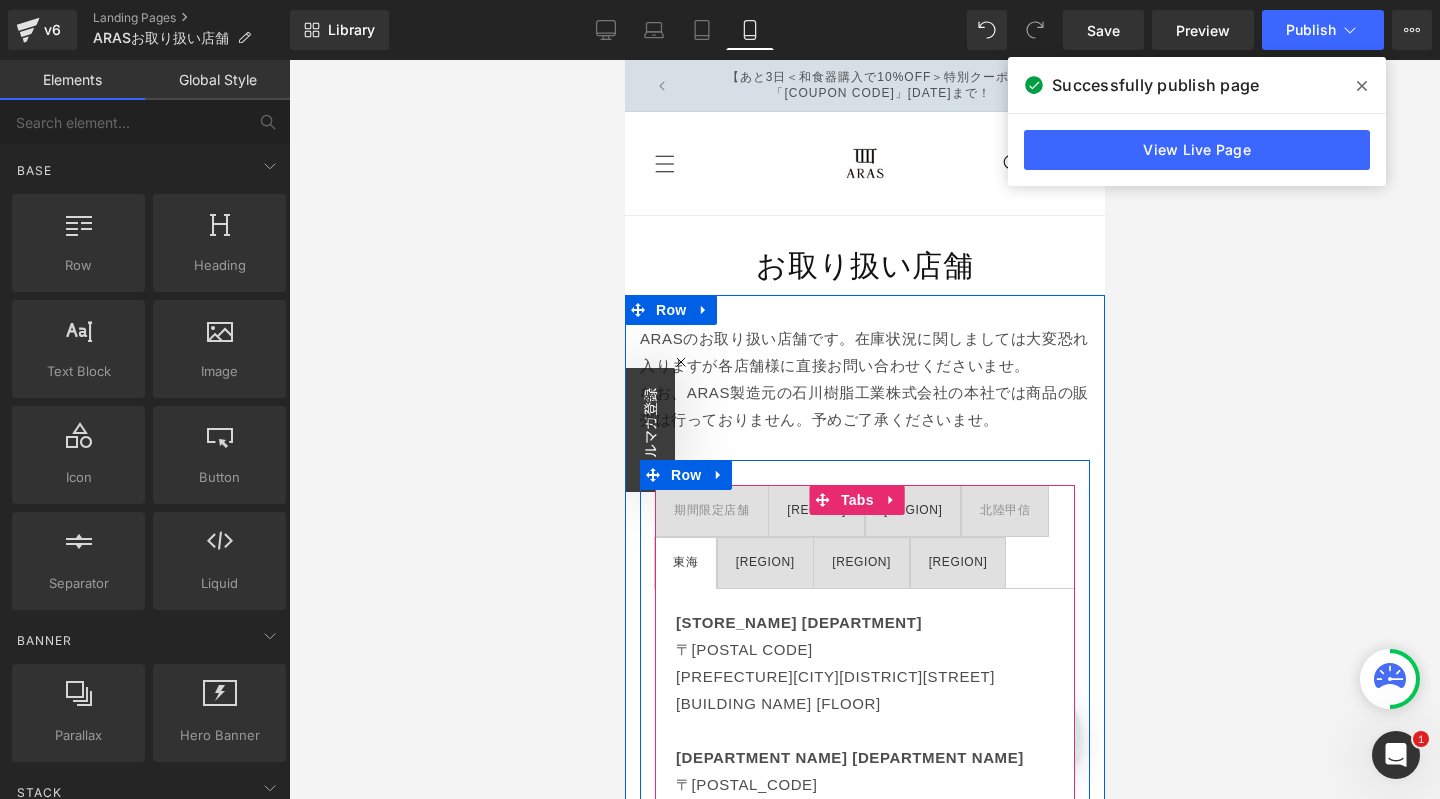 click on "期間限定店舗 Text Block" at bounding box center [711, 511] 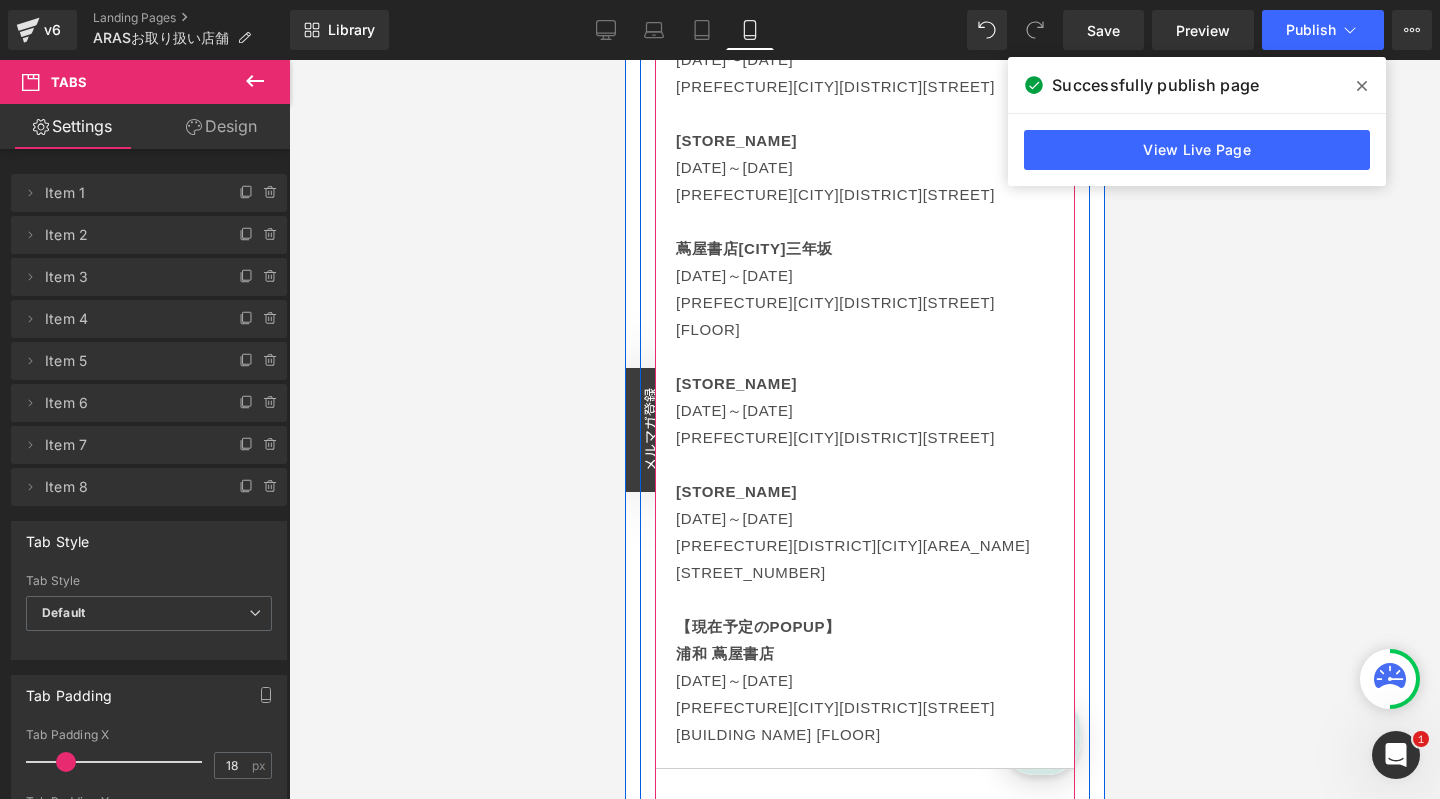 scroll, scrollTop: 800, scrollLeft: 0, axis: vertical 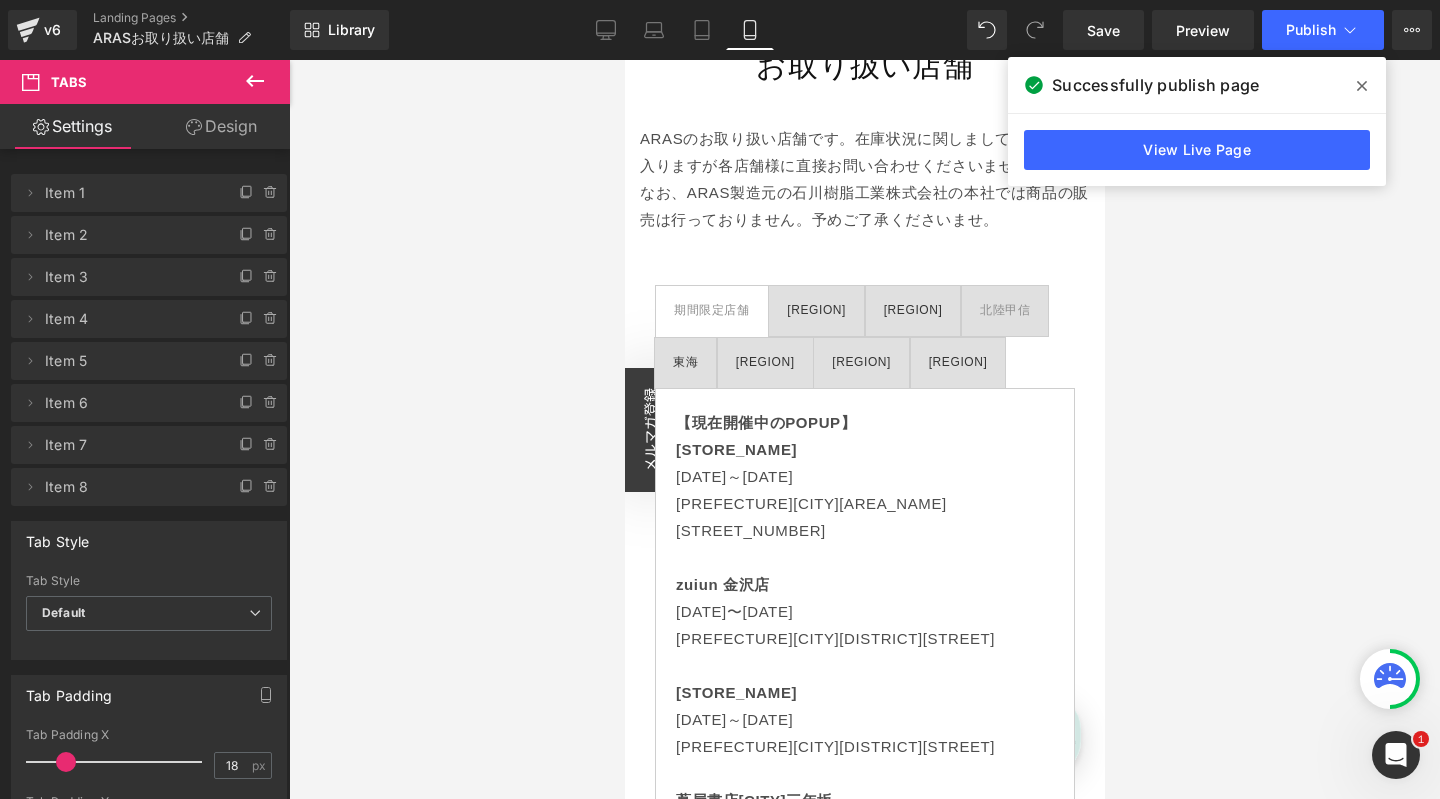 click 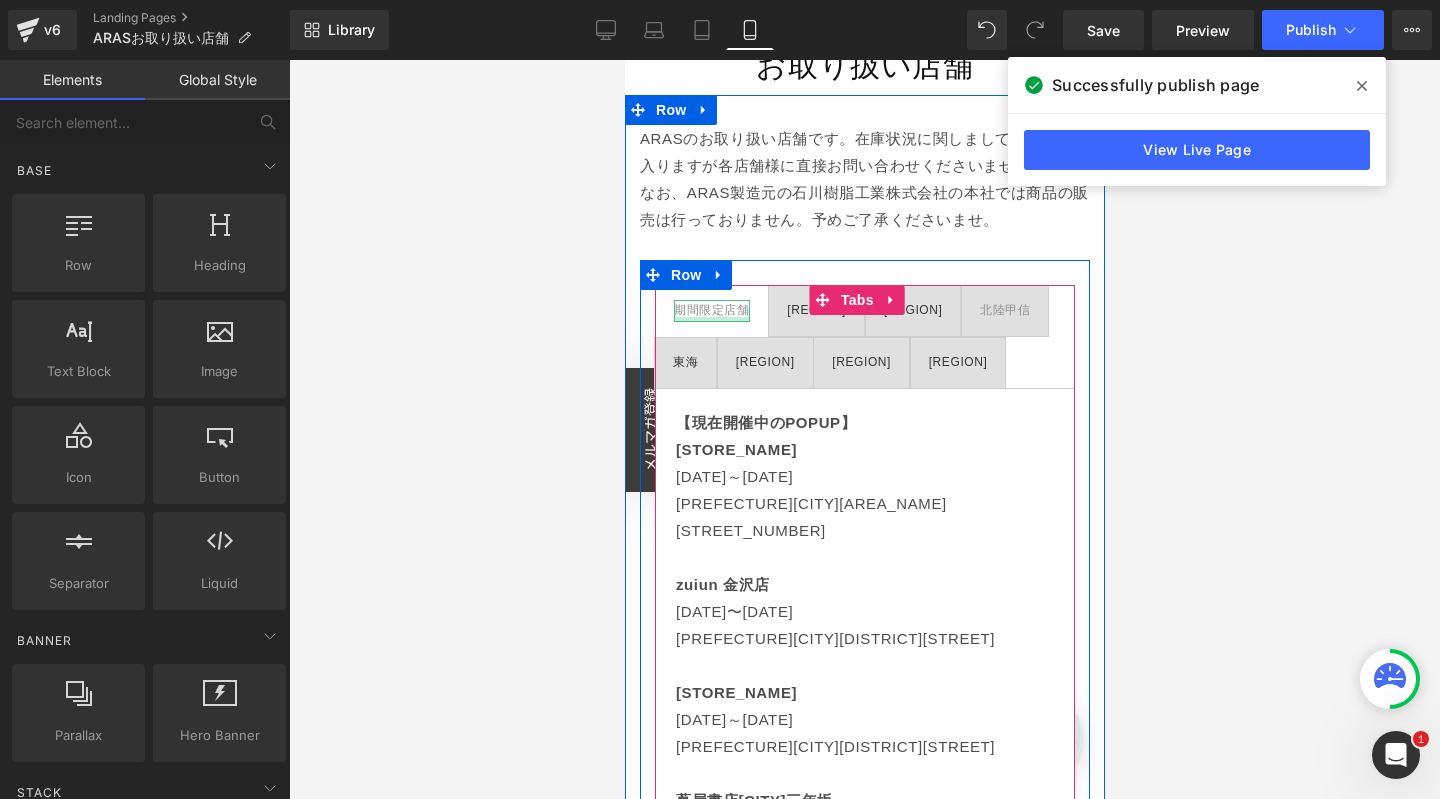 scroll, scrollTop: 0, scrollLeft: 350, axis: horizontal 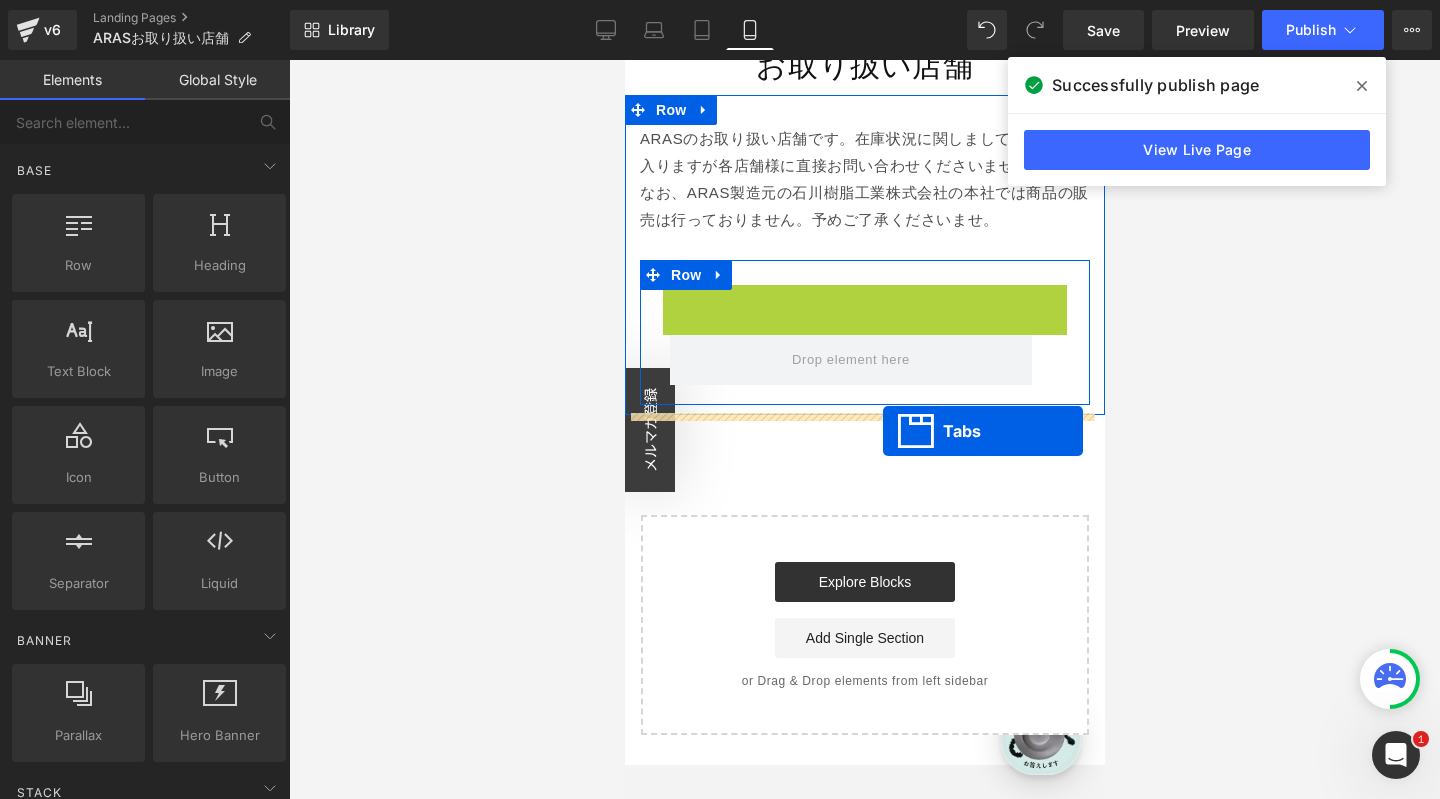 drag, startPoint x: 823, startPoint y: 302, endPoint x: 882, endPoint y: 431, distance: 141.85204 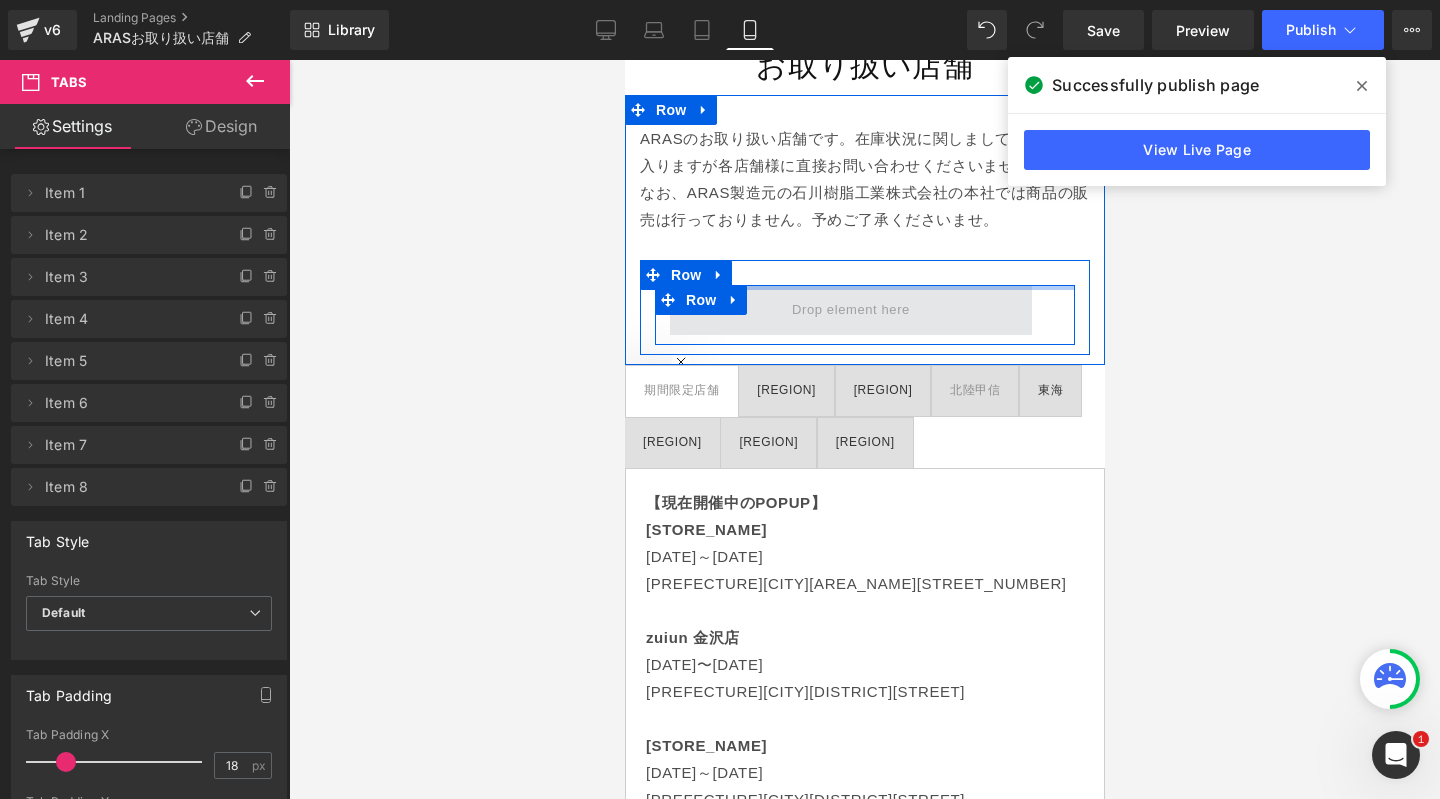 scroll, scrollTop: 0, scrollLeft: 0, axis: both 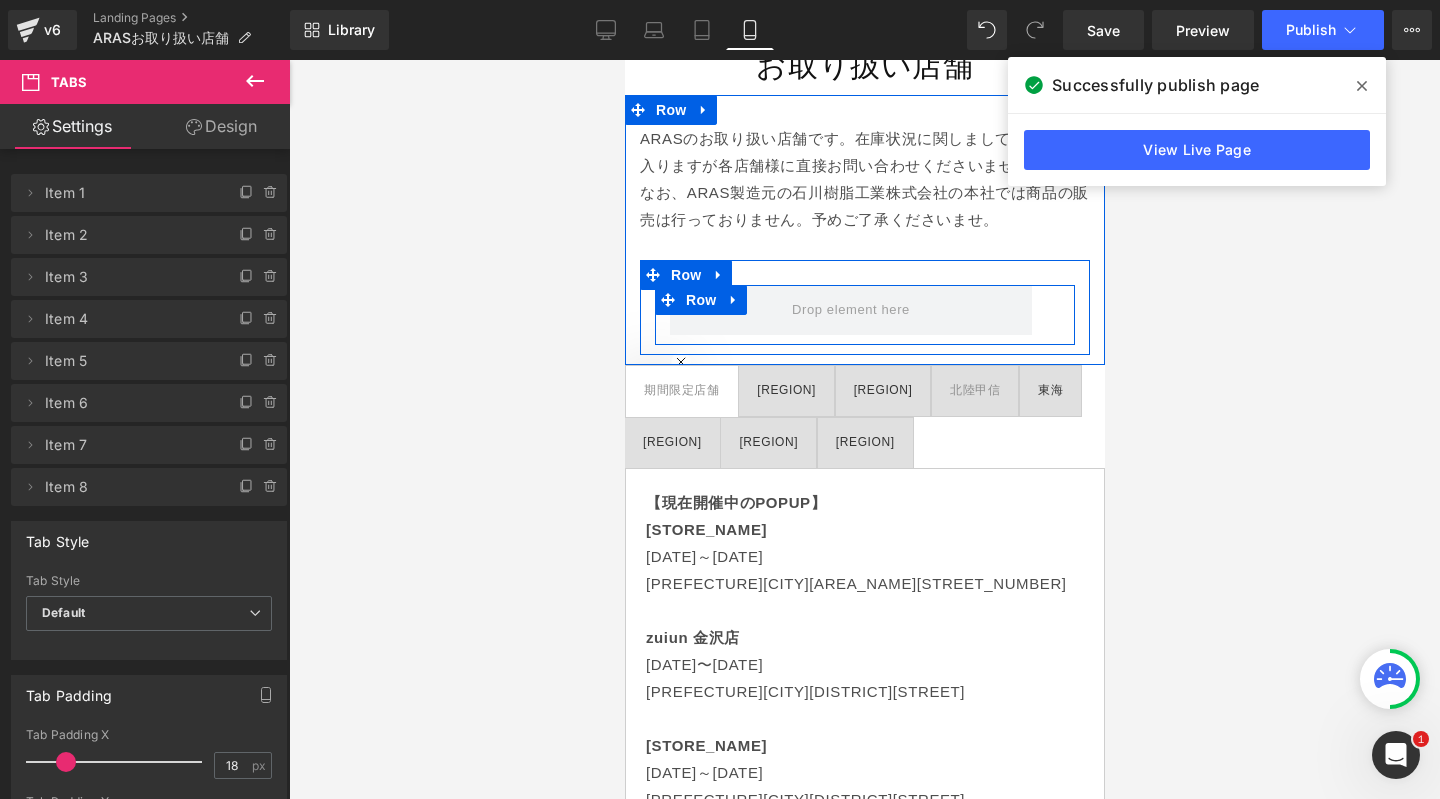 click on "Row" at bounding box center (864, 315) 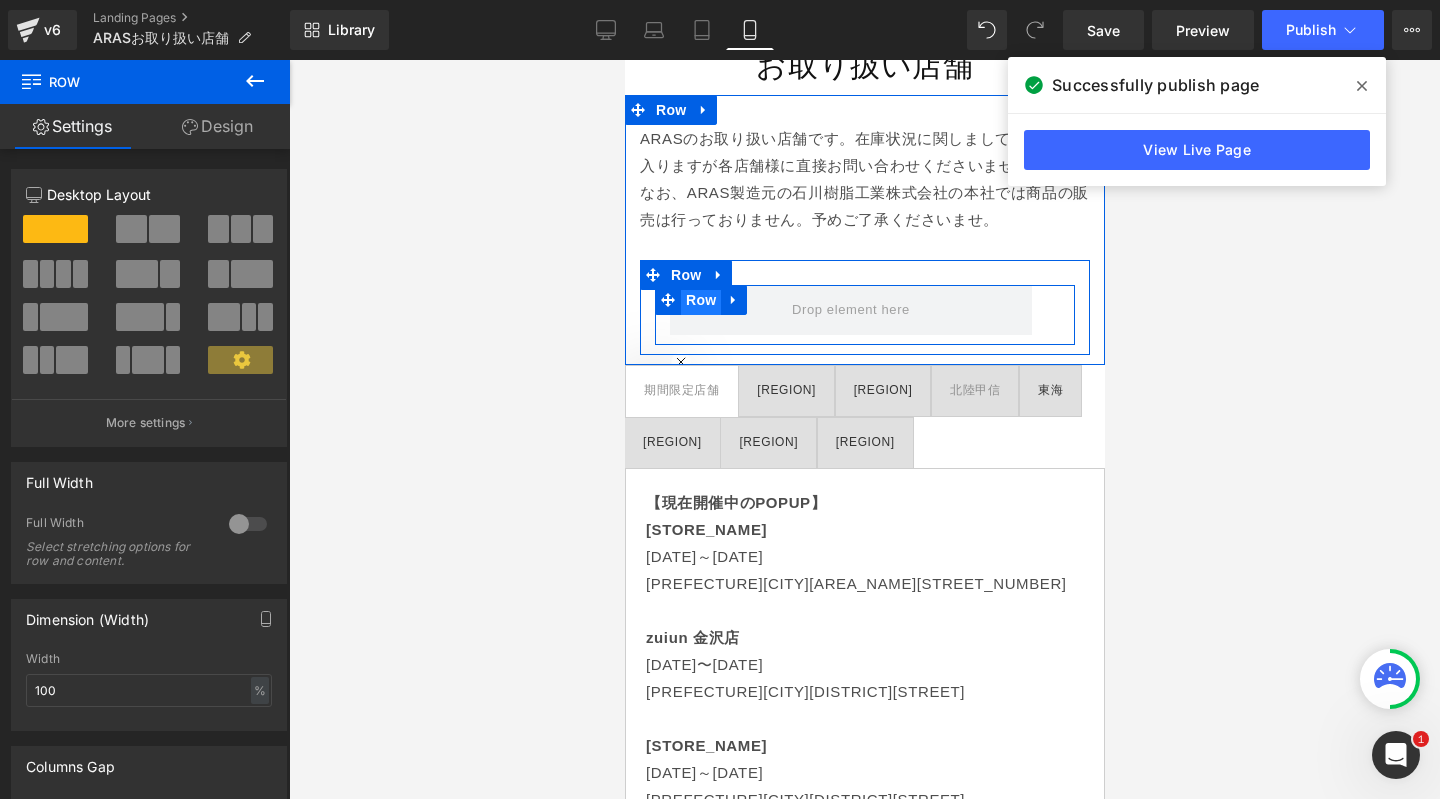 scroll, scrollTop: 0, scrollLeft: 350, axis: horizontal 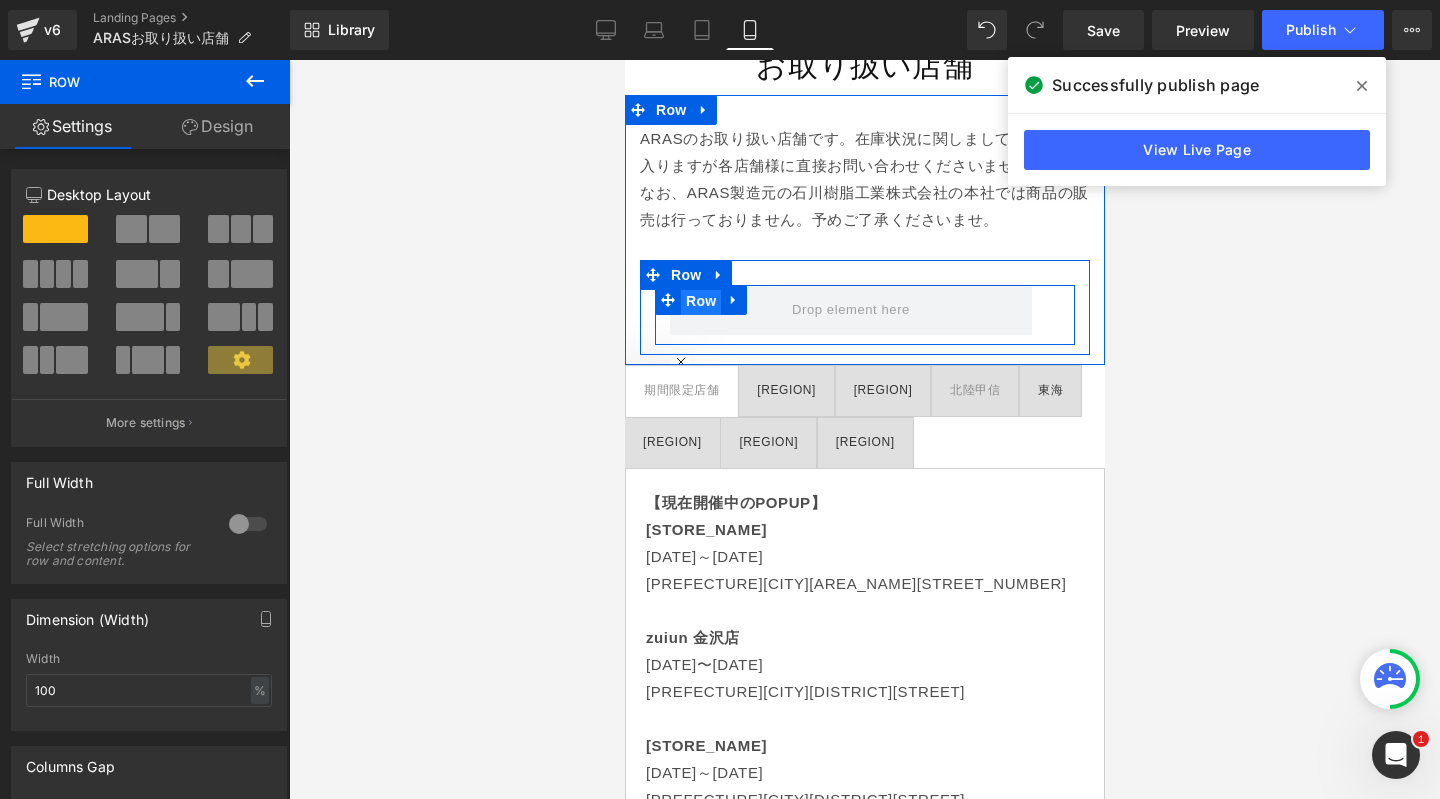 click on "Row" at bounding box center [700, 301] 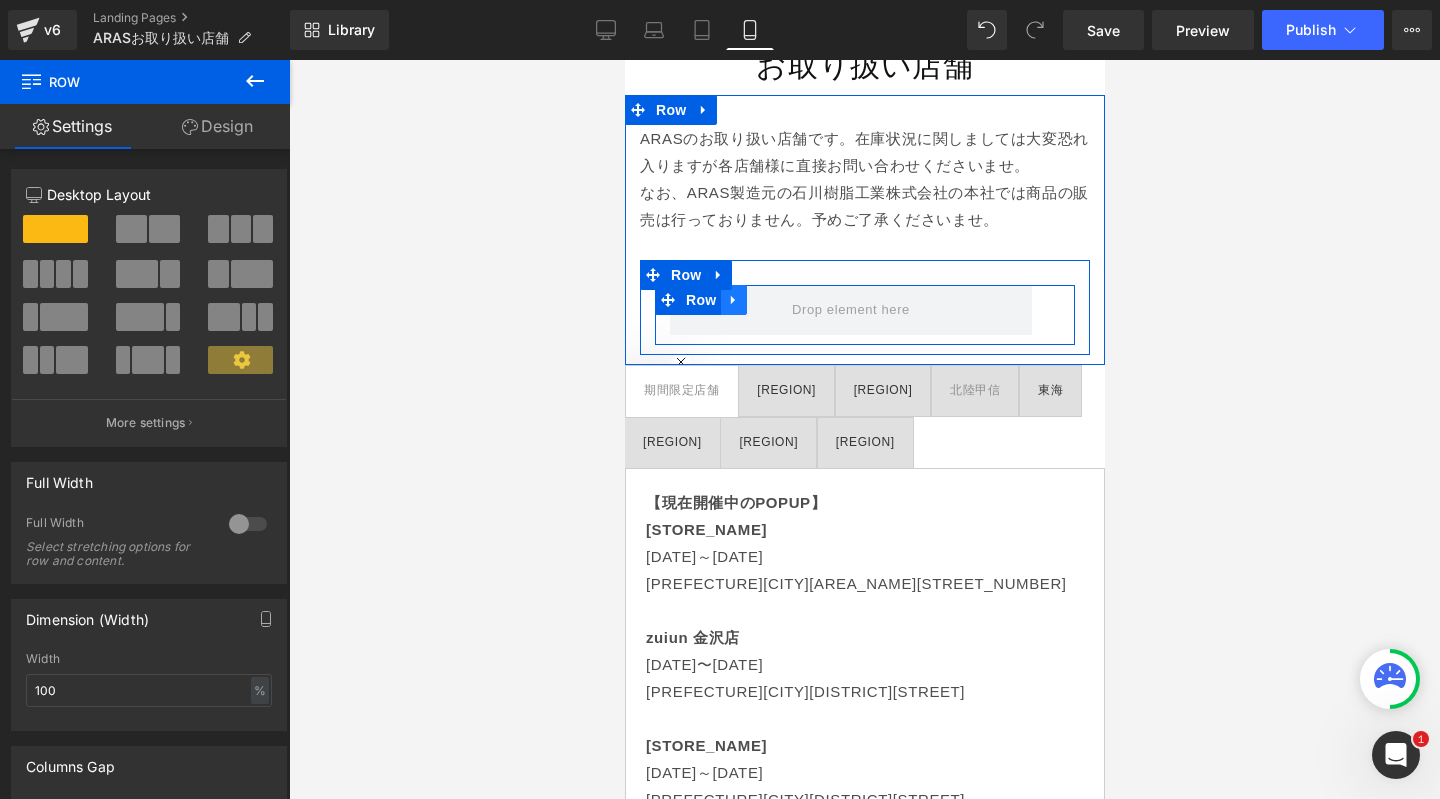 click 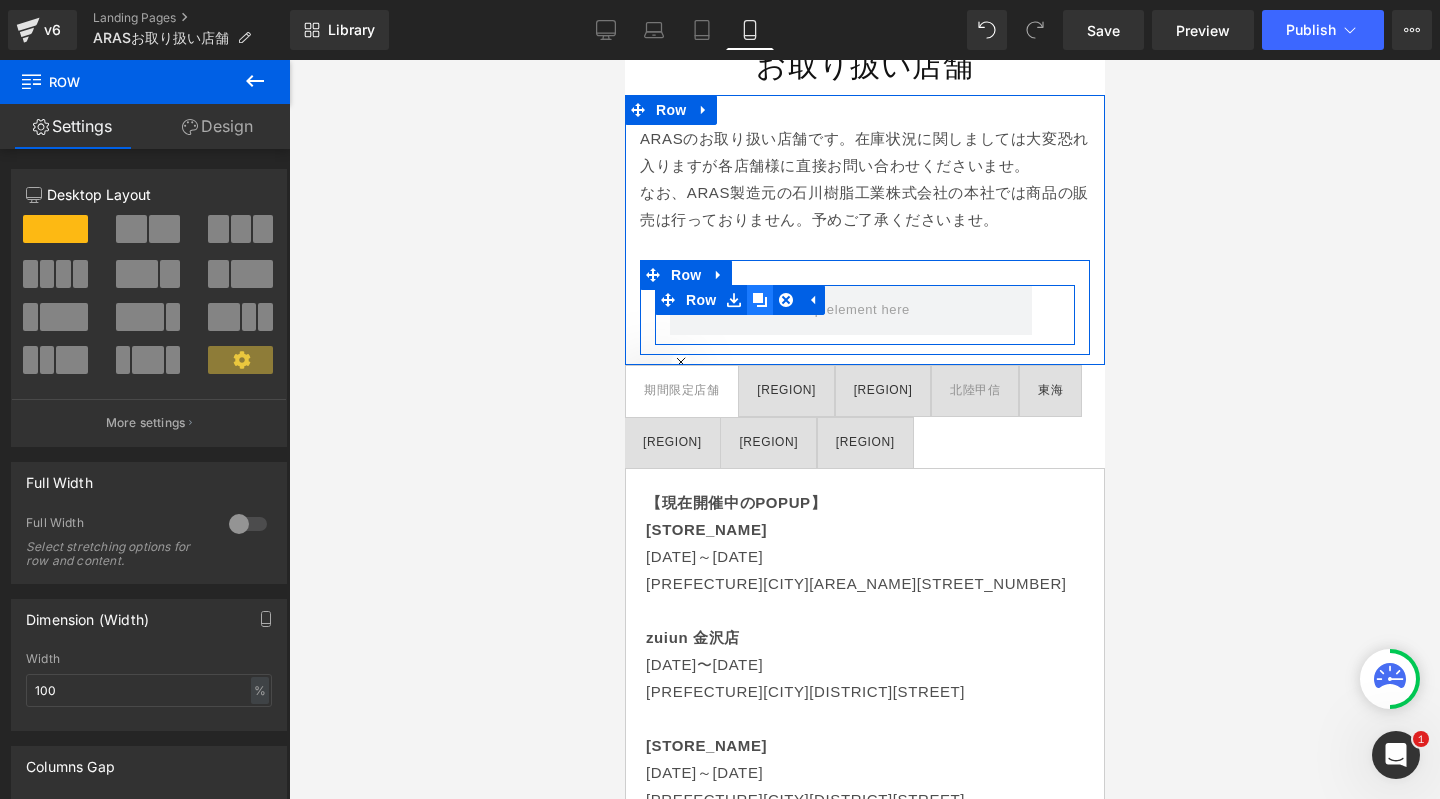 scroll, scrollTop: 0, scrollLeft: 0, axis: both 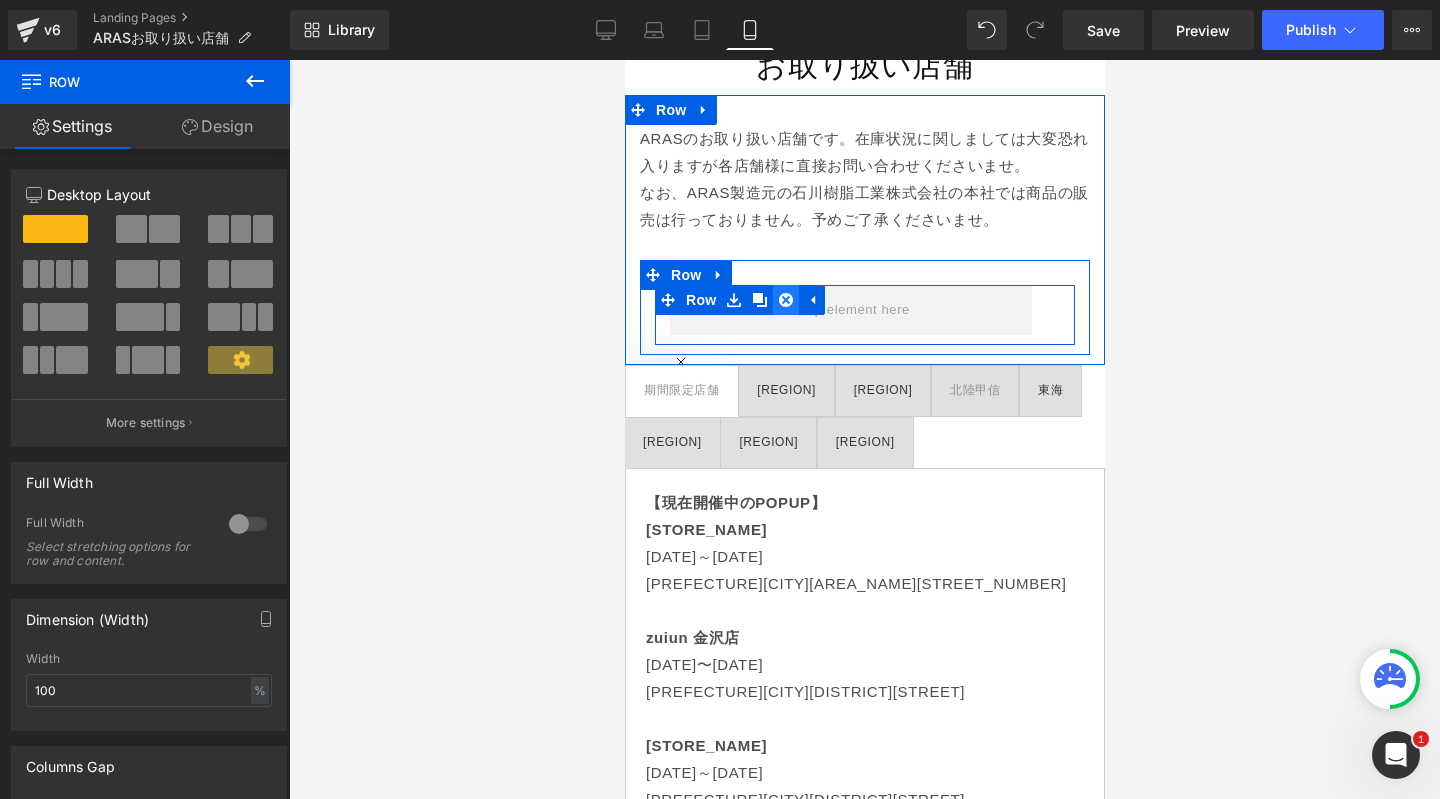 click 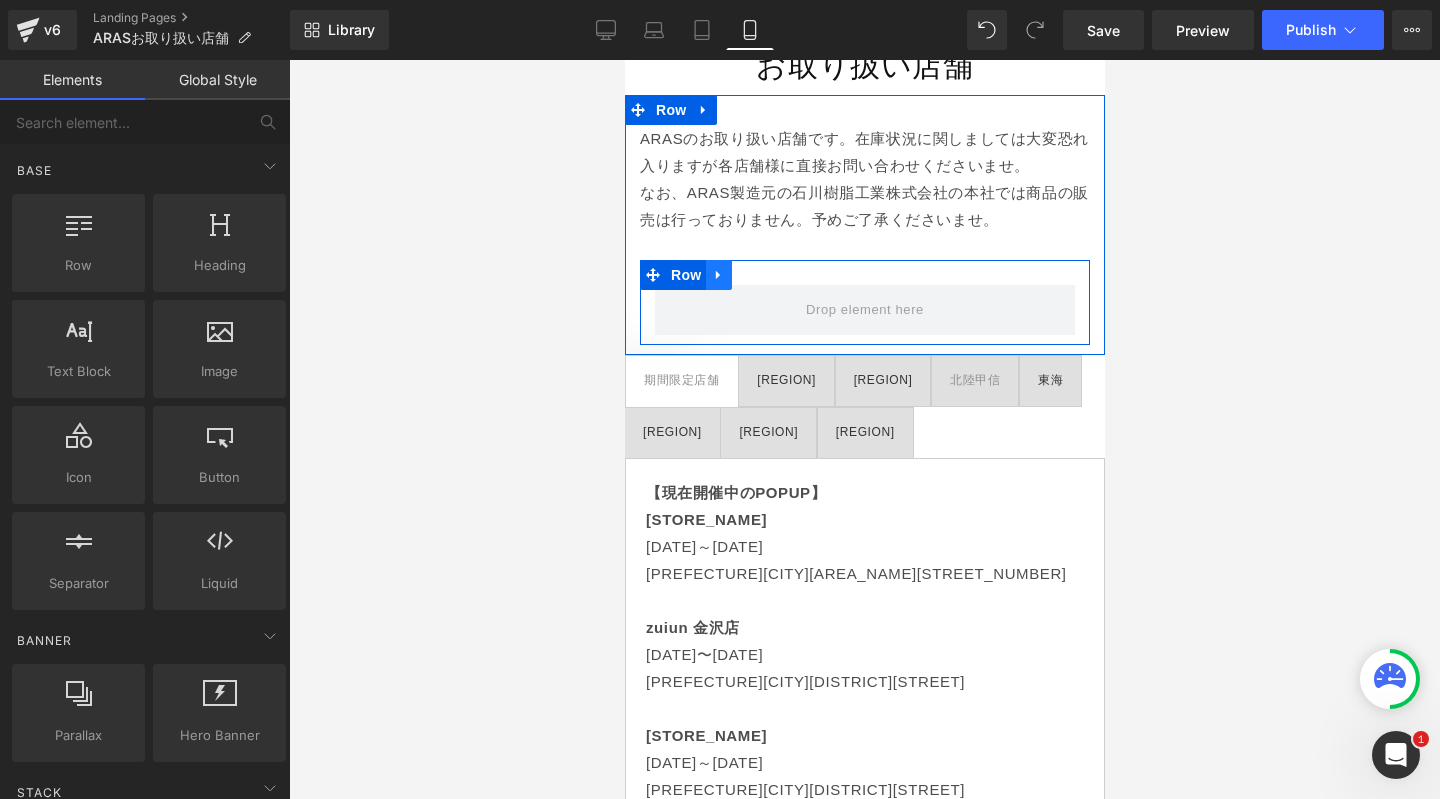 click 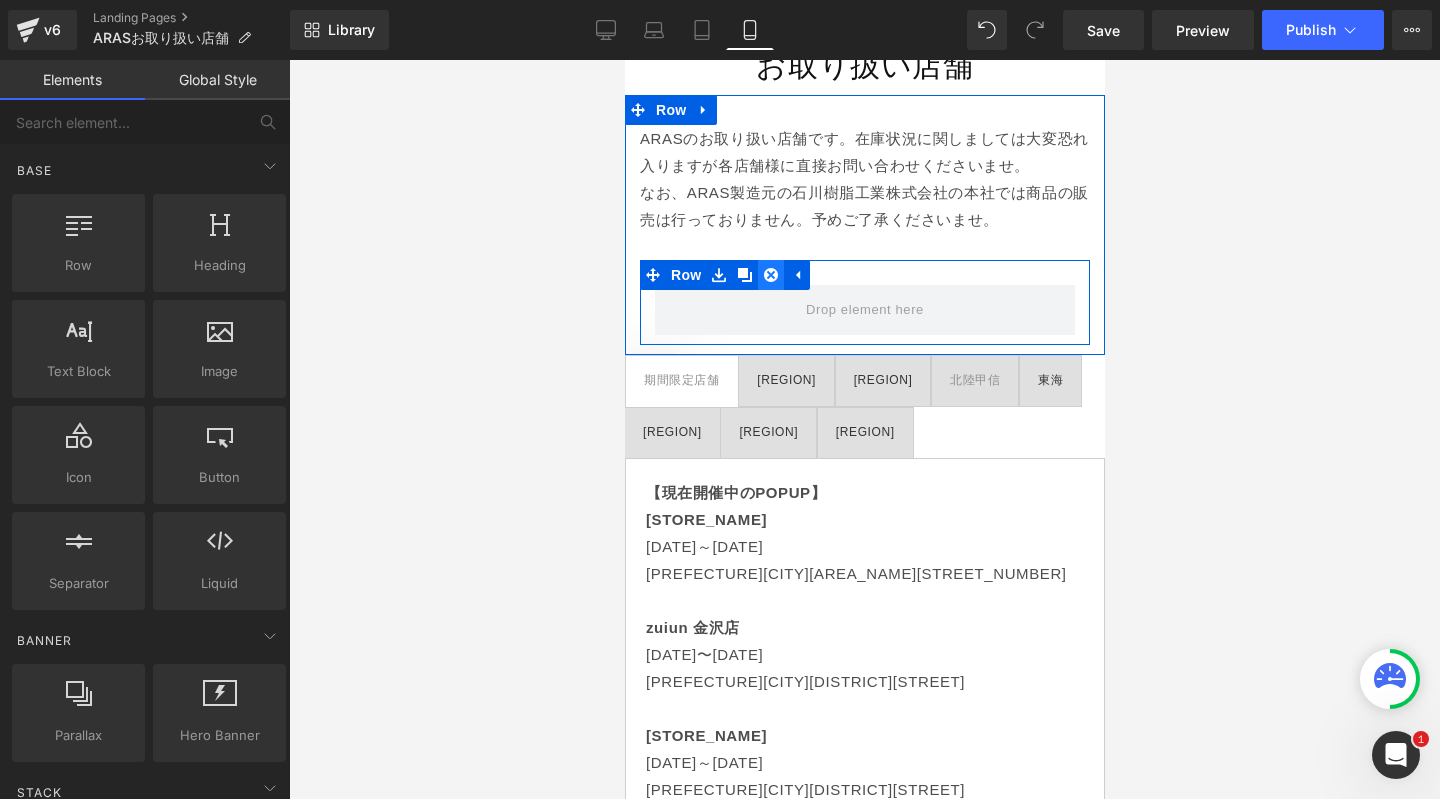 scroll, scrollTop: 0, scrollLeft: 350, axis: horizontal 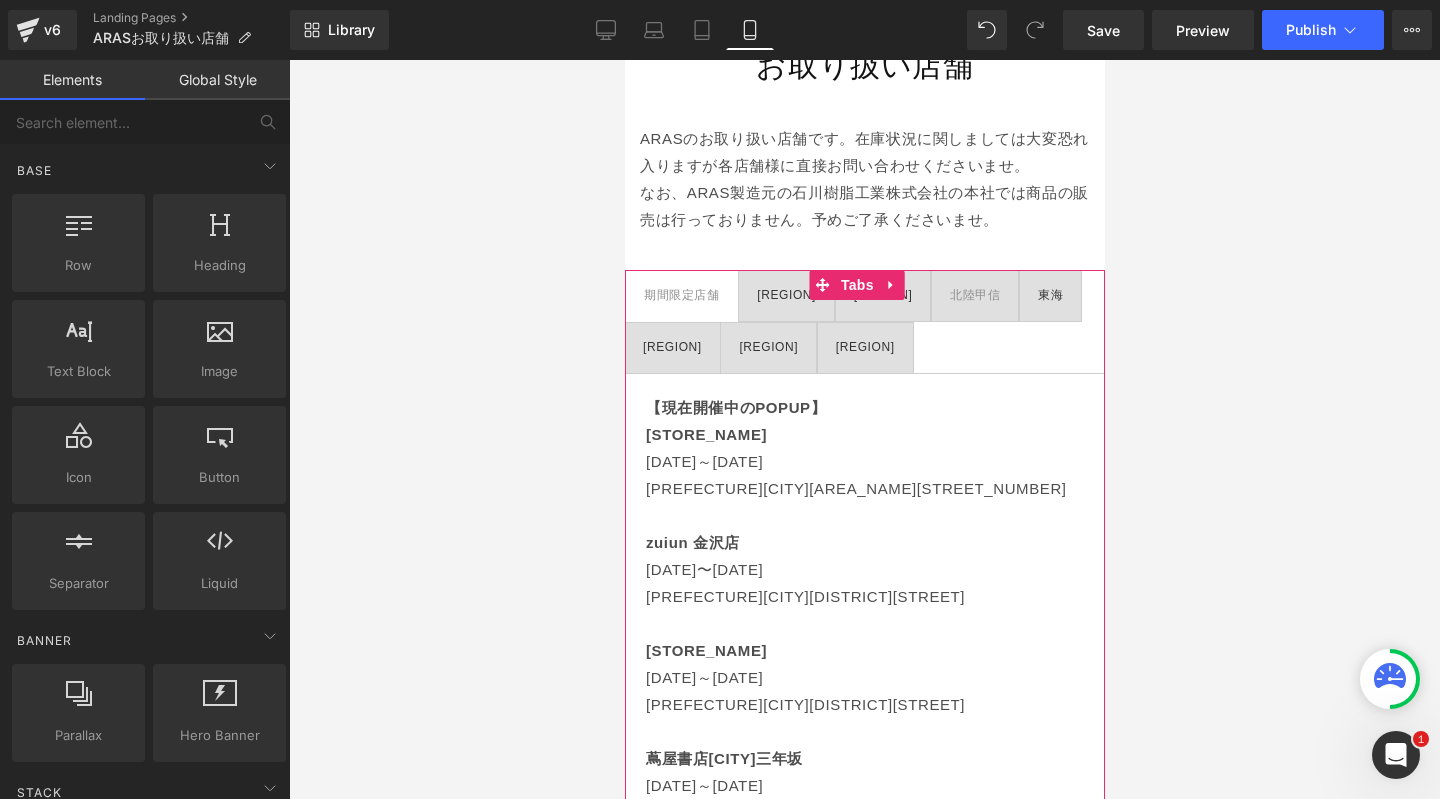 click on "期間限定店舗 Text Block
北海道・東北
Text Block
関東
Text Block
北陸甲信 Text Block
東海 Text Block
近畿 Text Block
中国・四国 Text Block
九州 Text Block" at bounding box center (864, 322) 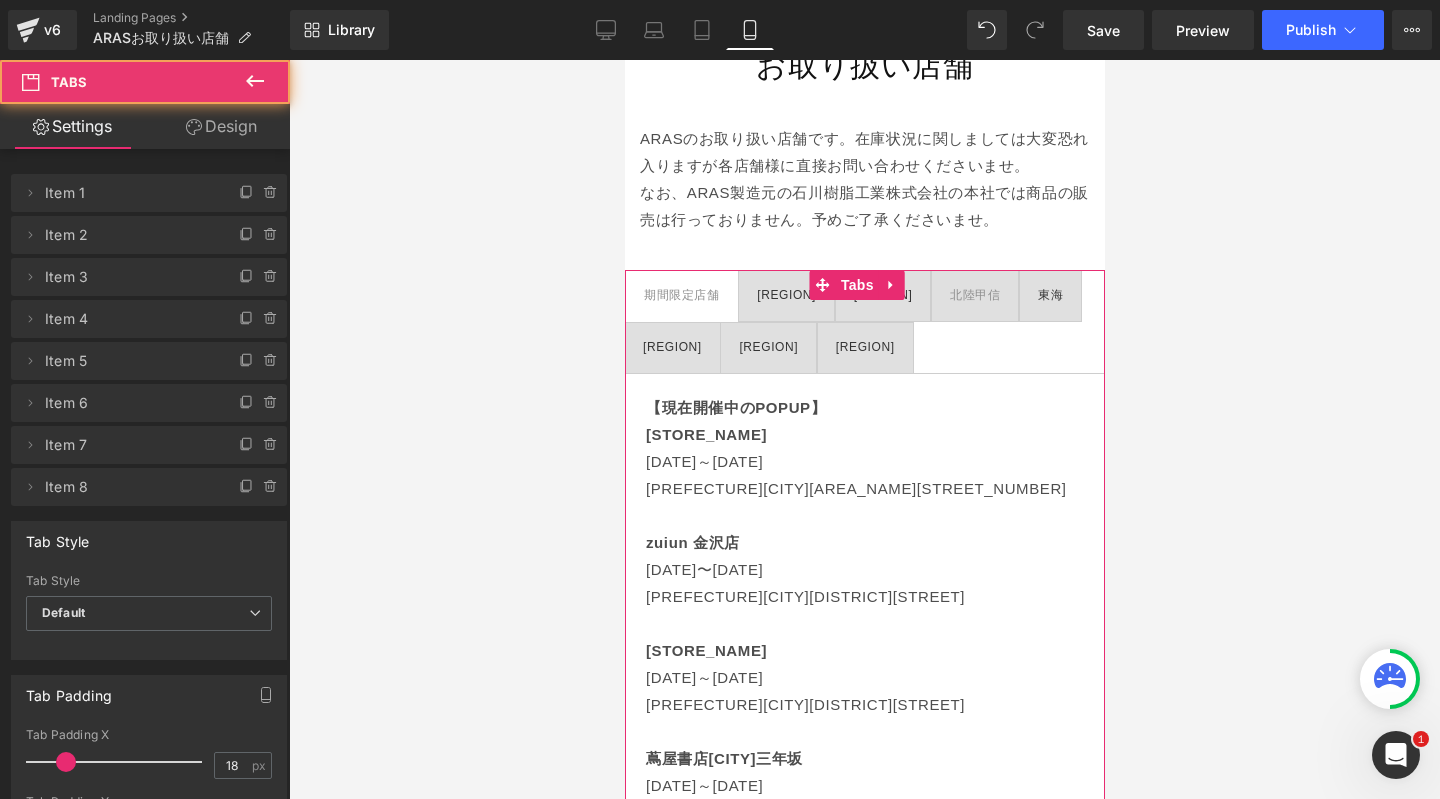 click on "Design" at bounding box center [221, 126] 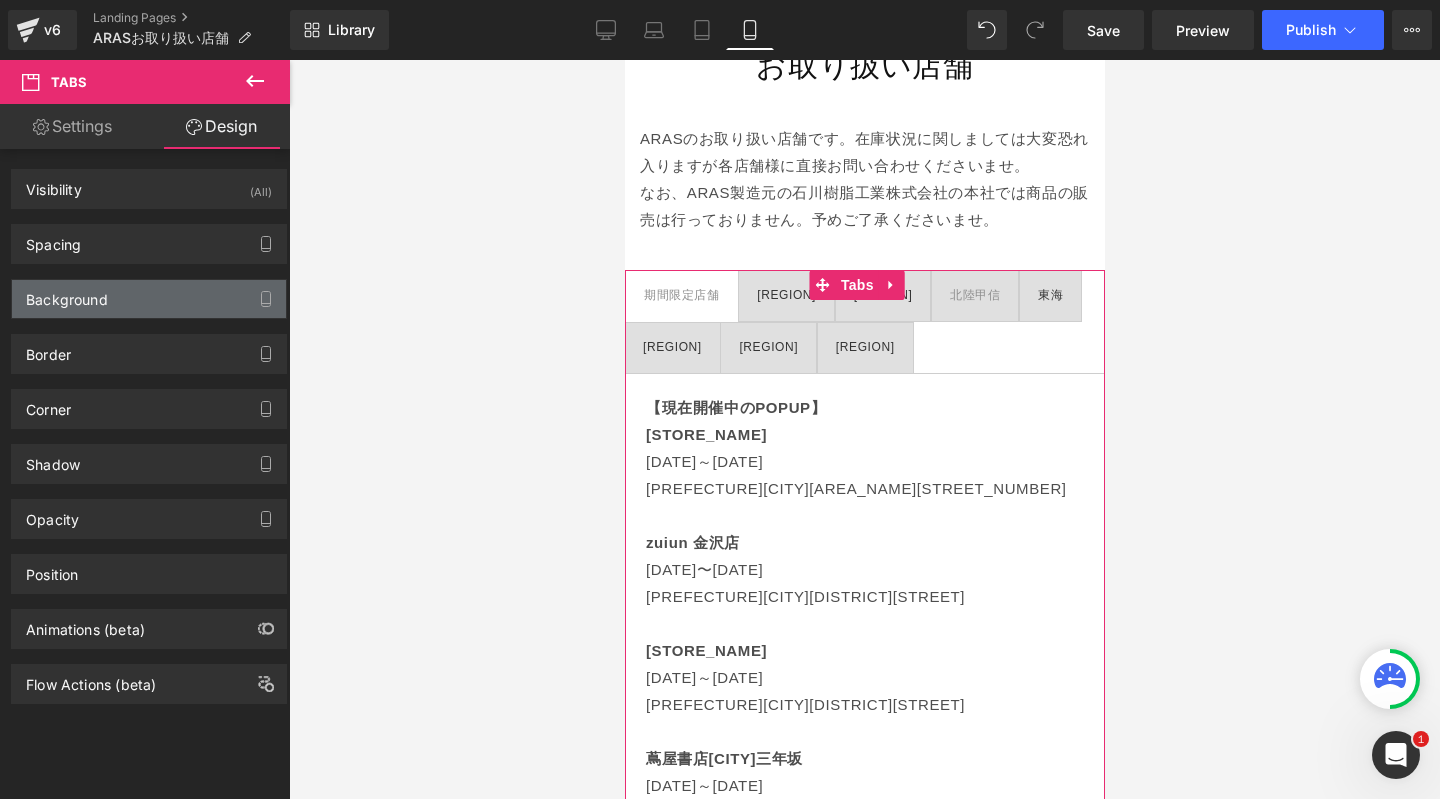 scroll, scrollTop: 0, scrollLeft: 0, axis: both 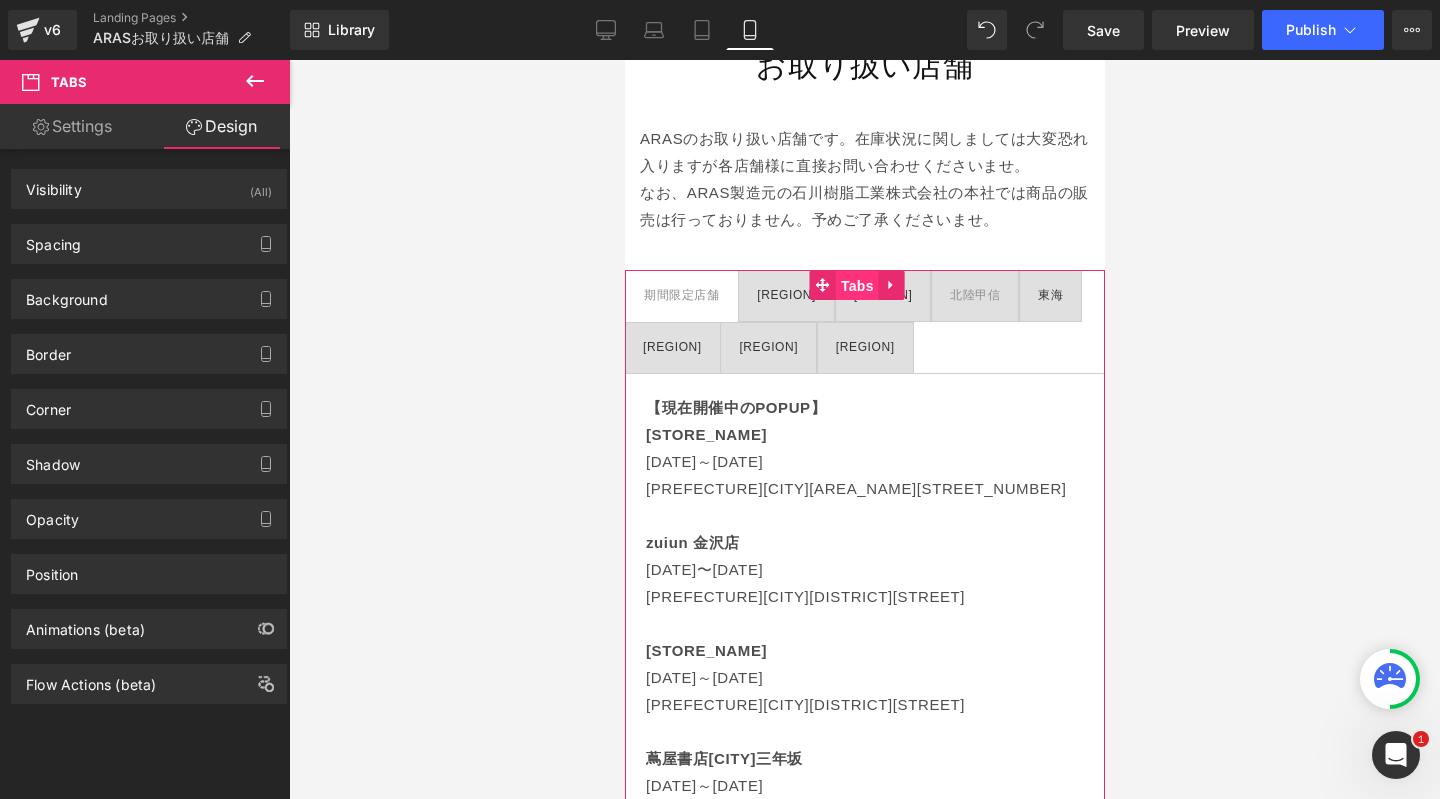 click on "Tabs" at bounding box center [856, 286] 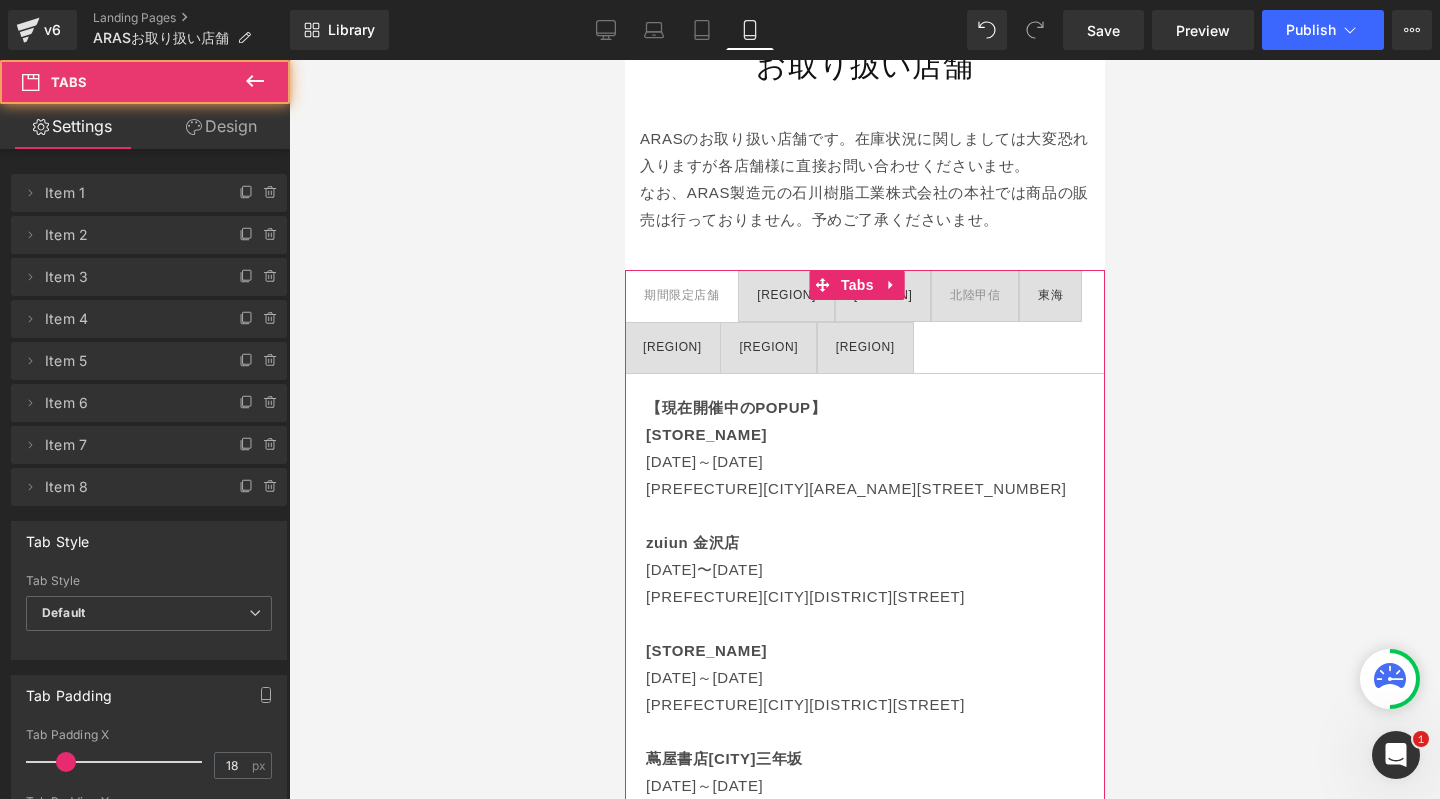 scroll, scrollTop: 0, scrollLeft: 350, axis: horizontal 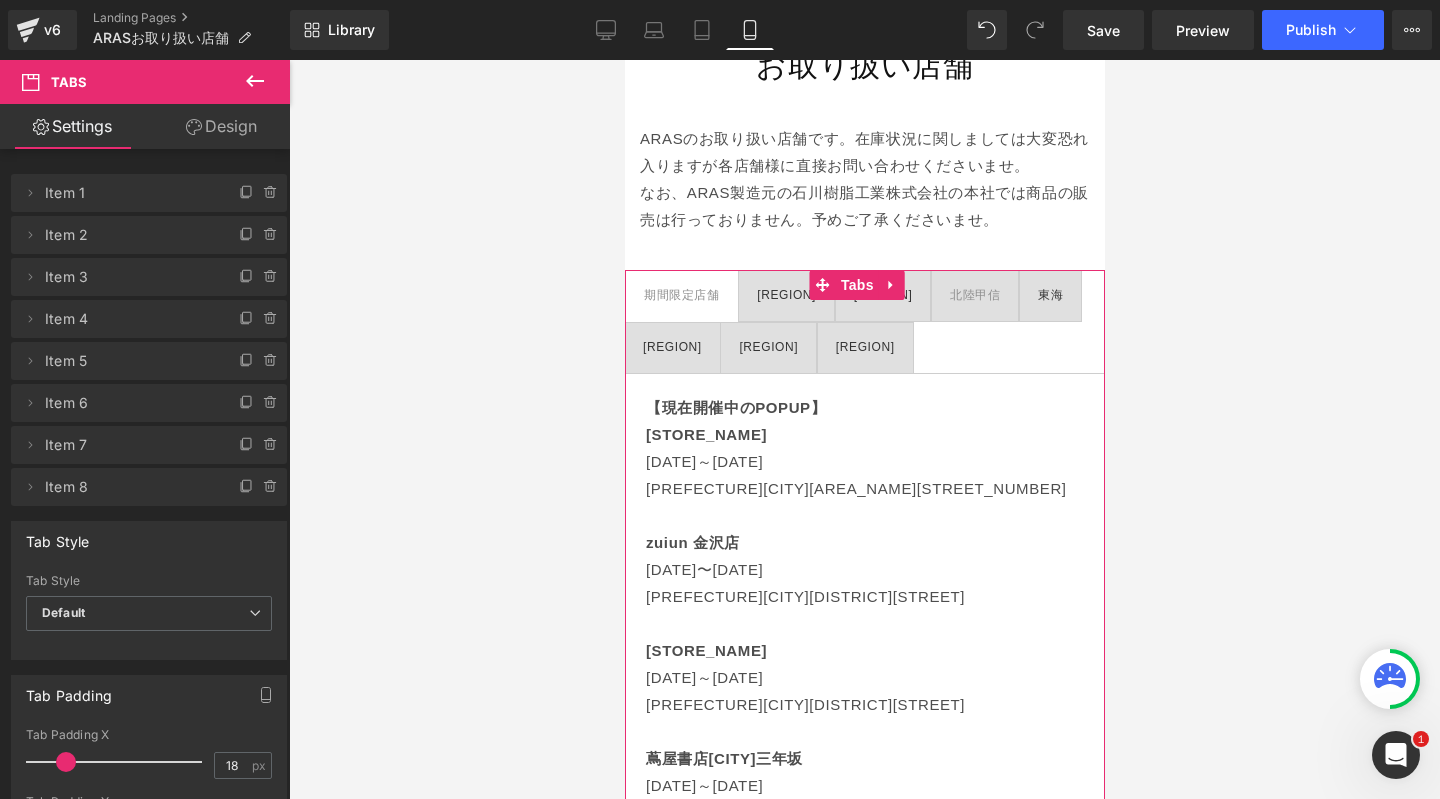 click 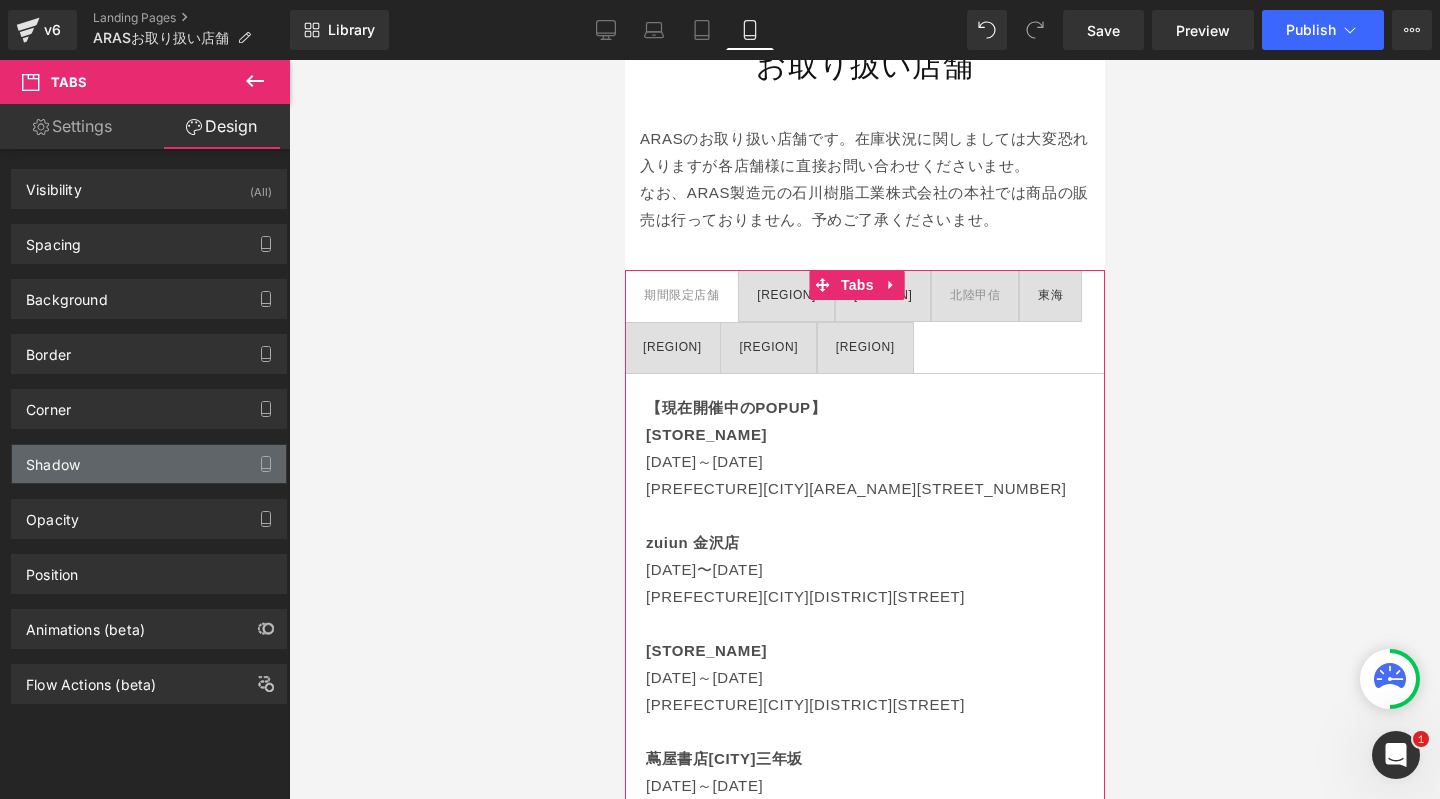 scroll, scrollTop: 0, scrollLeft: 0, axis: both 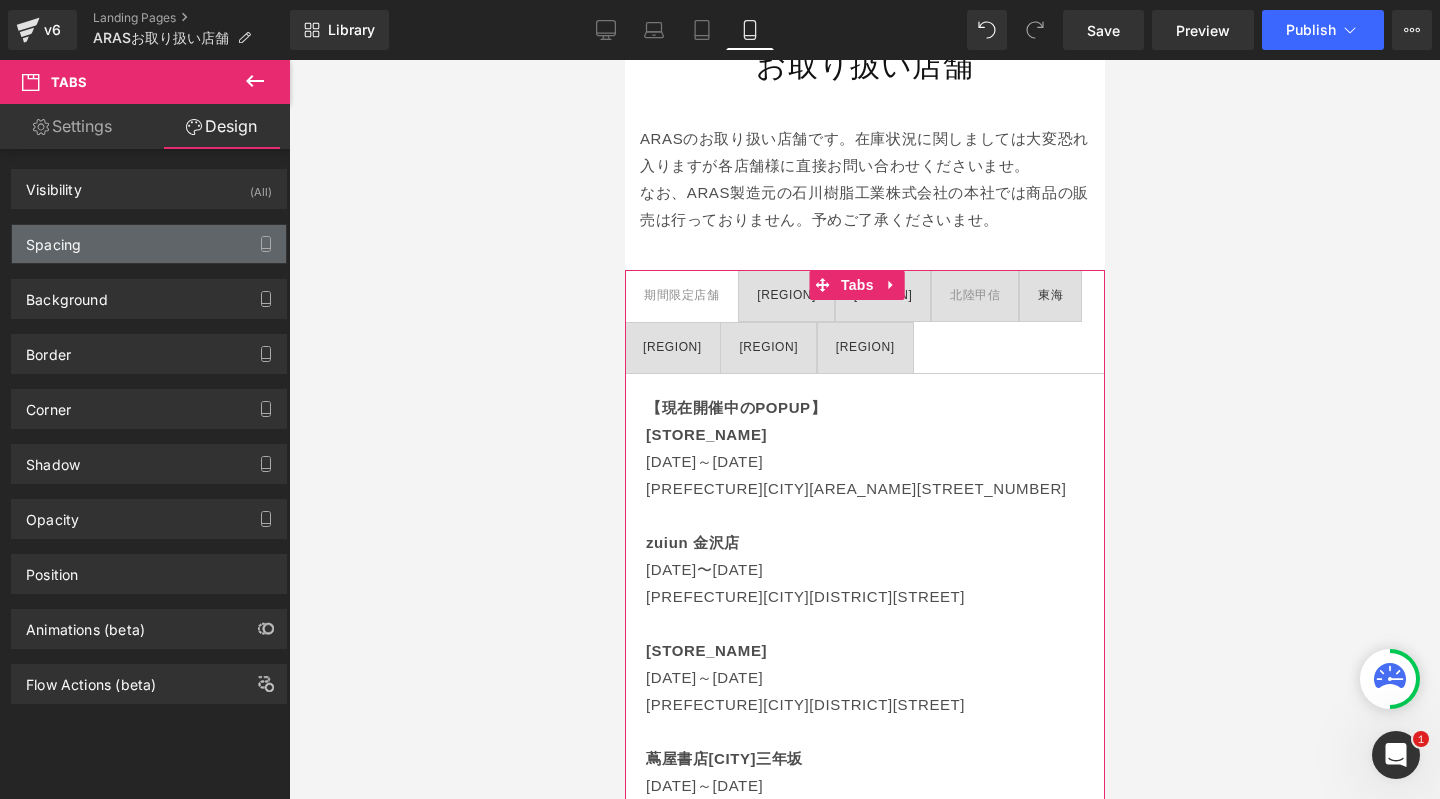 click on "Spacing" at bounding box center (149, 244) 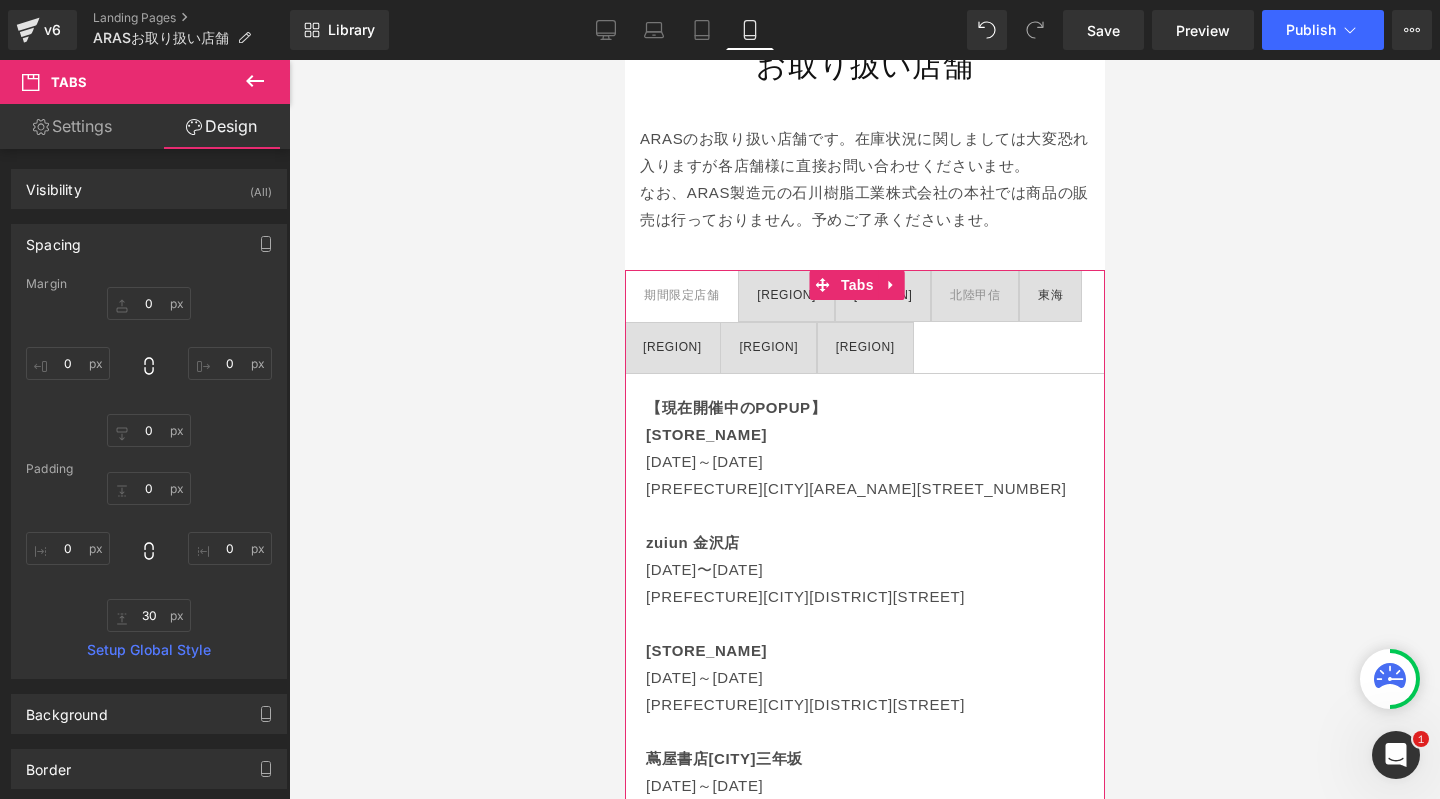 scroll, scrollTop: 0, scrollLeft: 350, axis: horizontal 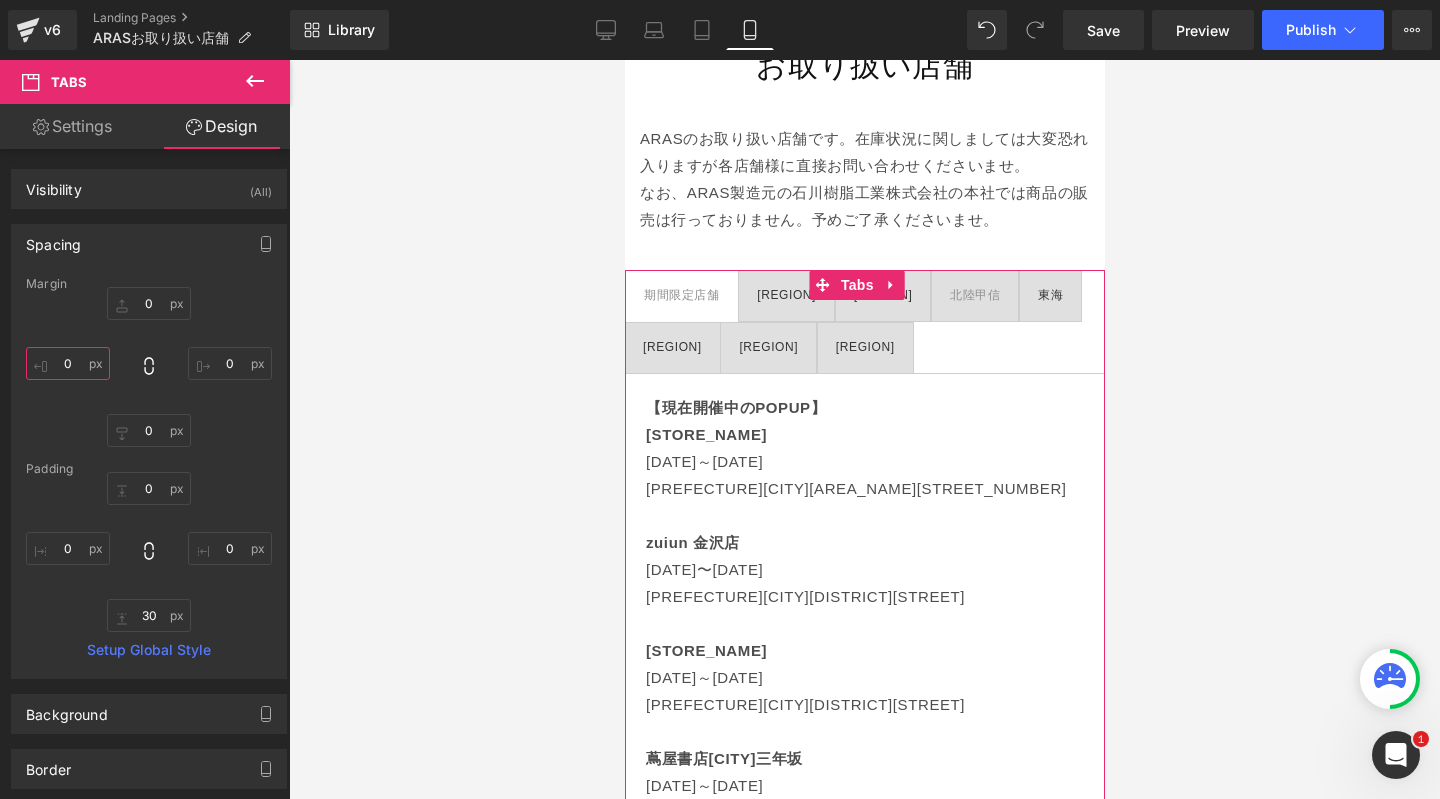 click on "0" at bounding box center [68, 363] 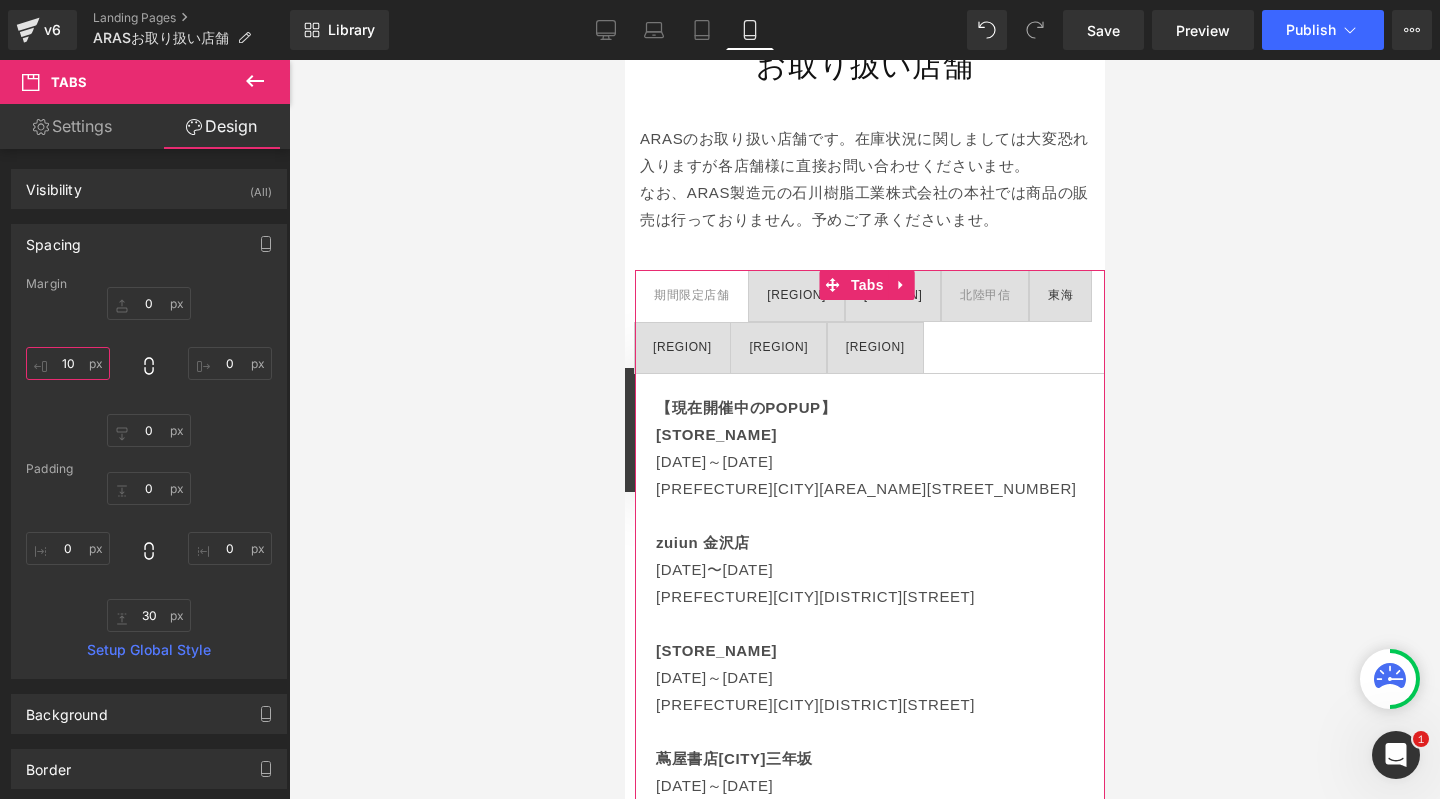 scroll, scrollTop: 0, scrollLeft: 0, axis: both 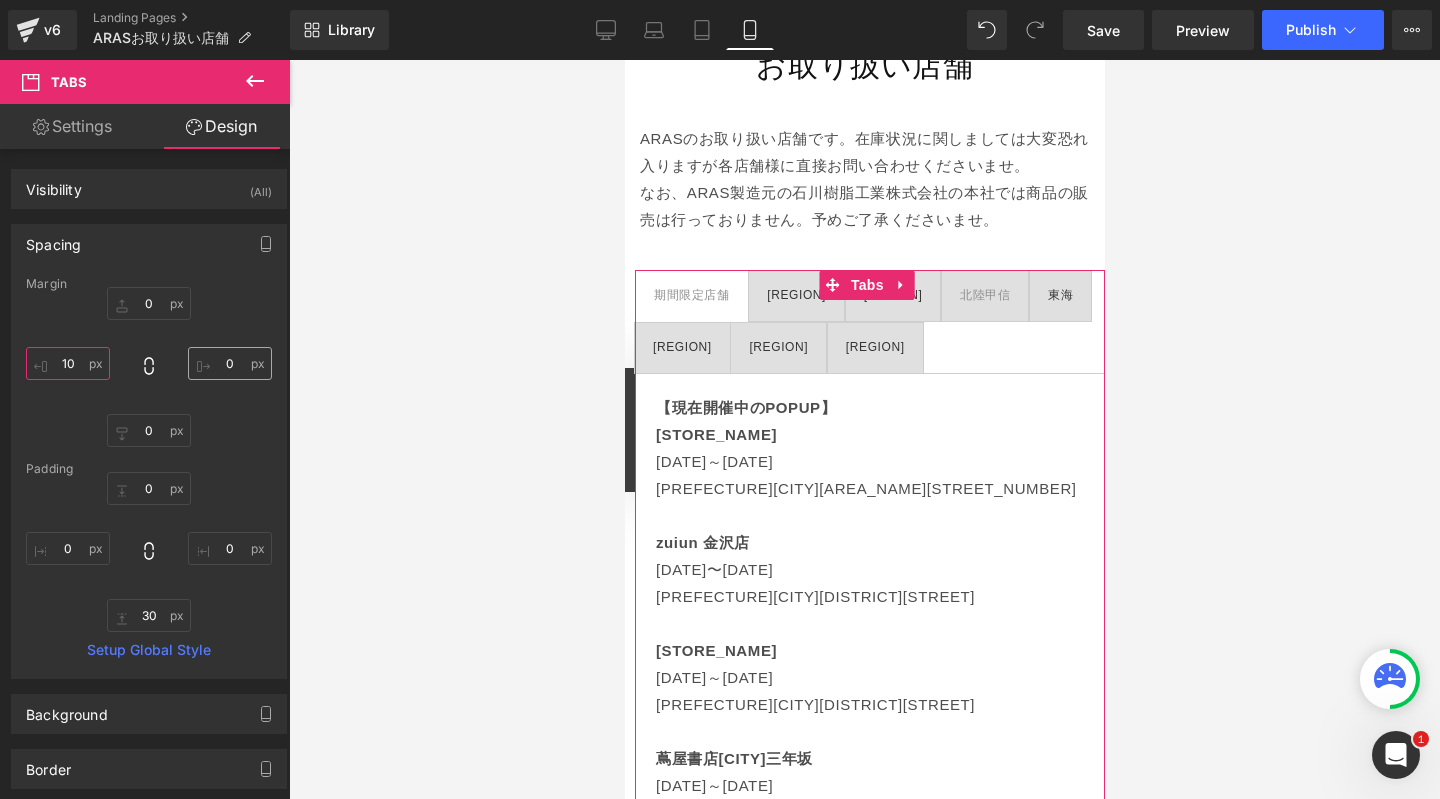 type on "10" 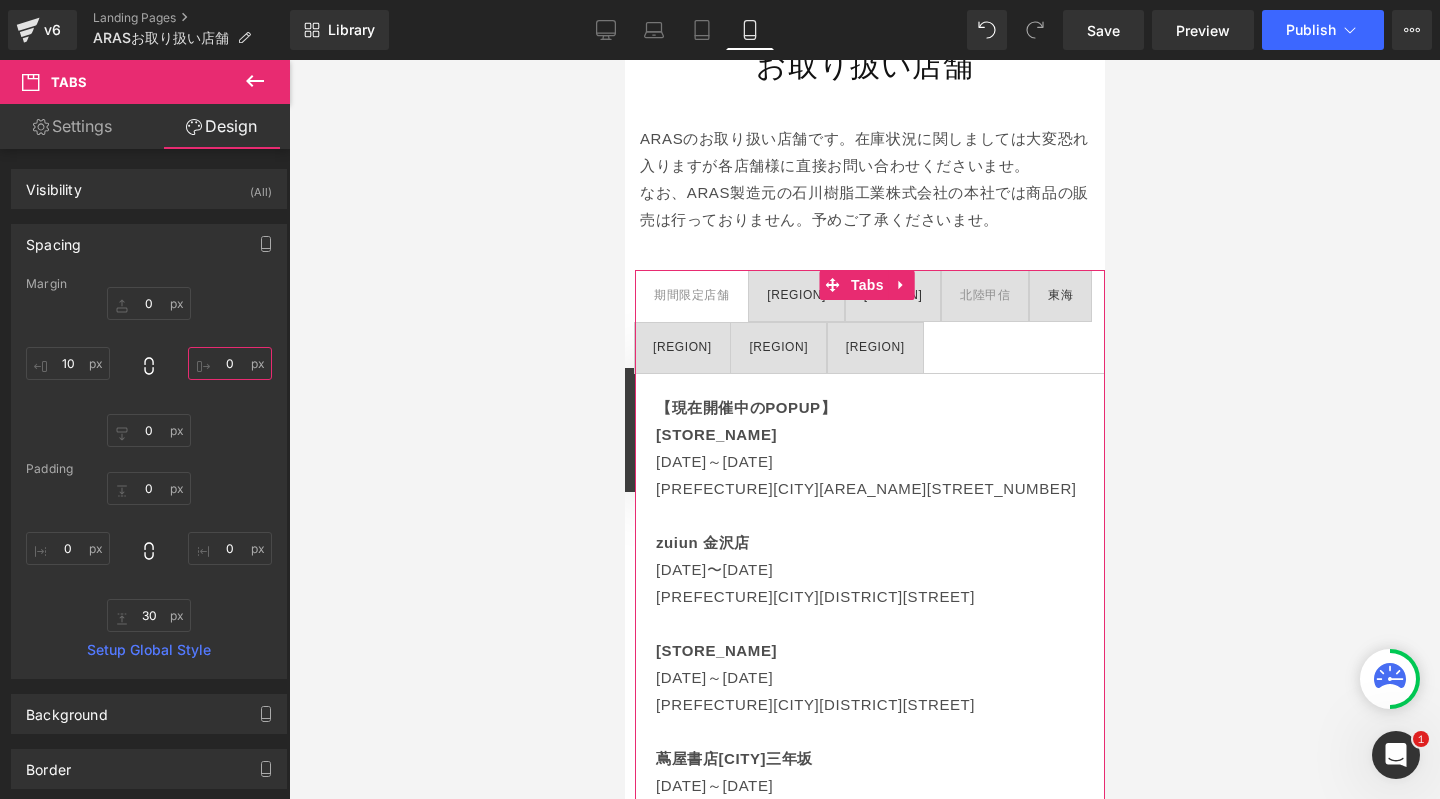 click on "0" at bounding box center [230, 363] 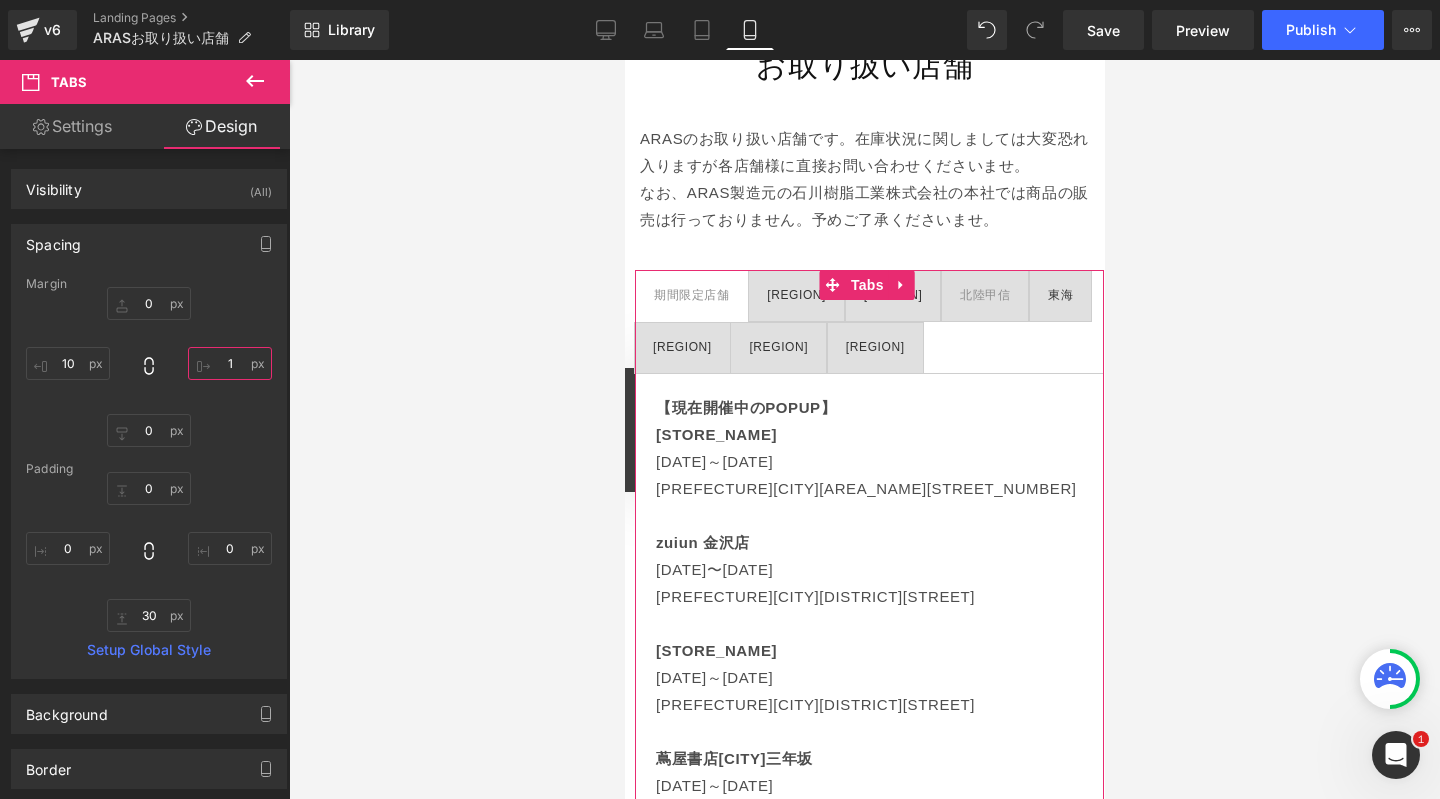 type on "10" 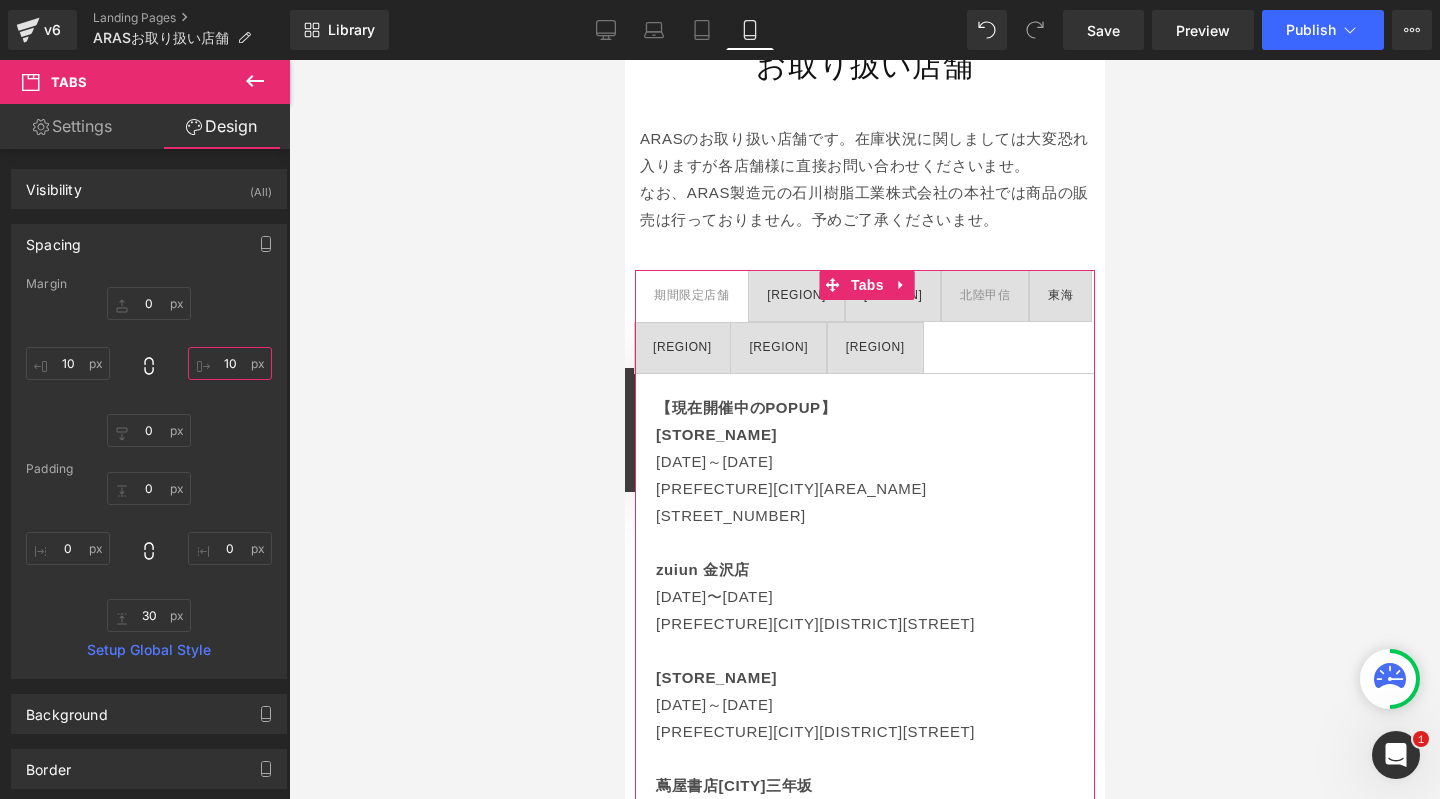 scroll, scrollTop: 0, scrollLeft: 350, axis: horizontal 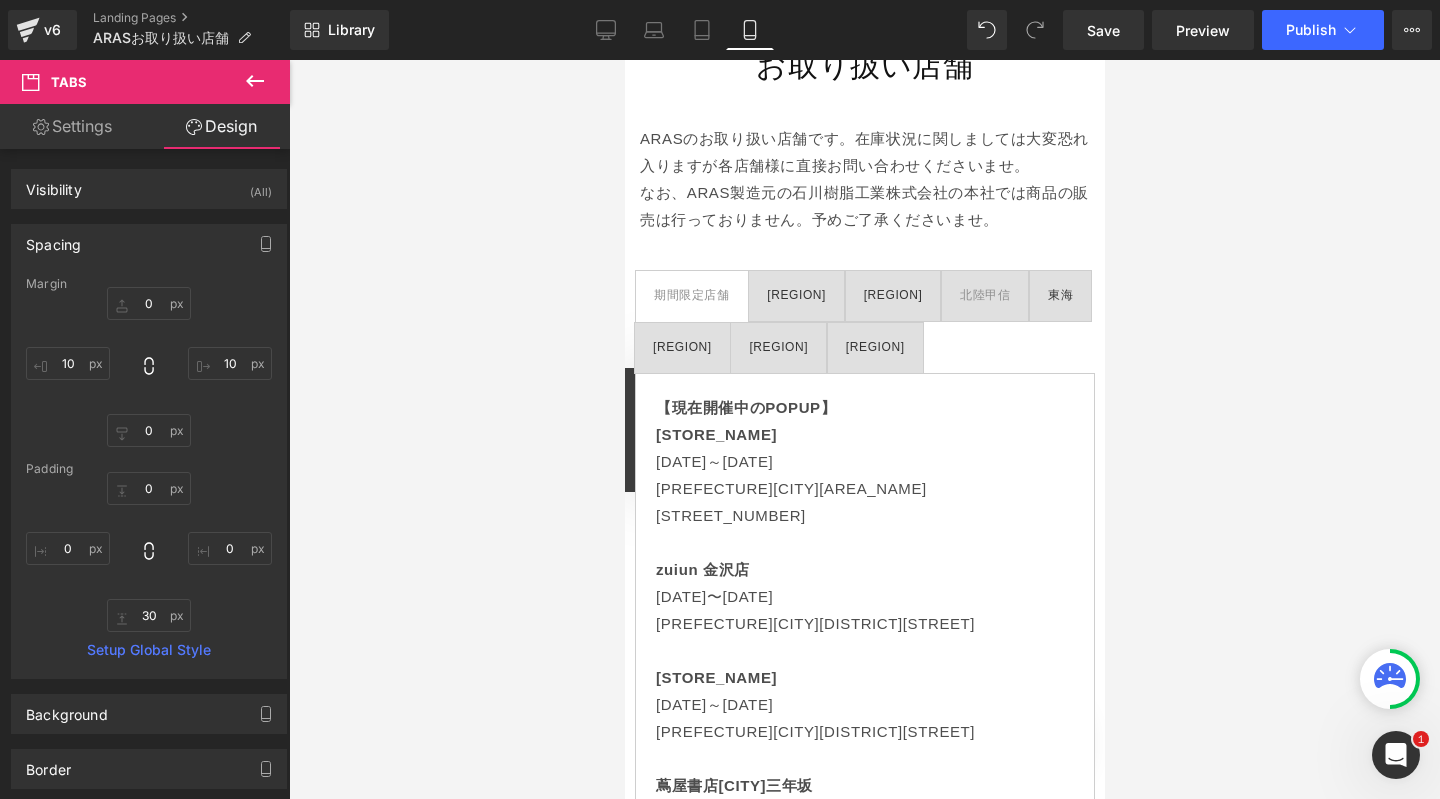 click at bounding box center [864, 429] 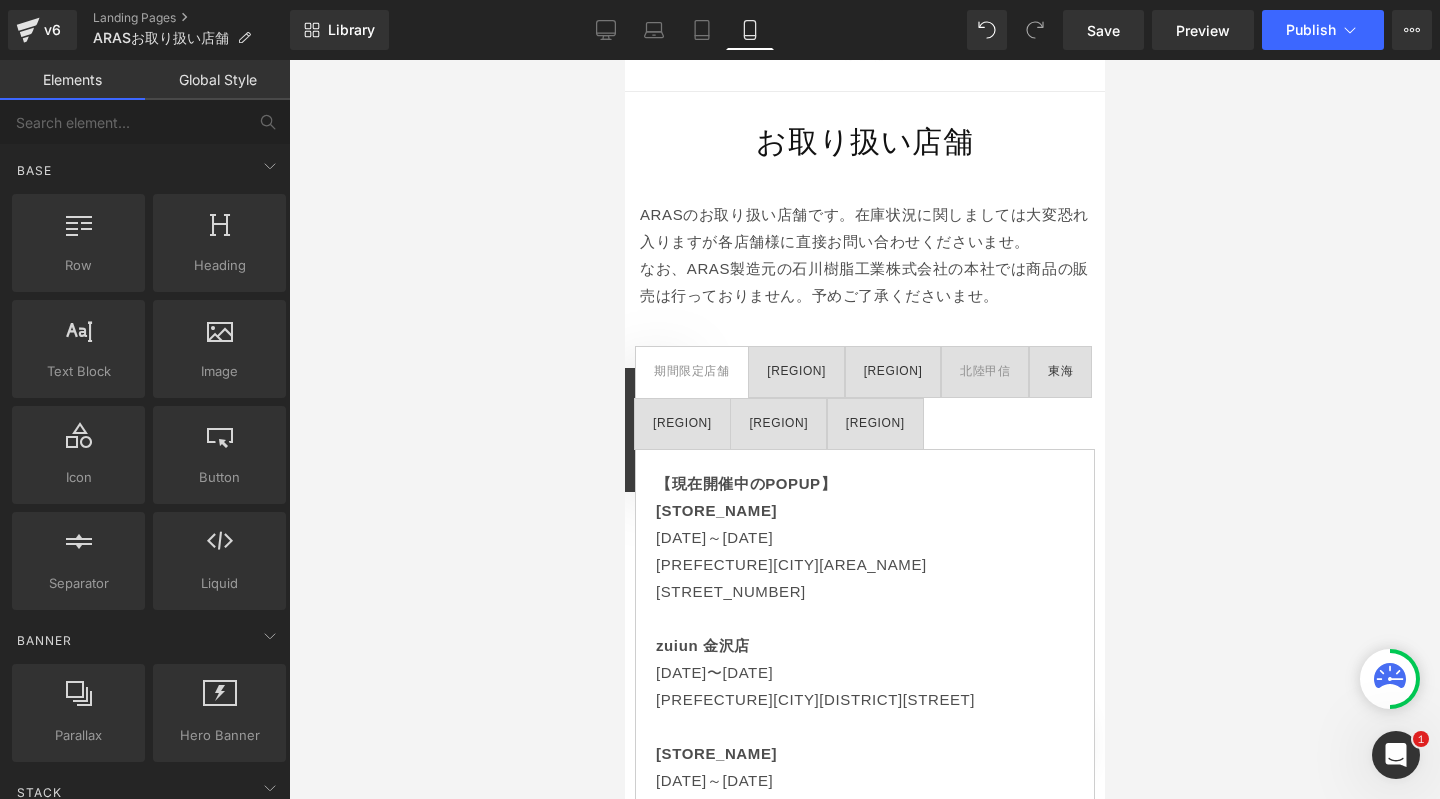 scroll, scrollTop: 1, scrollLeft: 0, axis: vertical 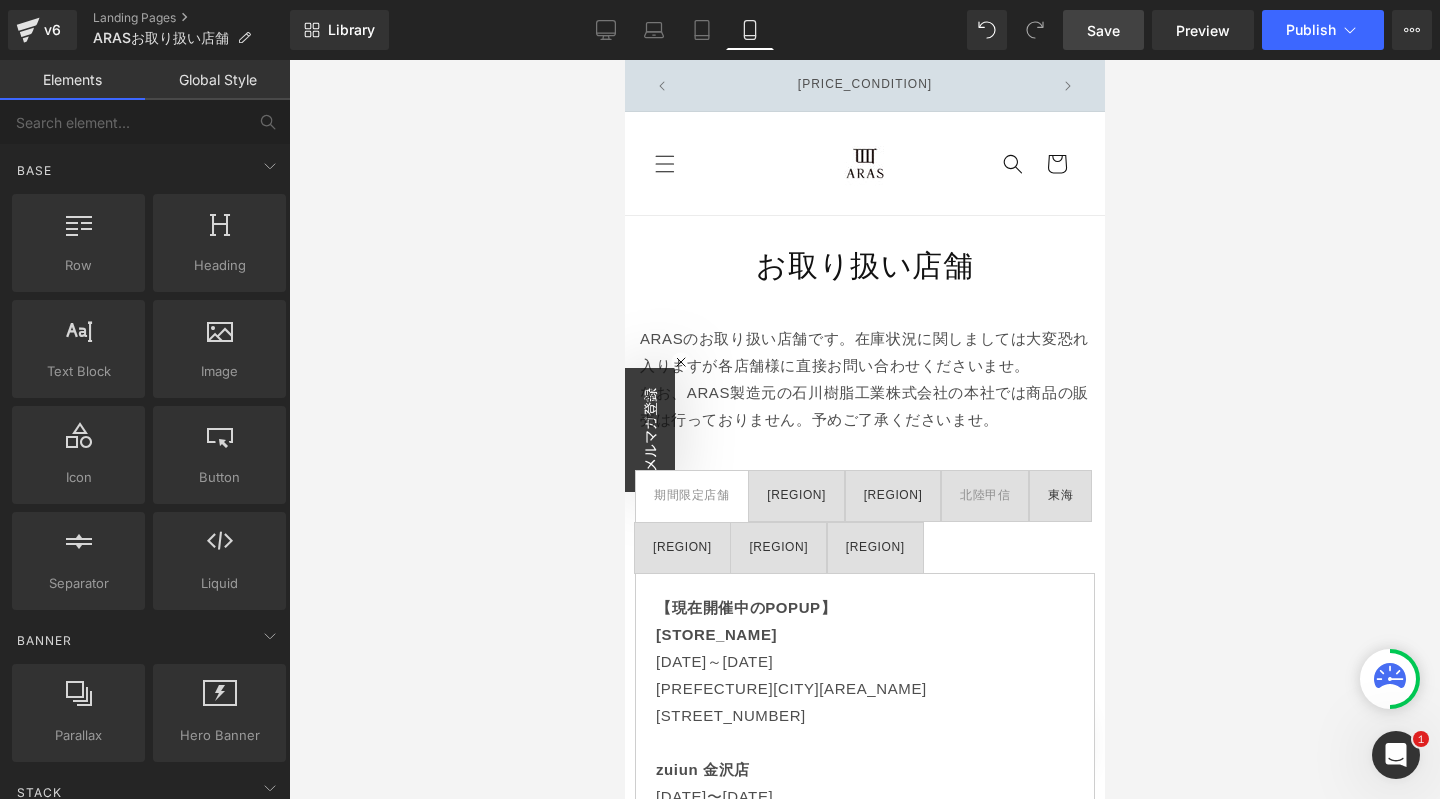 click on "Save" at bounding box center [1103, 30] 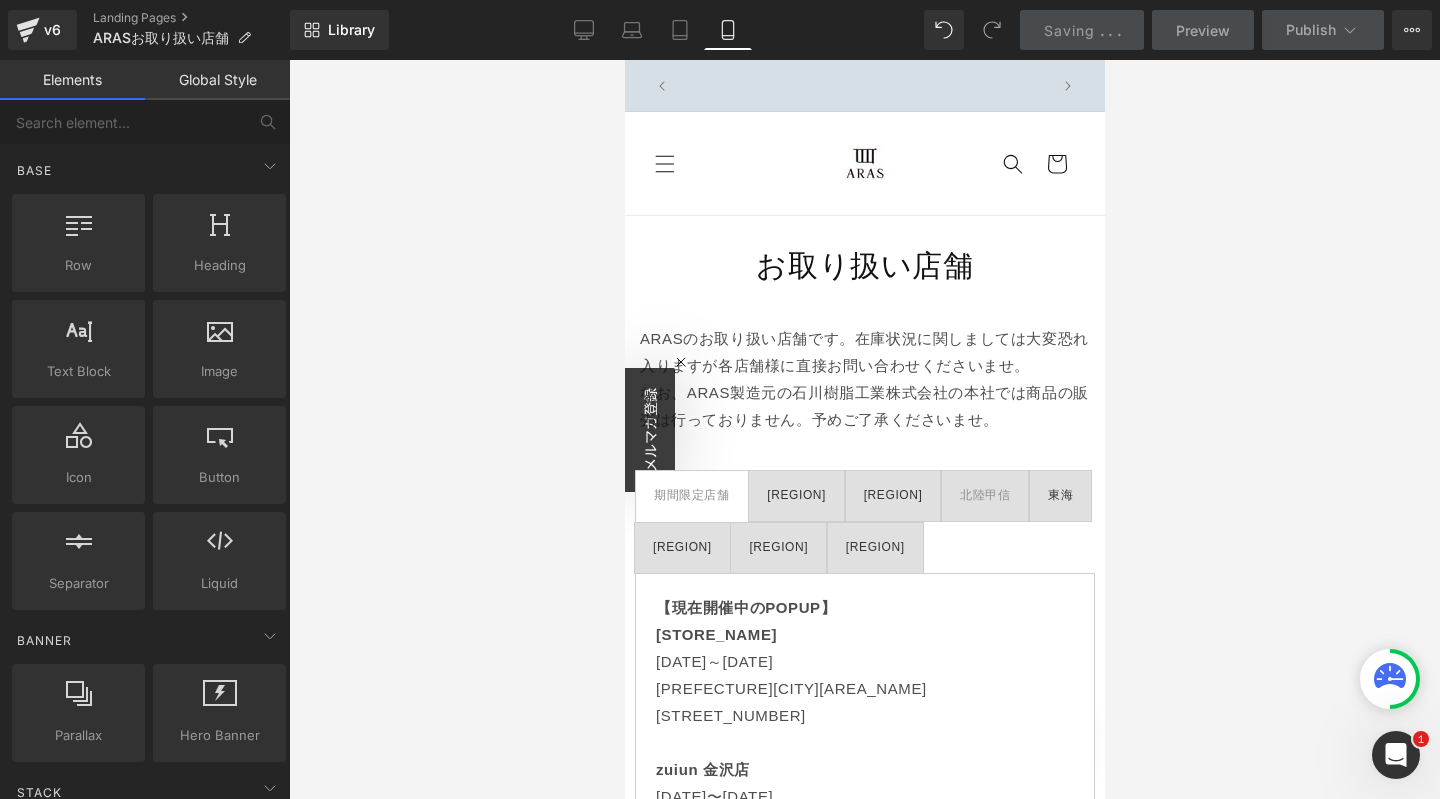 scroll, scrollTop: 0, scrollLeft: 350, axis: horizontal 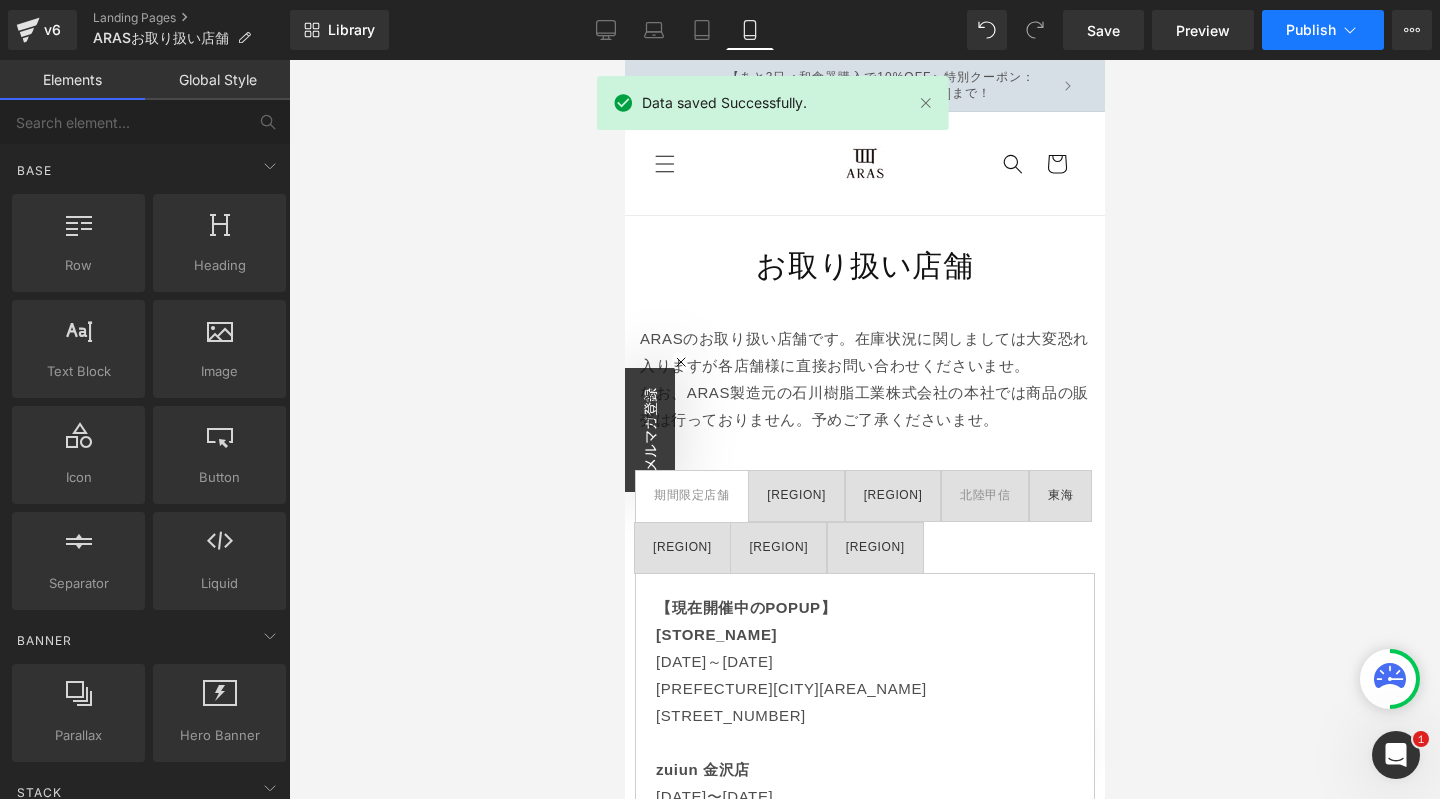 click on "Publish" at bounding box center [1311, 30] 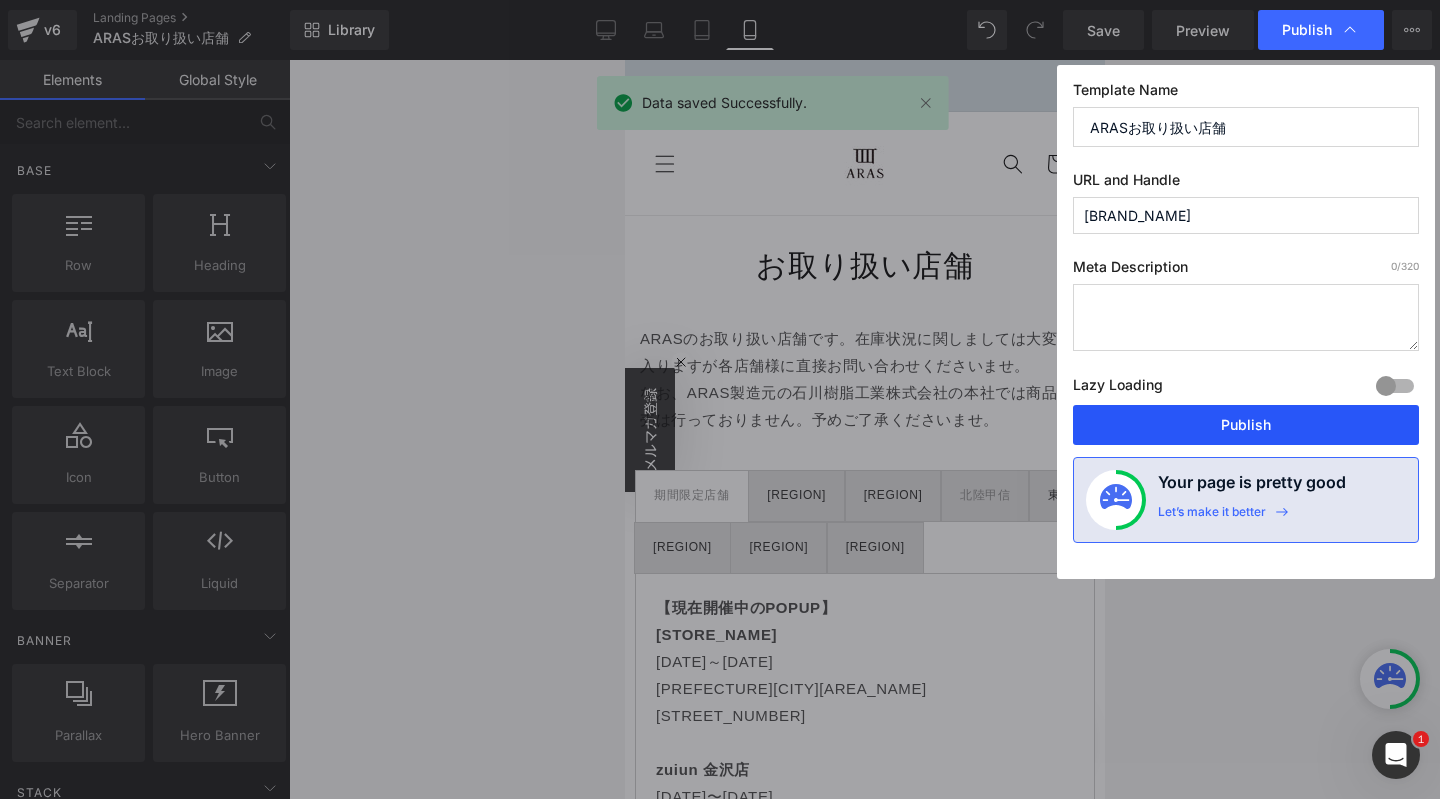 click on "Publish" at bounding box center (1246, 425) 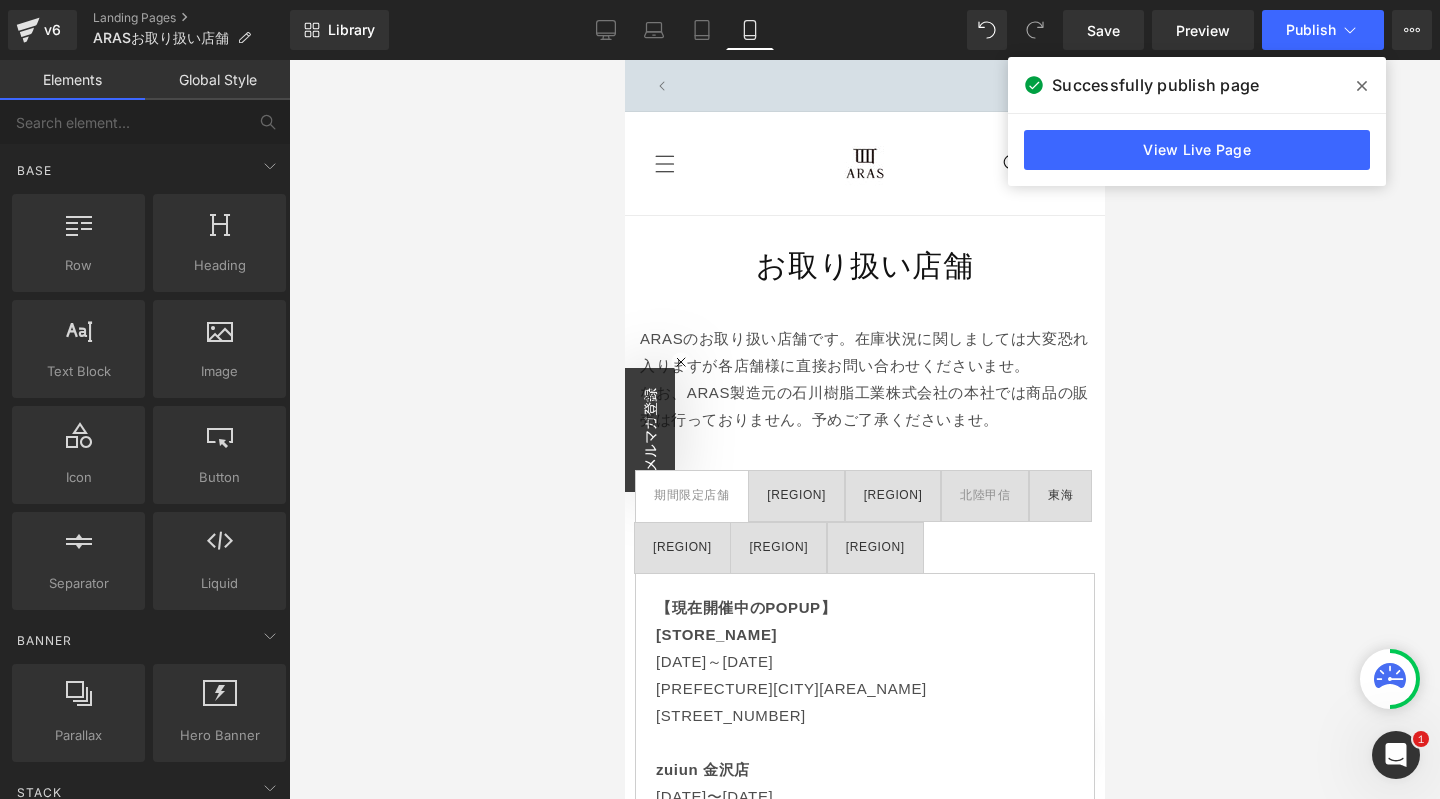 scroll, scrollTop: 0, scrollLeft: 350, axis: horizontal 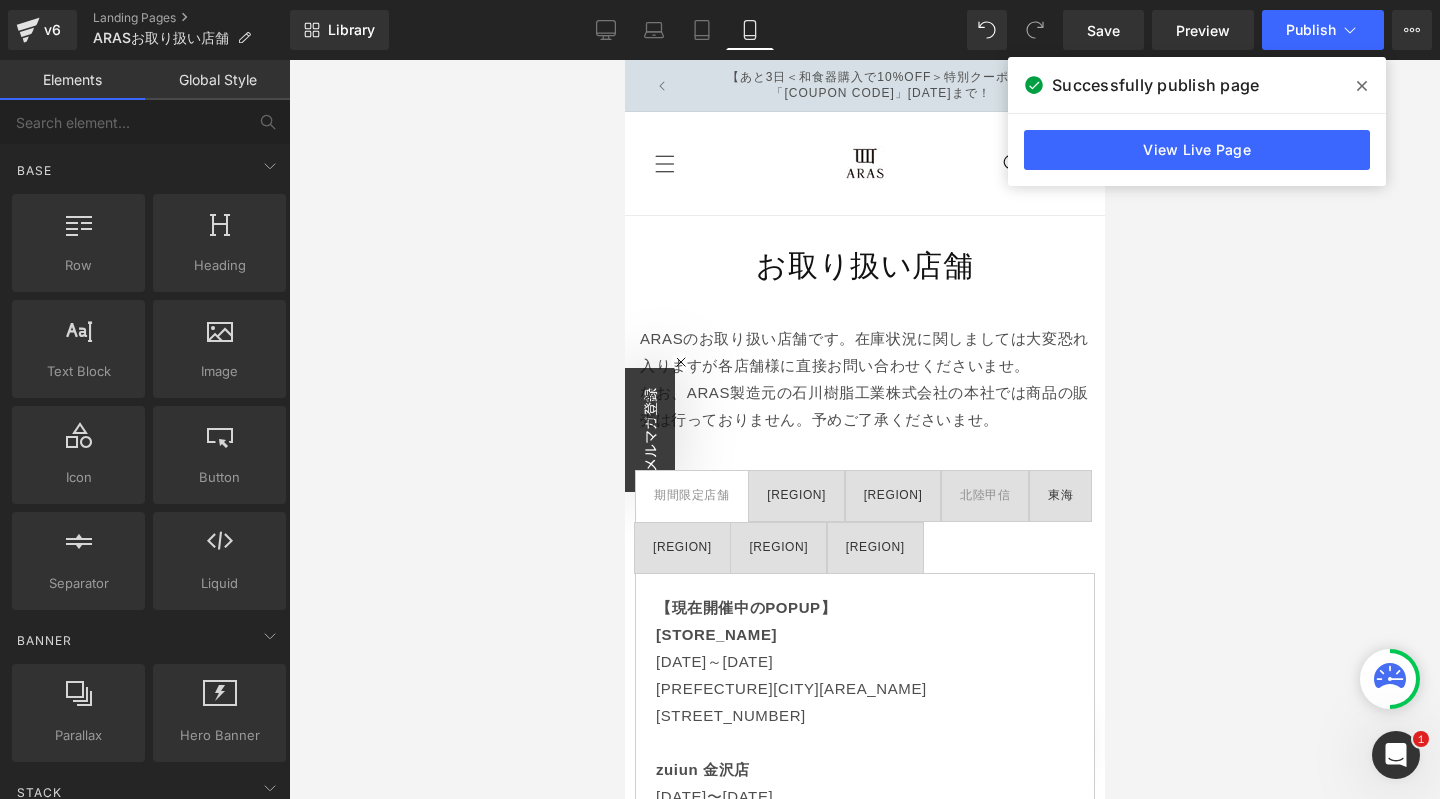 click 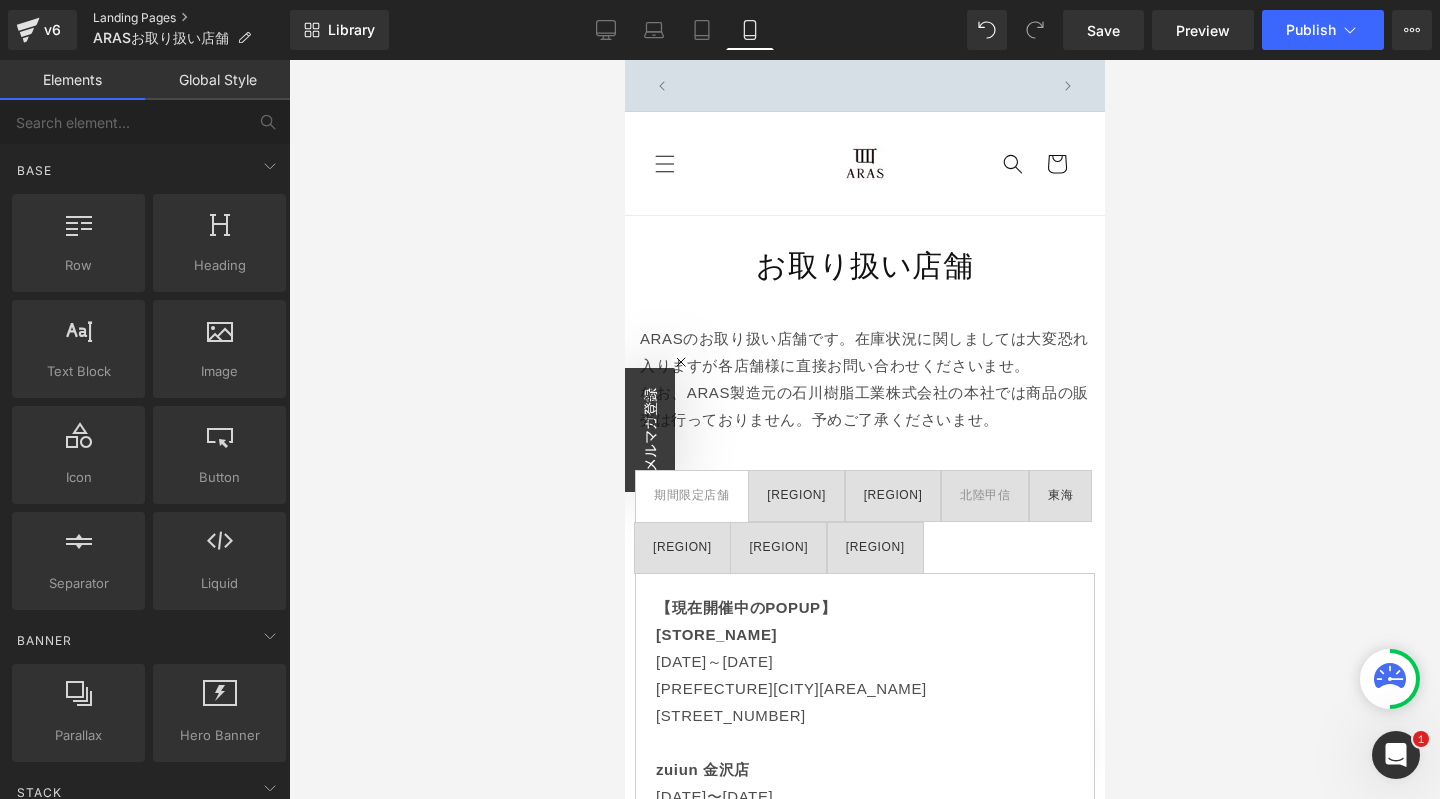 scroll, scrollTop: 0, scrollLeft: 350, axis: horizontal 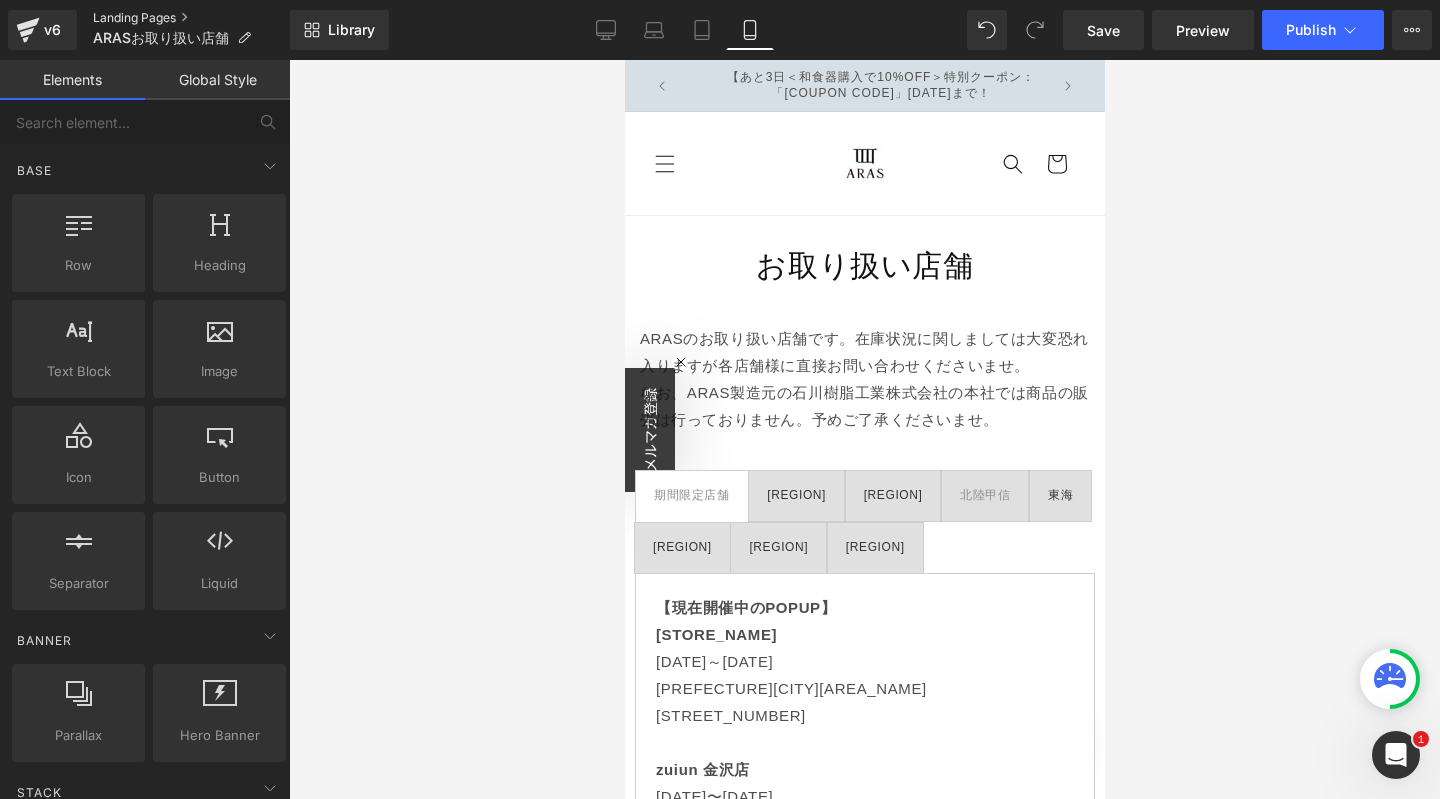 click on "Landing Pages" at bounding box center [191, 18] 